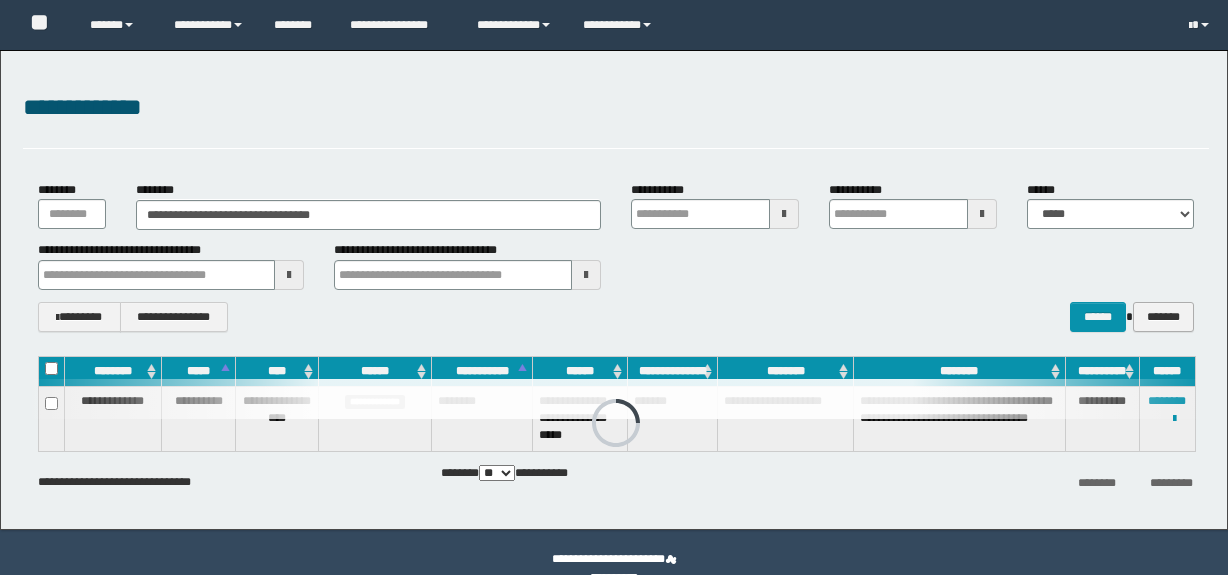 scroll, scrollTop: 0, scrollLeft: 0, axis: both 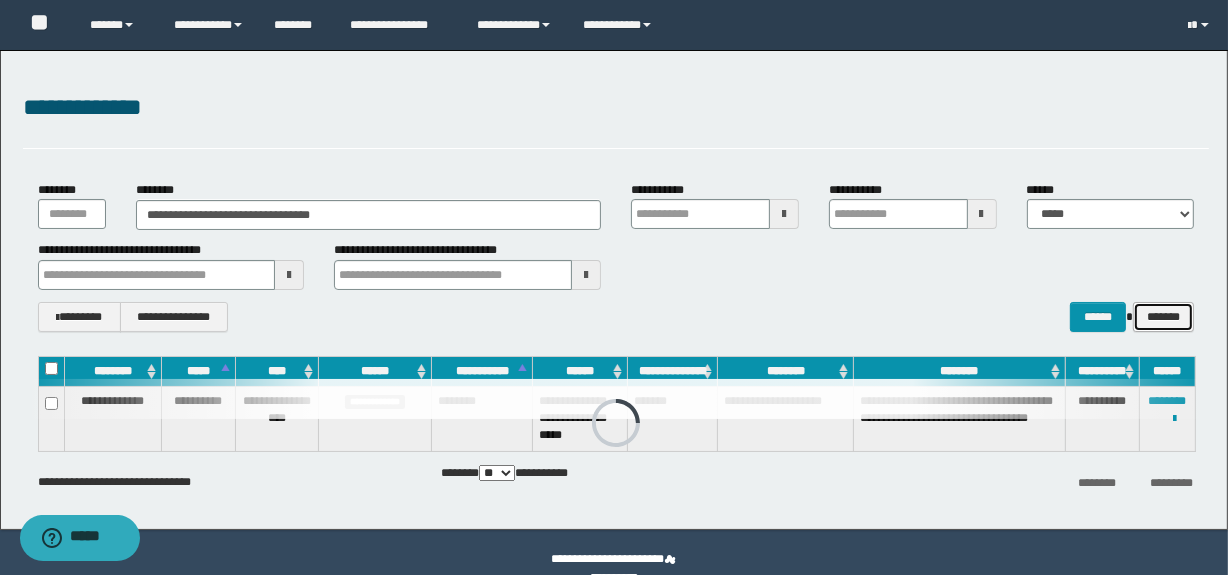 click on "*******" at bounding box center [1163, 317] 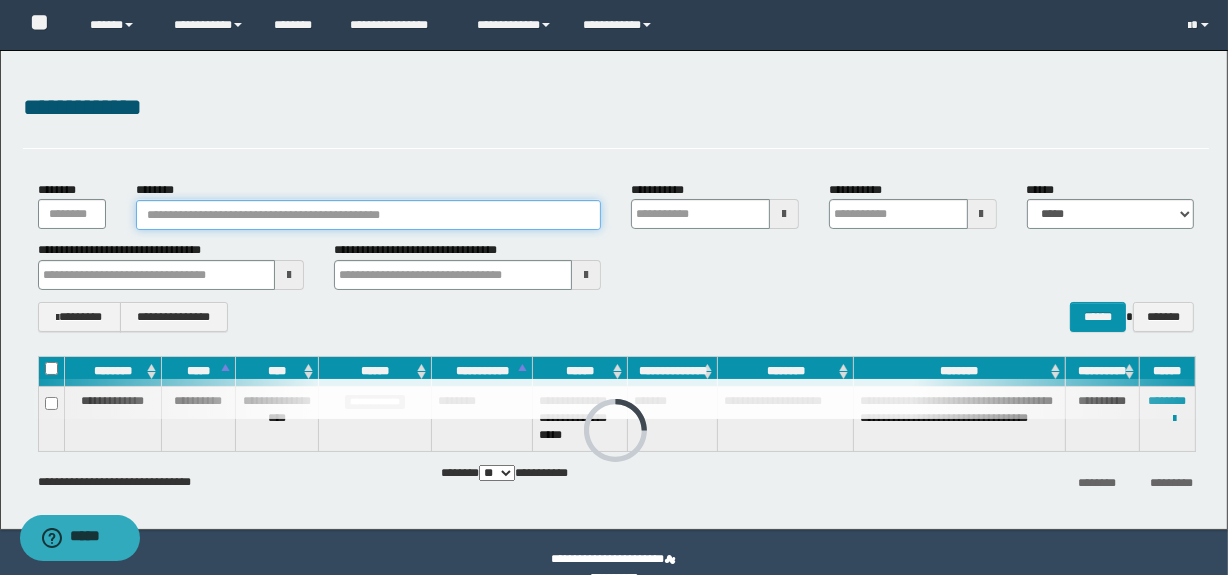 click on "********" at bounding box center [368, 215] 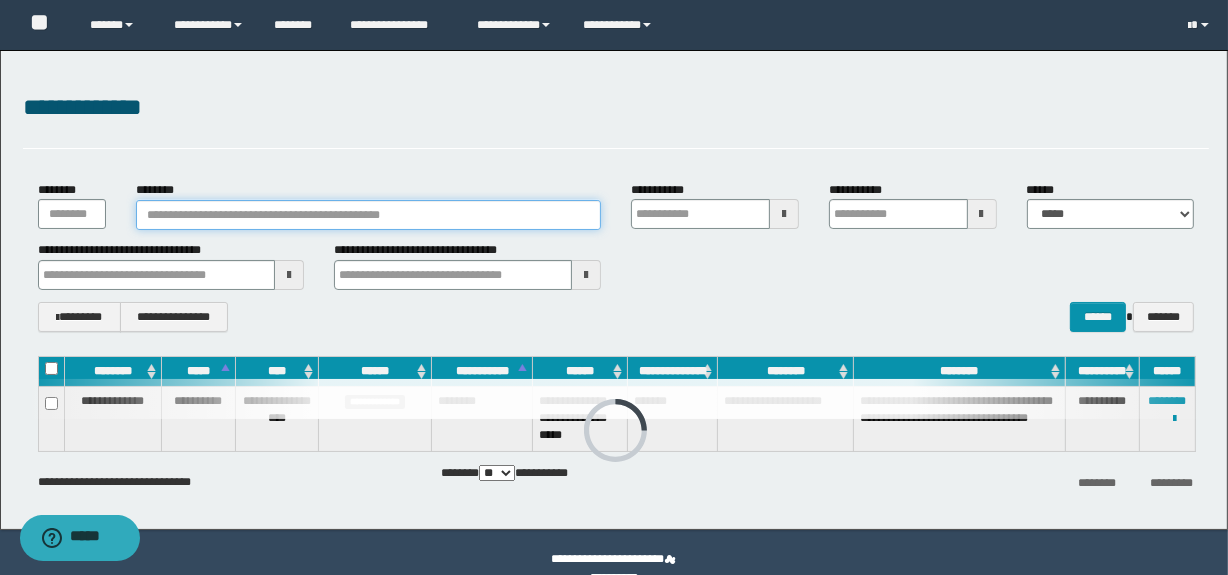 paste on "********" 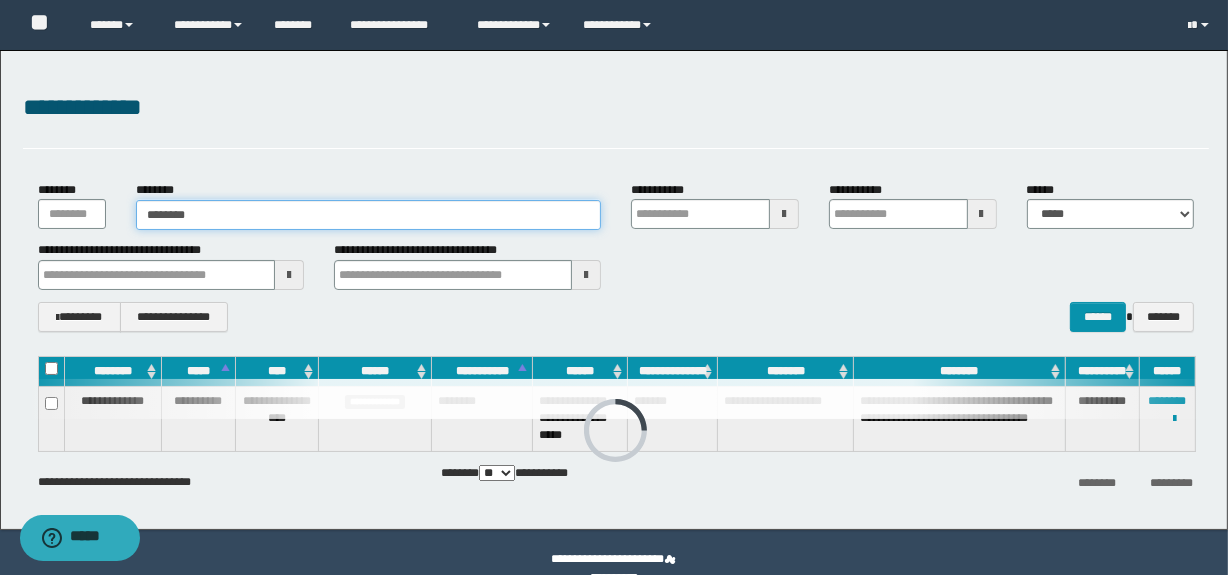 type on "********" 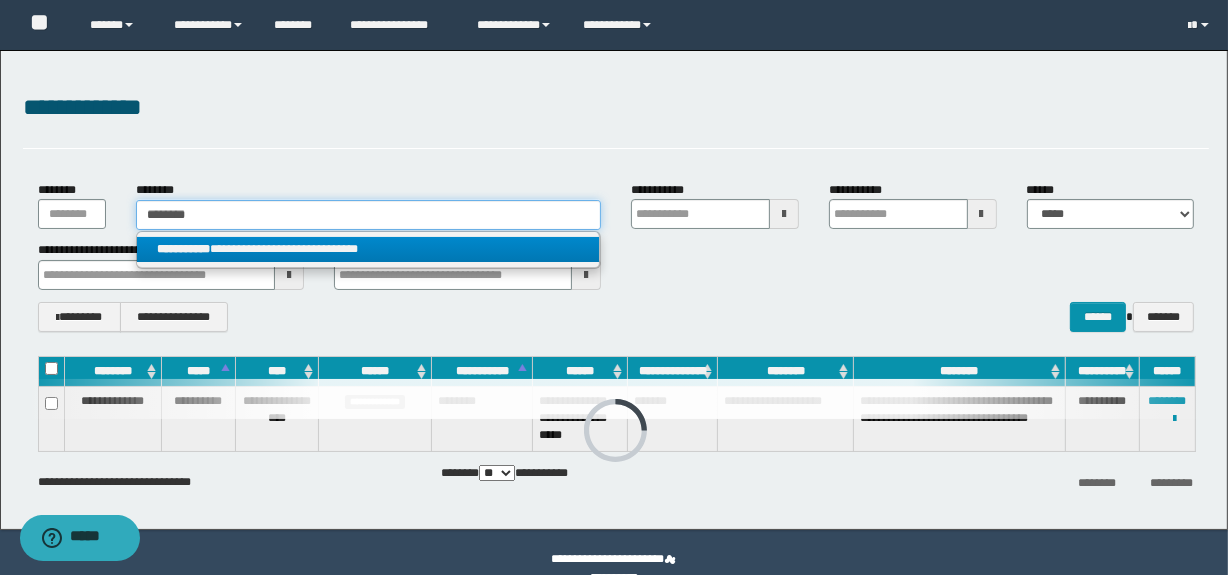 type on "********" 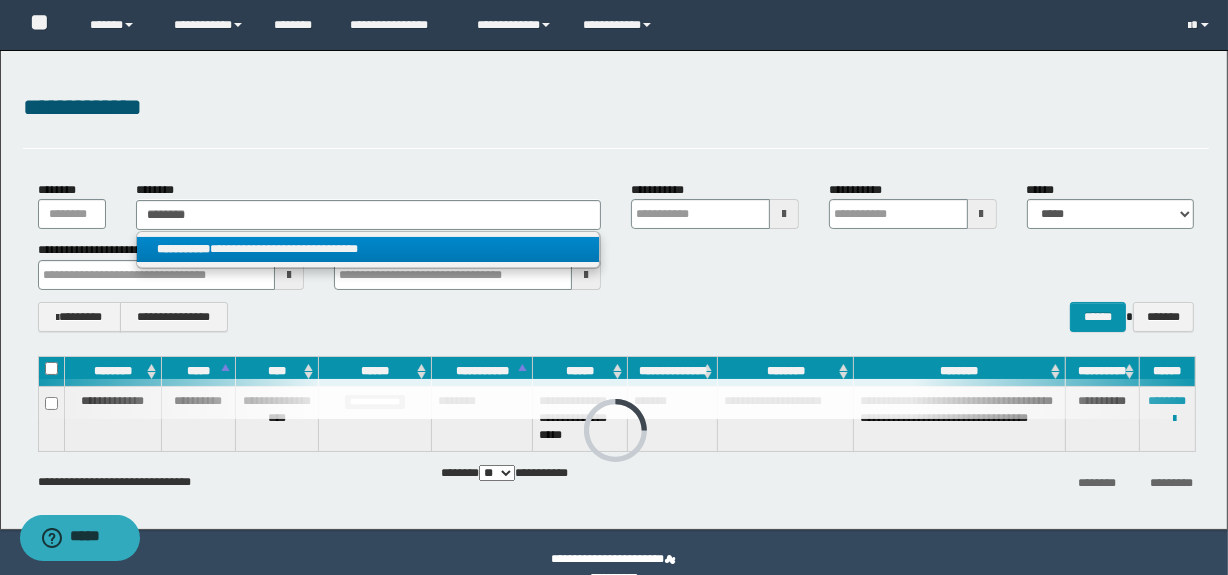 click on "**********" at bounding box center (368, 249) 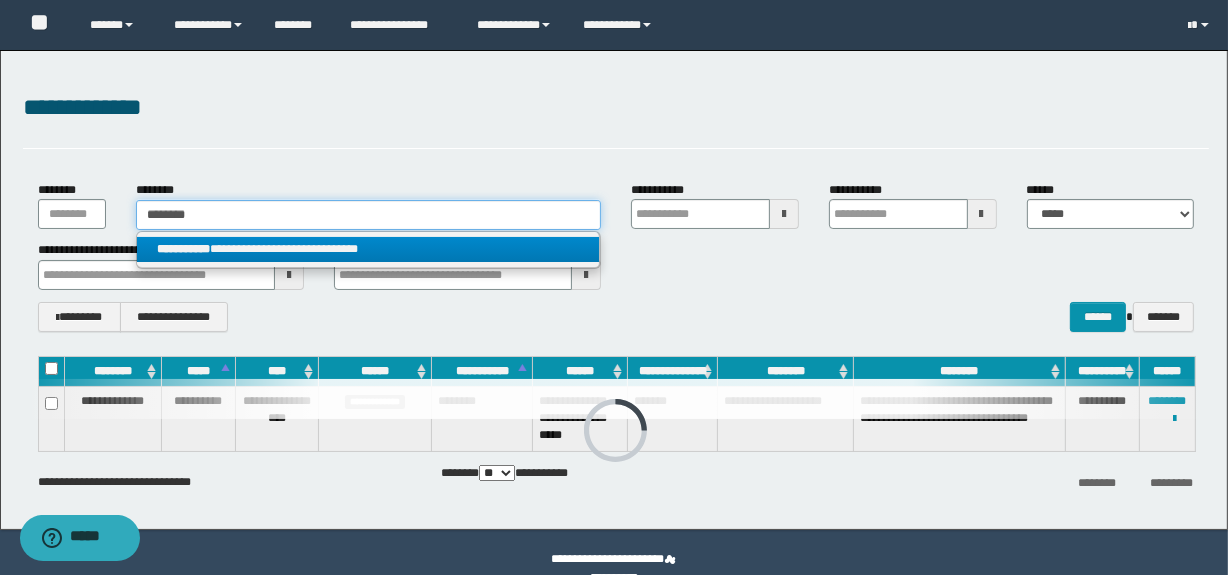type 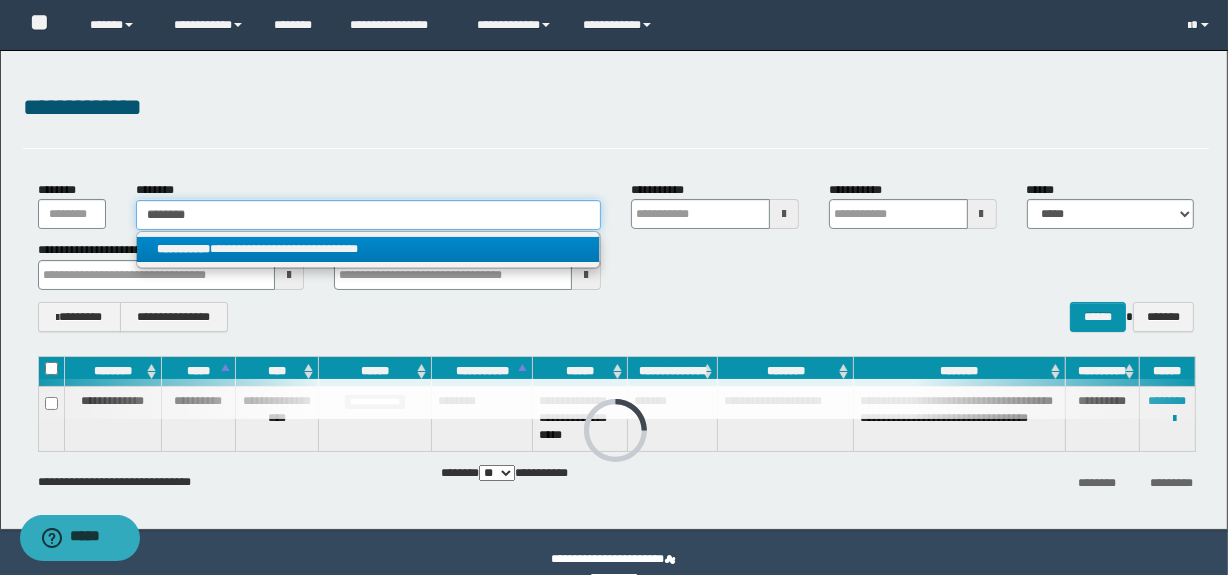 type on "**********" 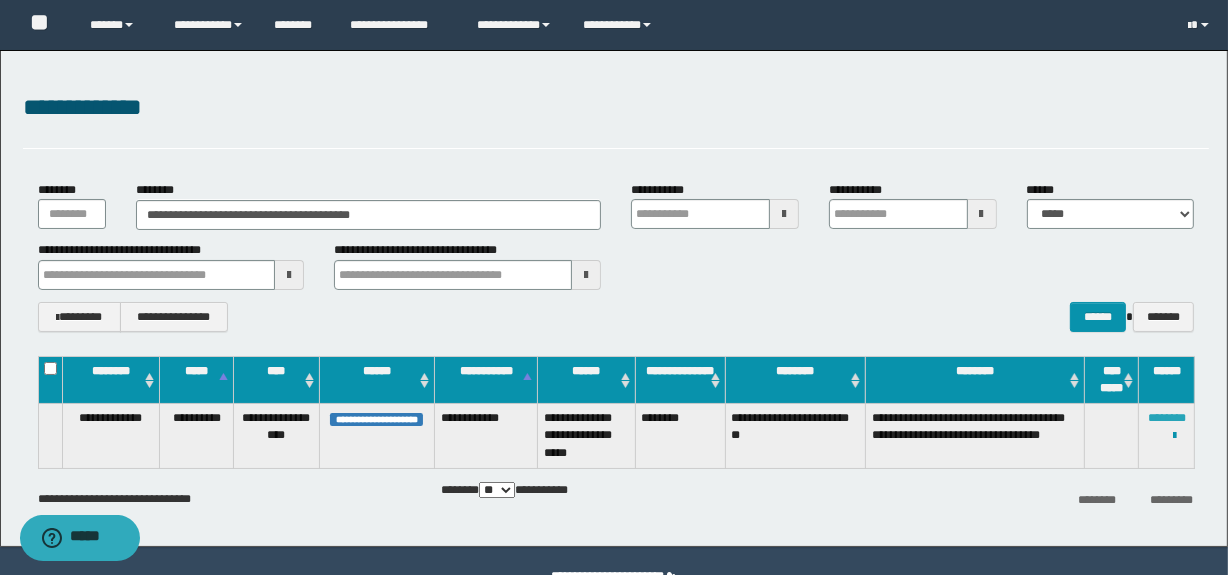 click on "********" at bounding box center [1167, 418] 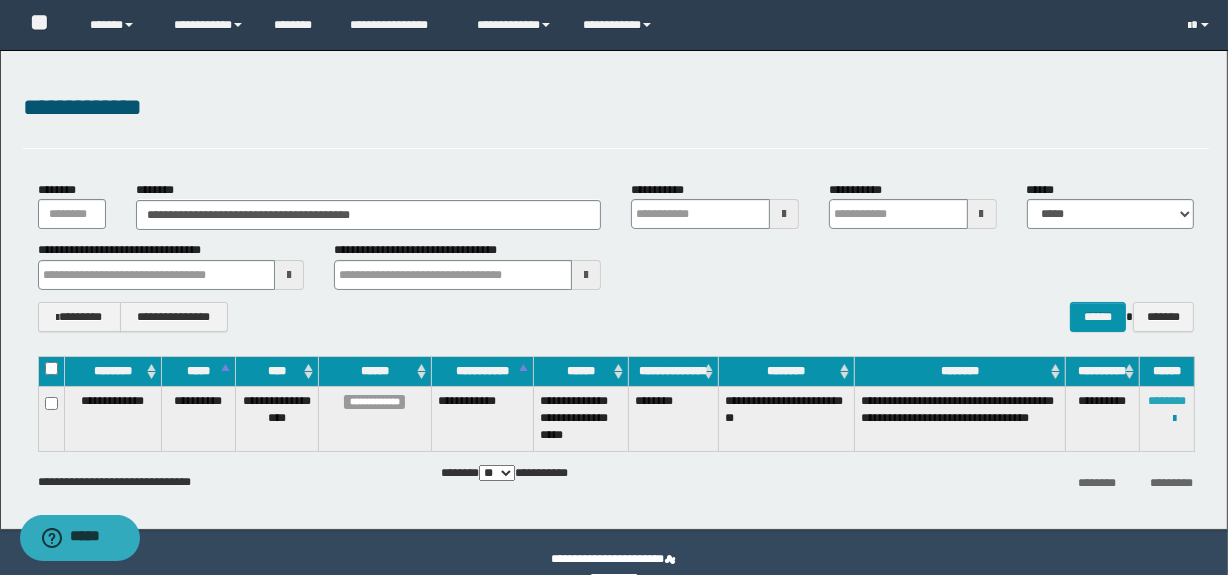 click on "********" at bounding box center [1167, 401] 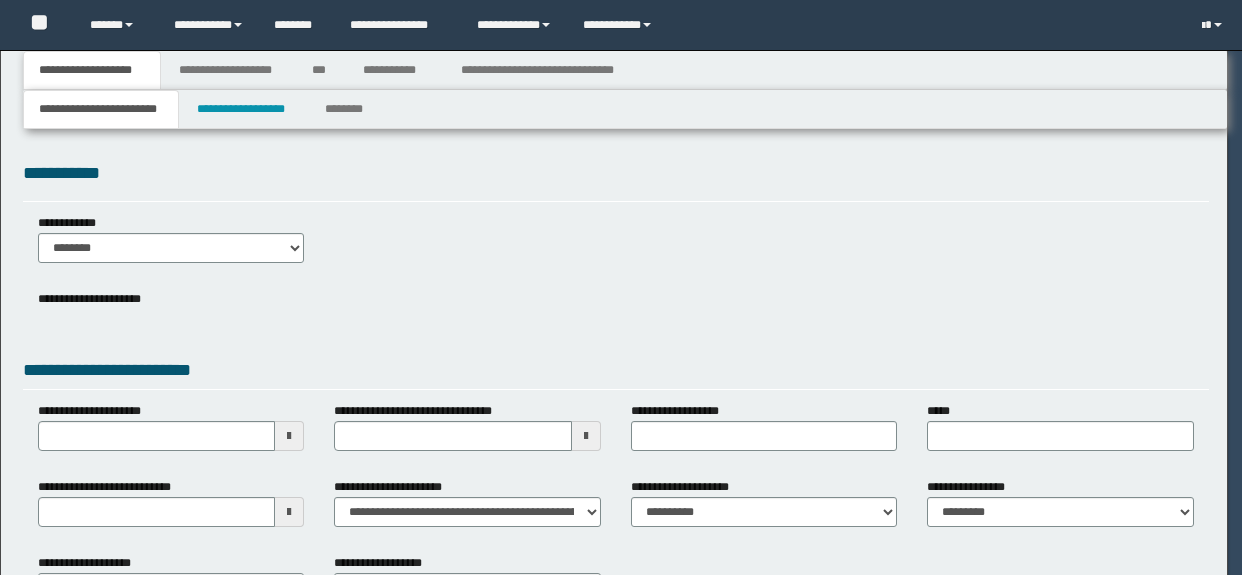 scroll, scrollTop: 0, scrollLeft: 0, axis: both 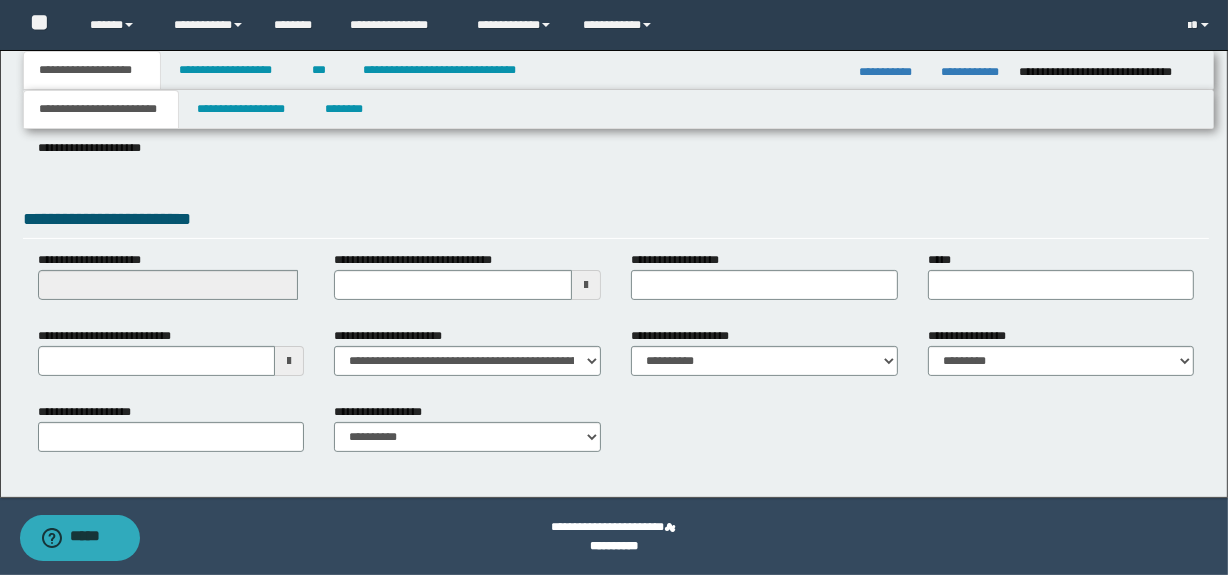 click at bounding box center [289, 361] 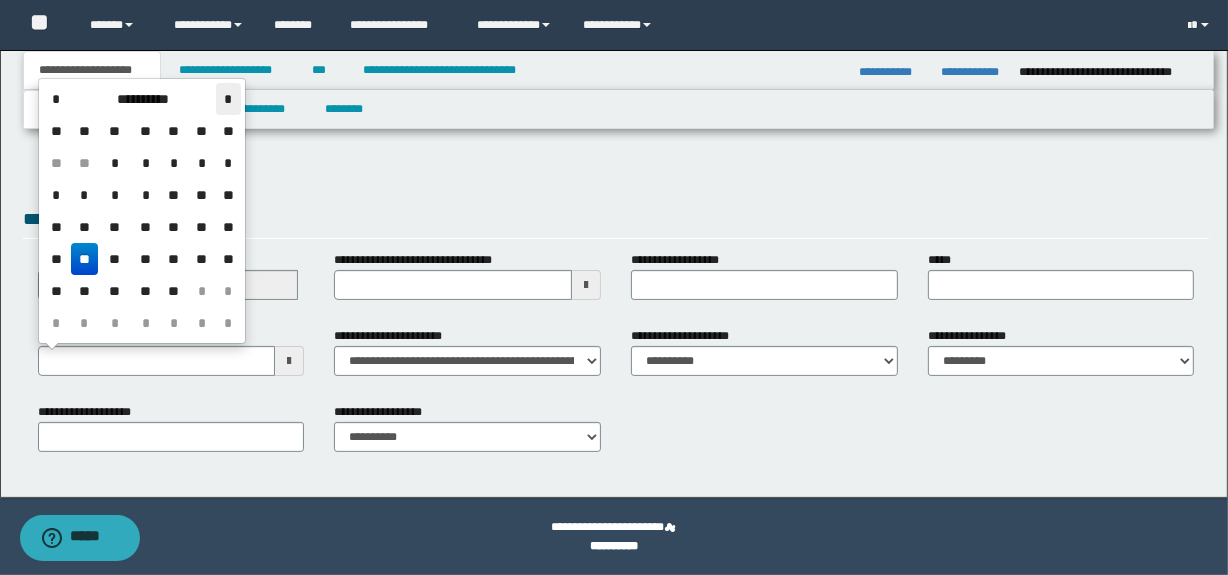 click on "*" at bounding box center [228, 99] 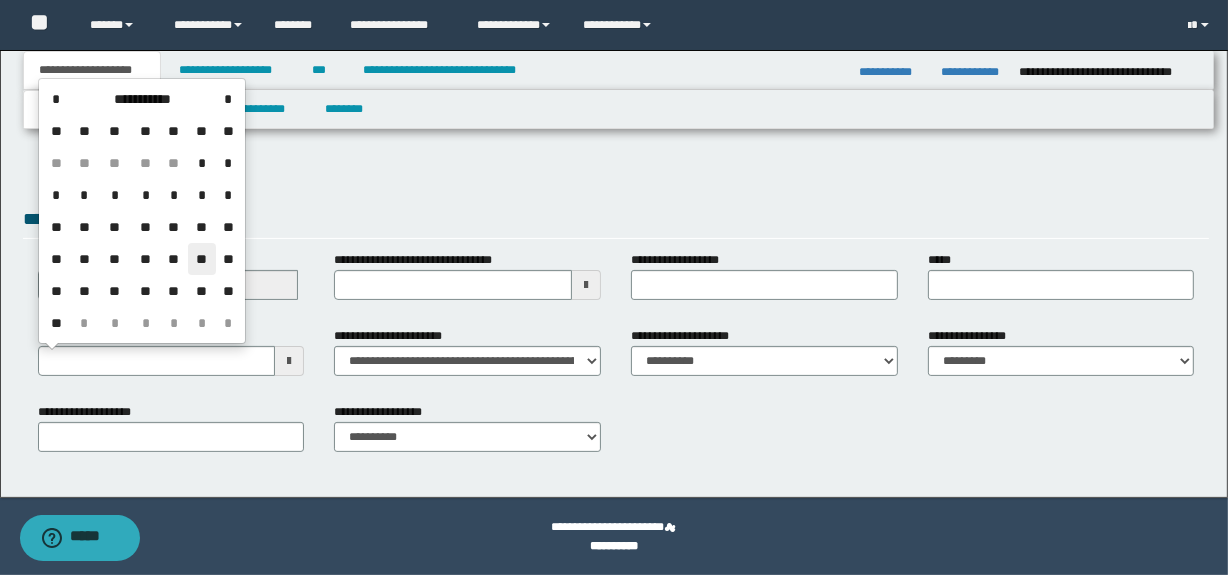 click on "**" at bounding box center (202, 259) 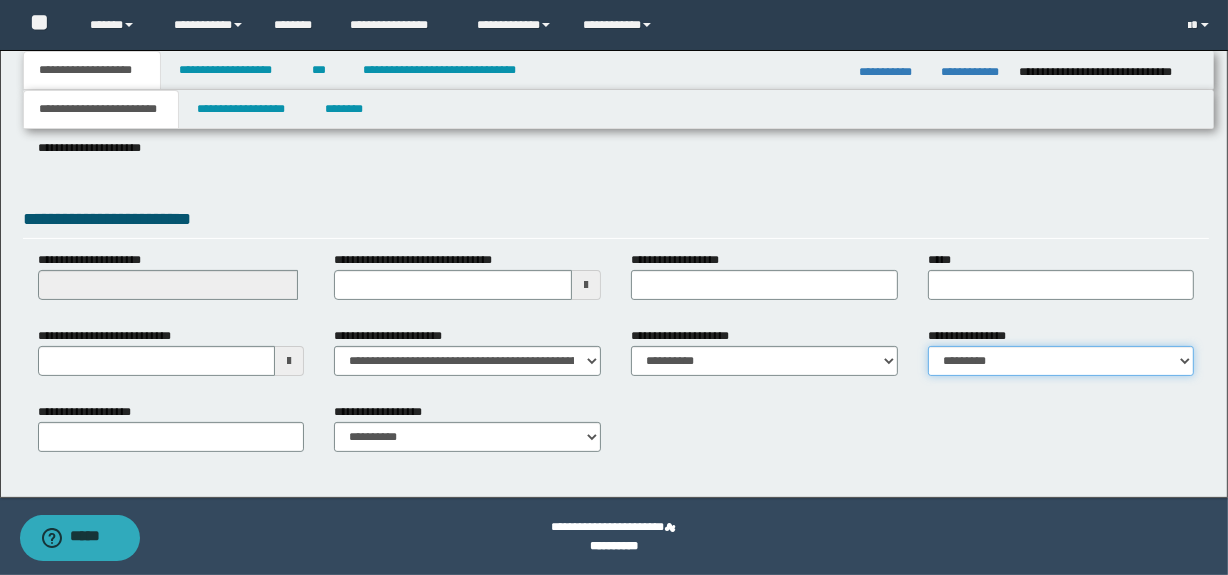 drag, startPoint x: 969, startPoint y: 351, endPoint x: 986, endPoint y: 374, distance: 28.600698 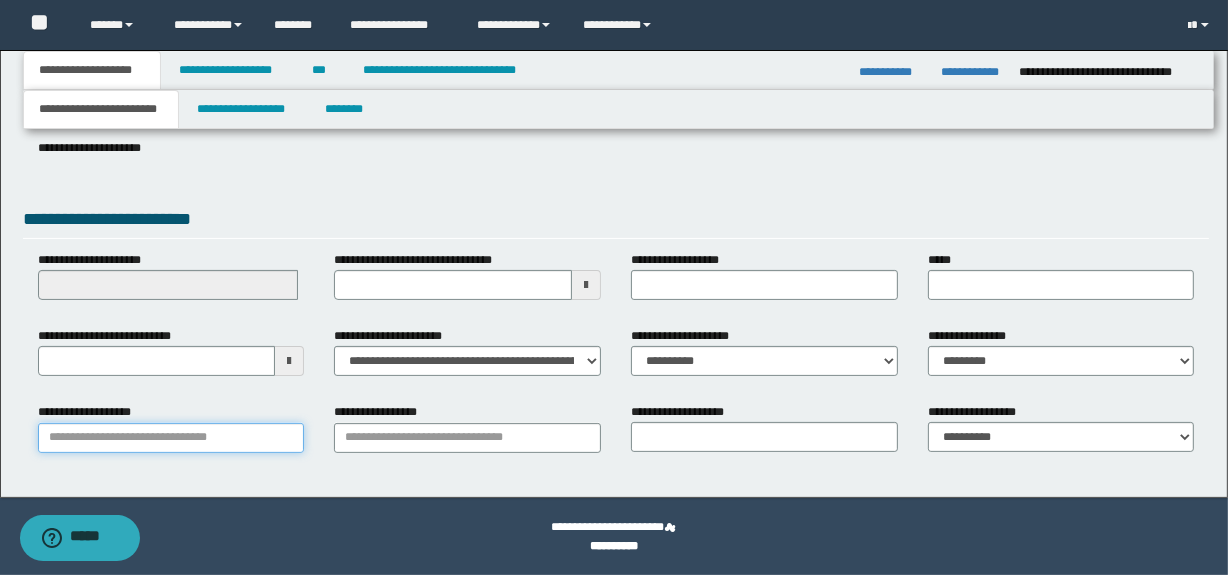 click on "**********" at bounding box center [171, 438] 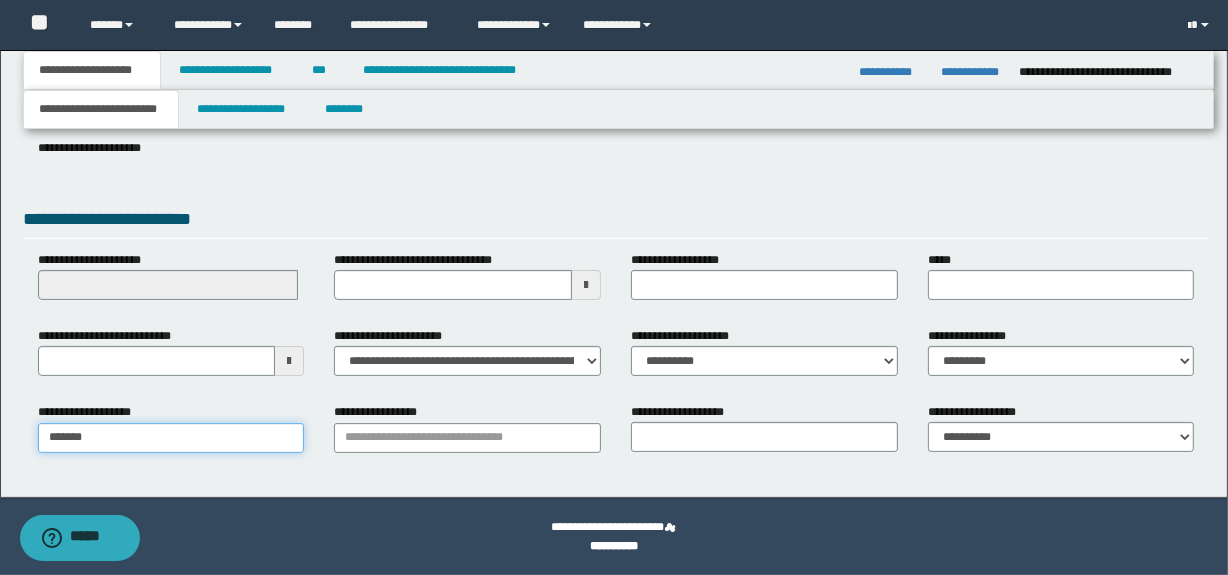 type on "********" 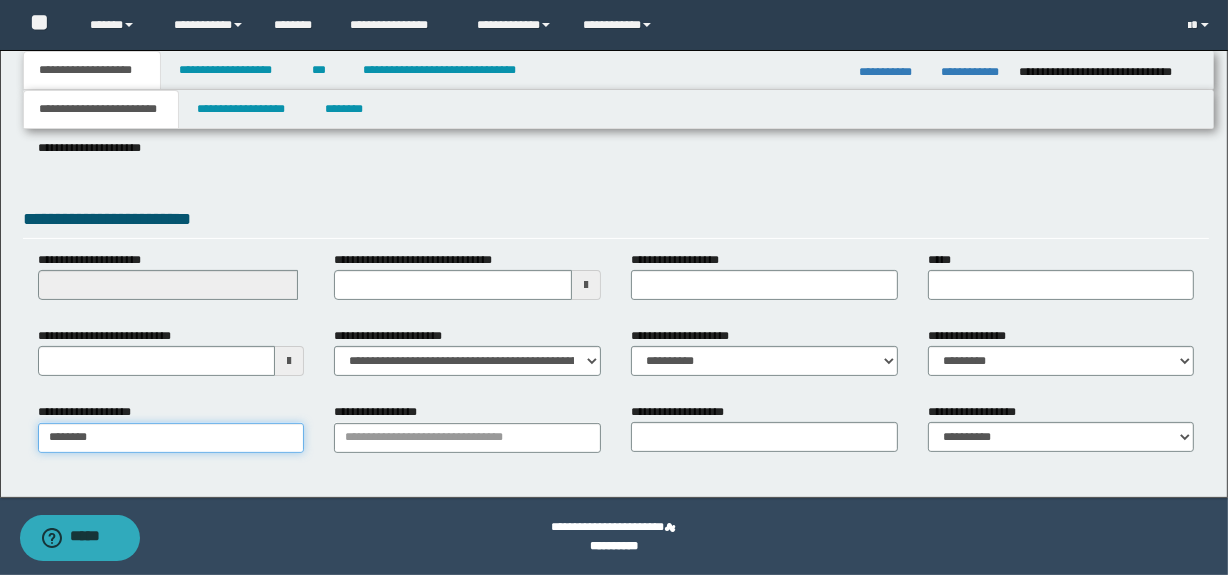 type on "**********" 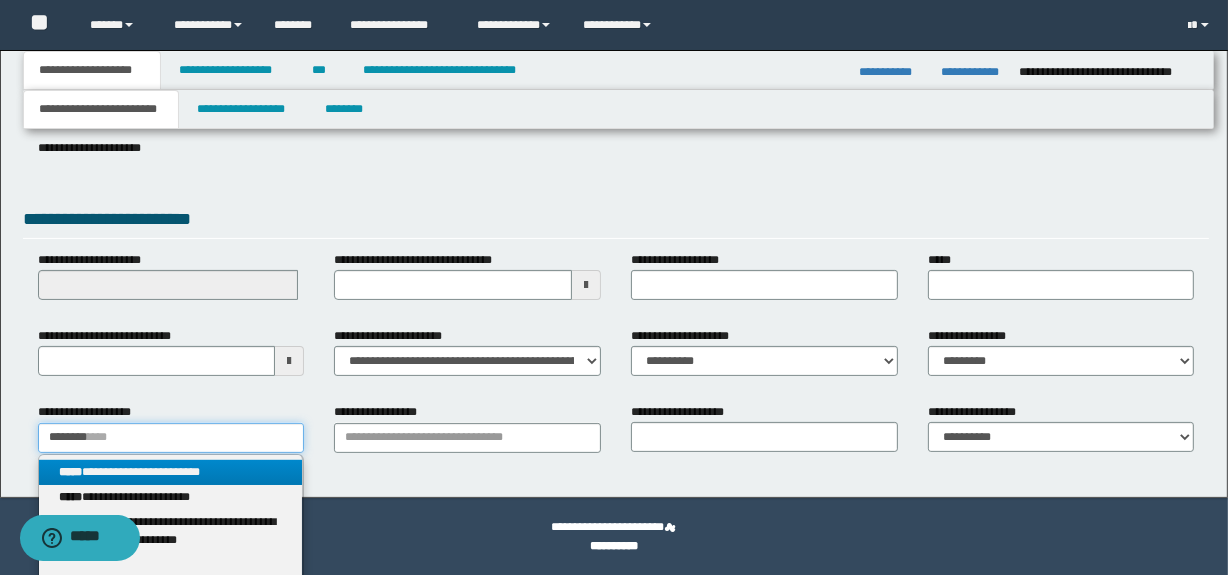 type on "********" 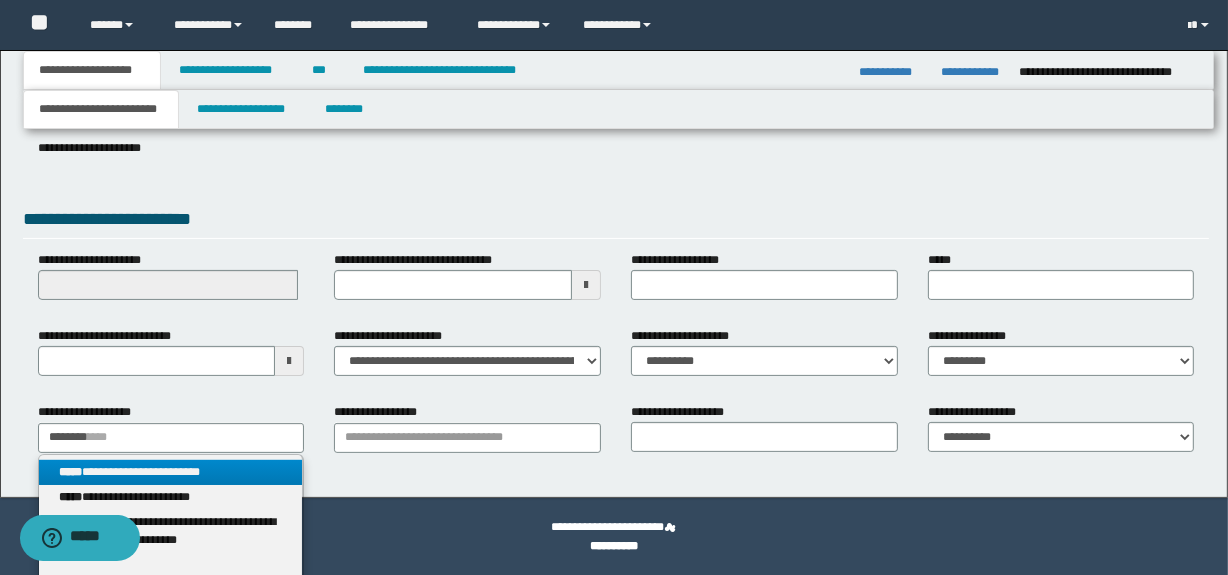 click on "**********" at bounding box center [171, 472] 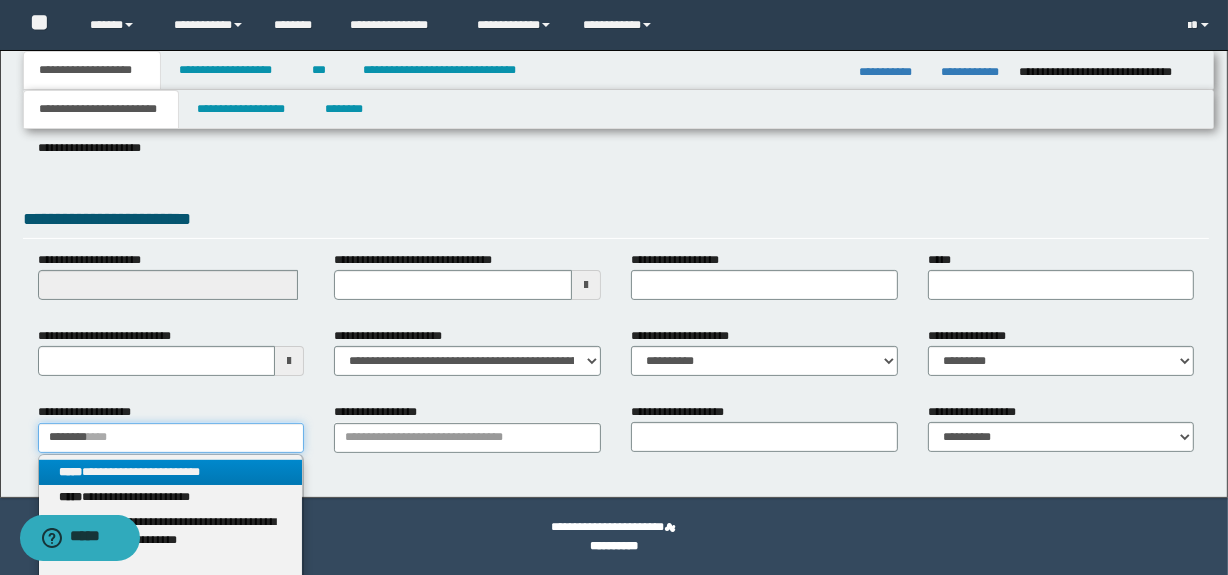 type 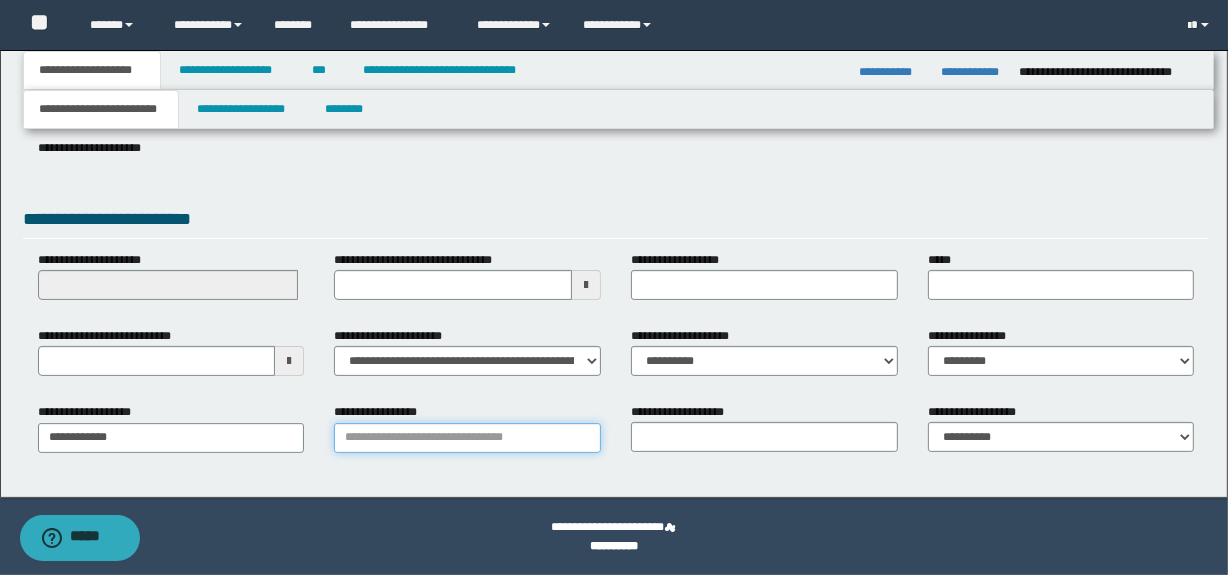 drag, startPoint x: 340, startPoint y: 438, endPoint x: 407, endPoint y: 438, distance: 67 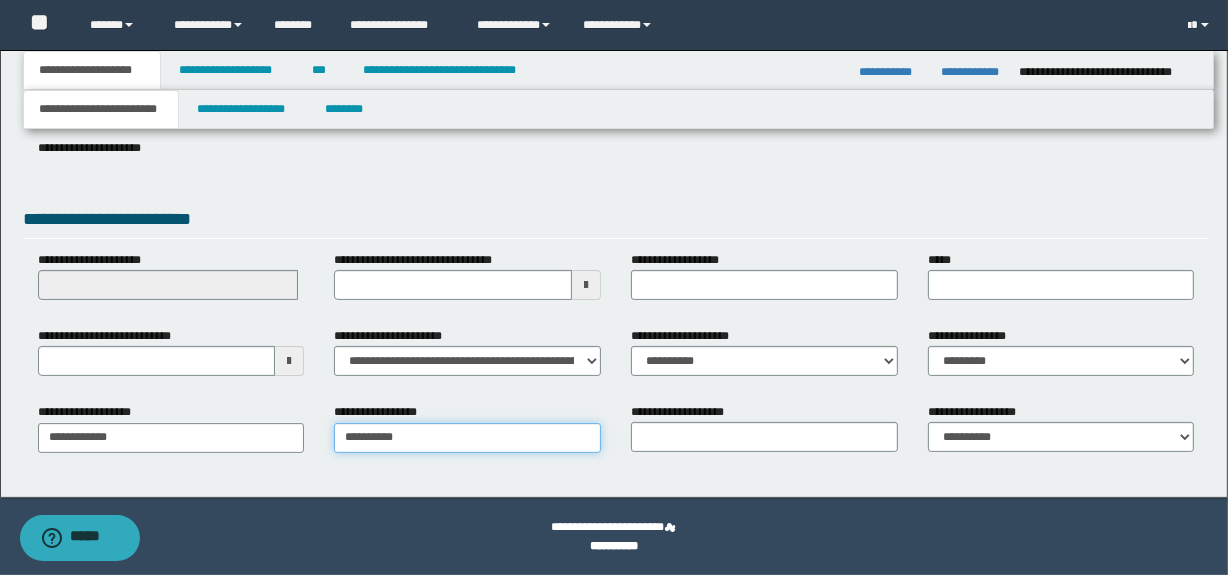 type on "**********" 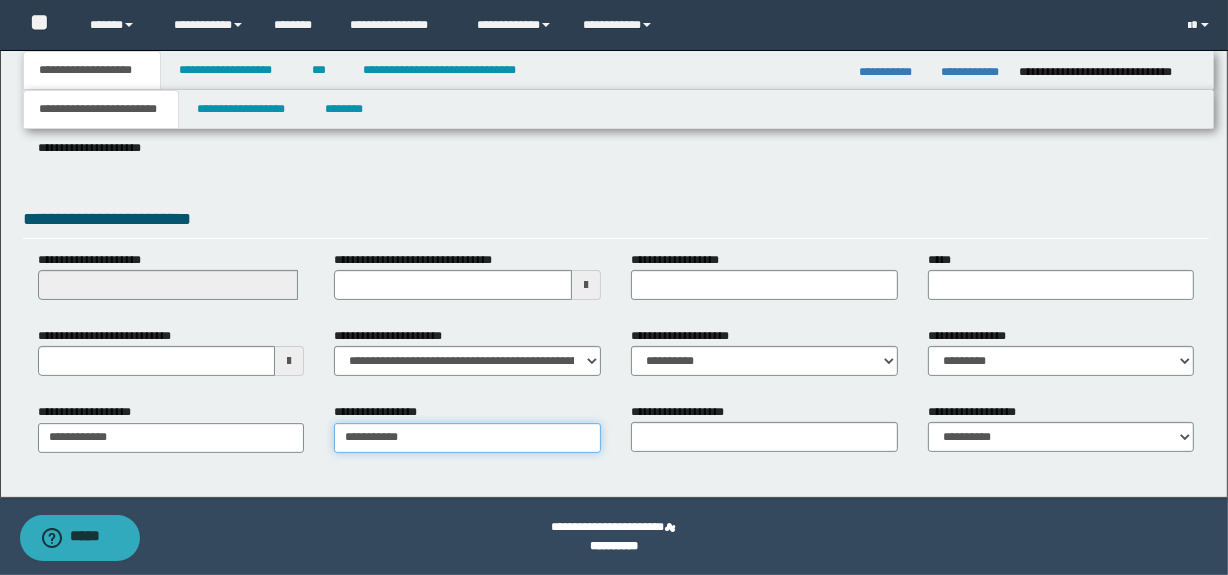 type on "**********" 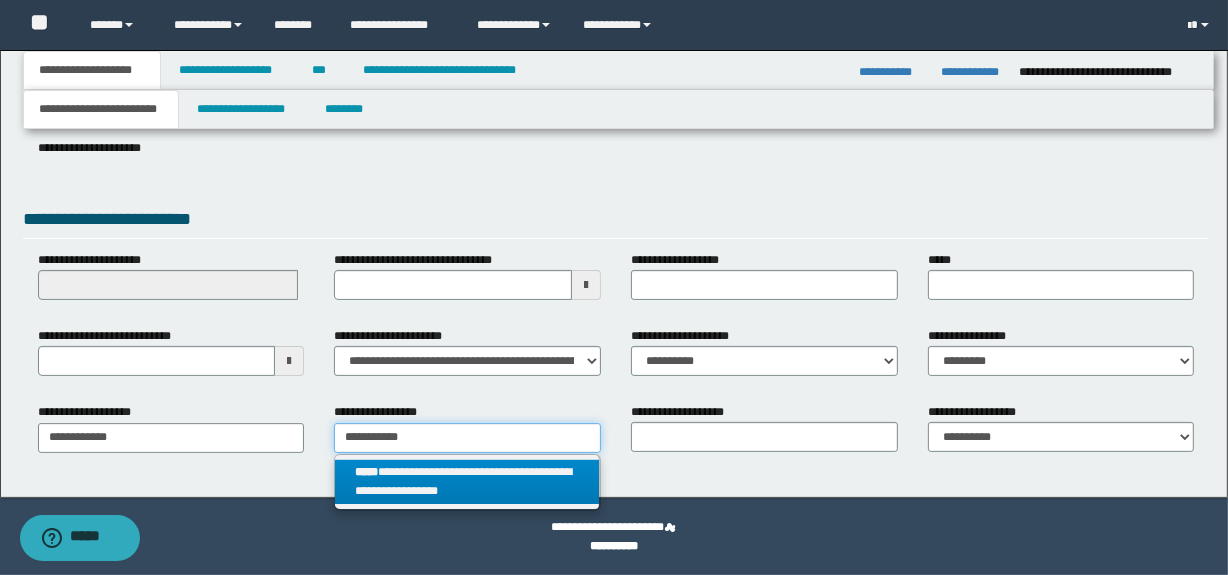 type on "**********" 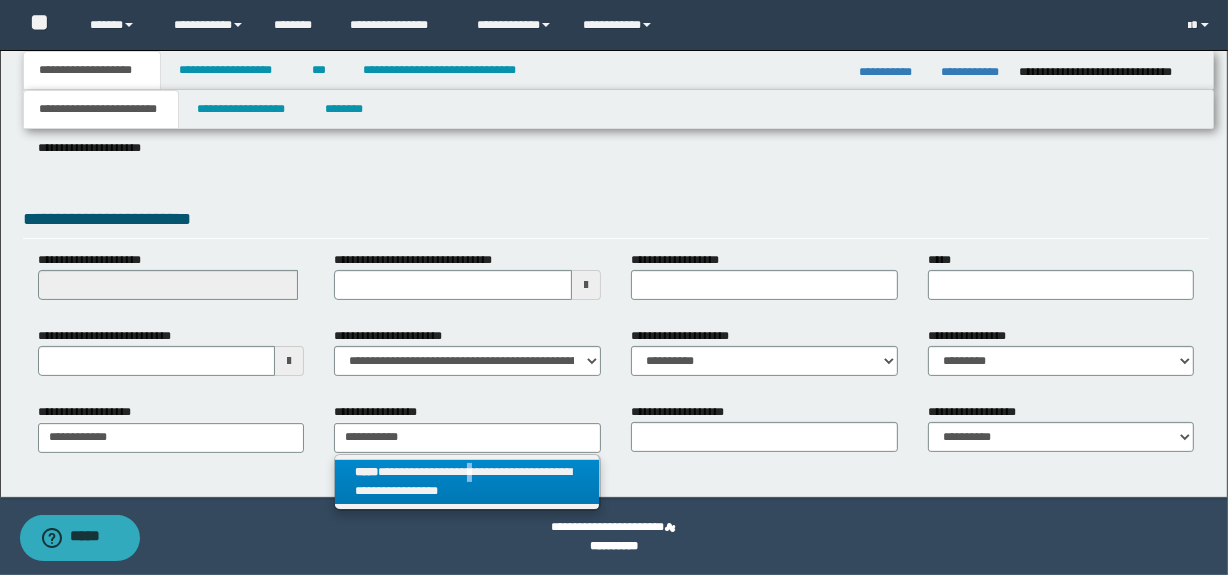 click on "**********" at bounding box center [467, 482] 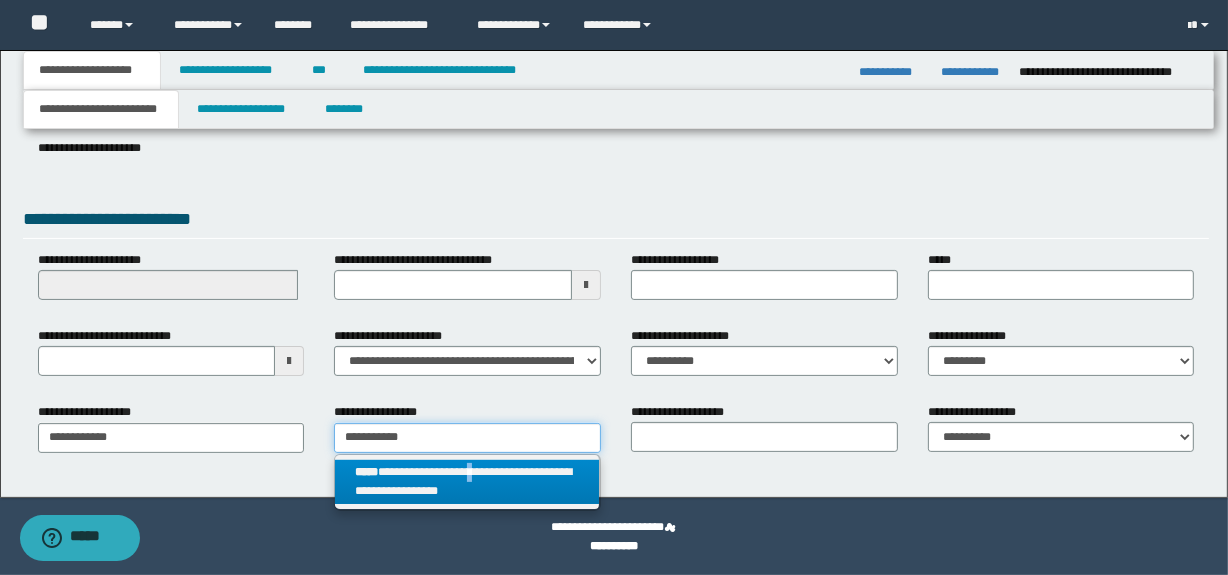 type 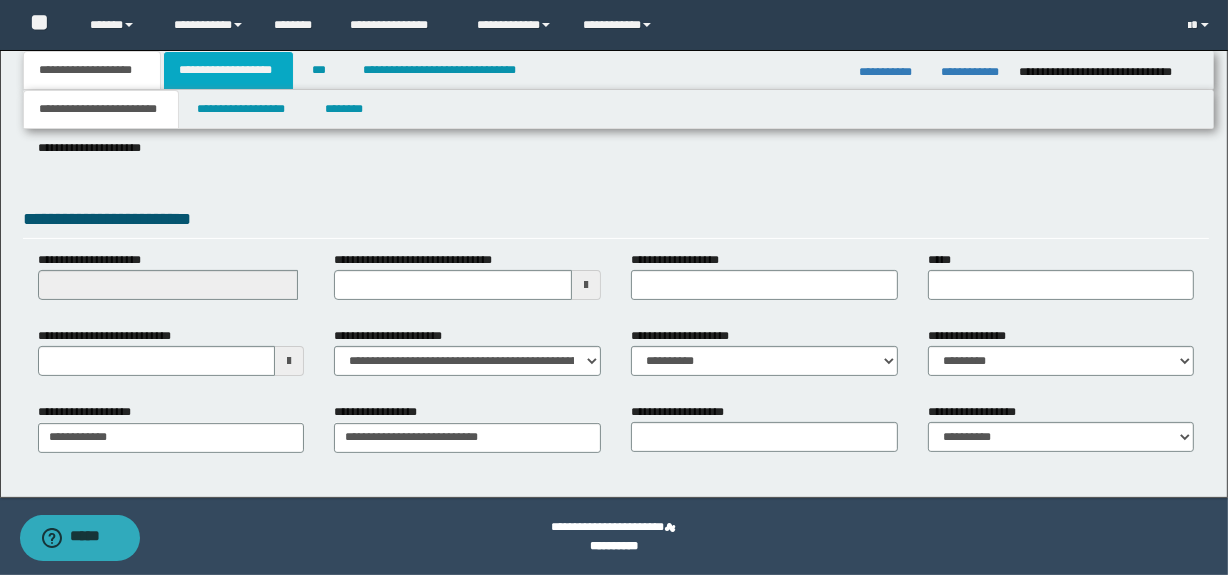 click on "**********" at bounding box center (228, 70) 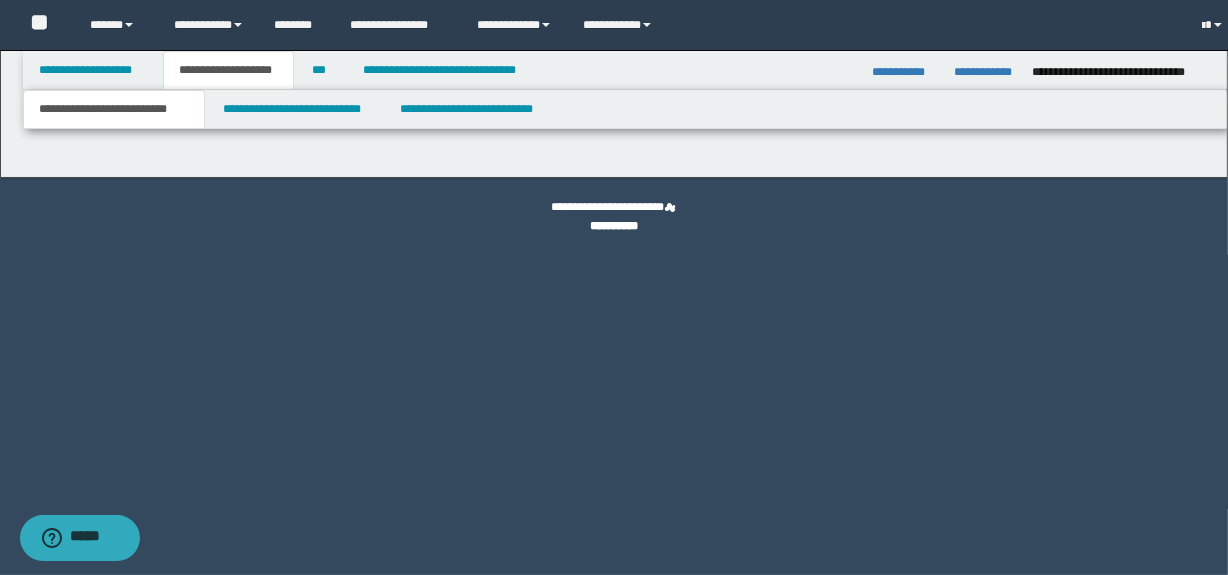 scroll, scrollTop: 0, scrollLeft: 0, axis: both 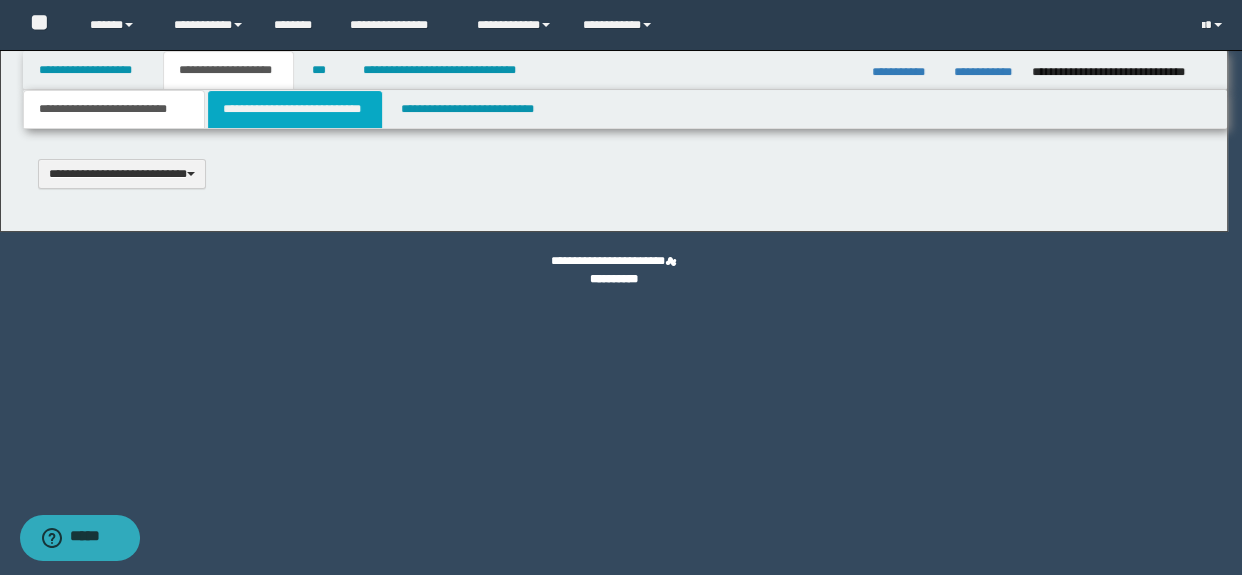 click on "**********" at bounding box center (621, 287) 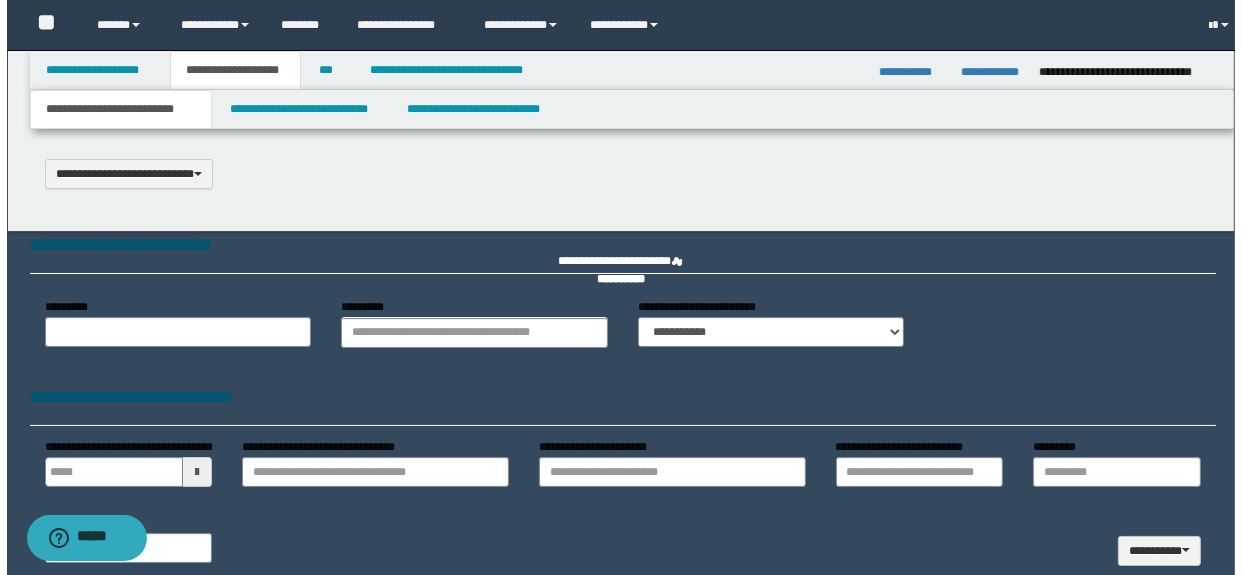 scroll, scrollTop: 0, scrollLeft: 0, axis: both 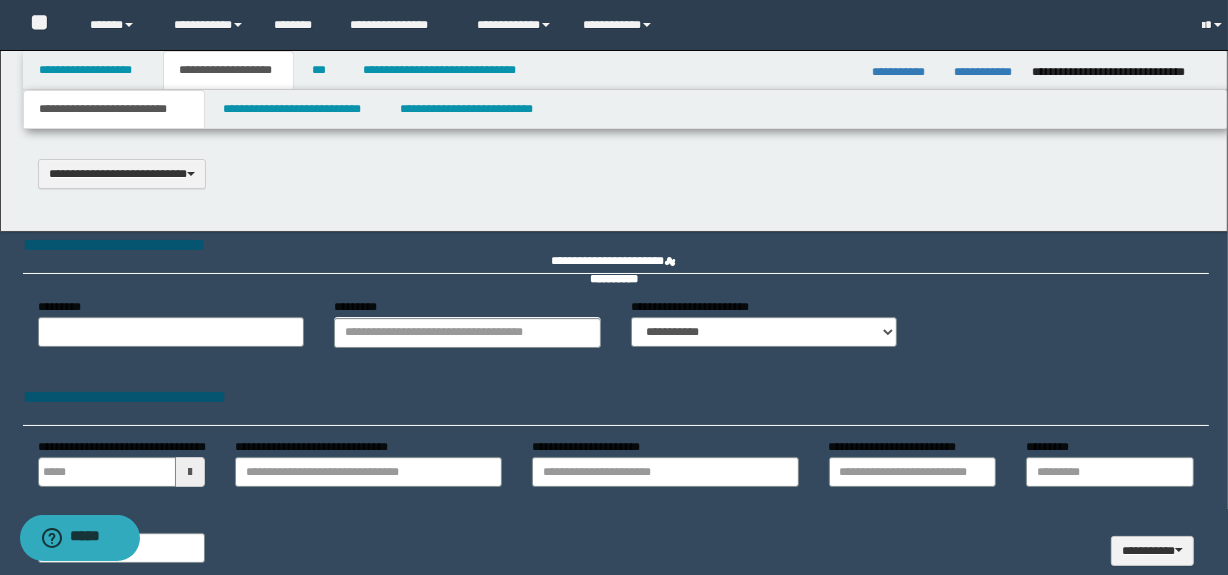 select on "*" 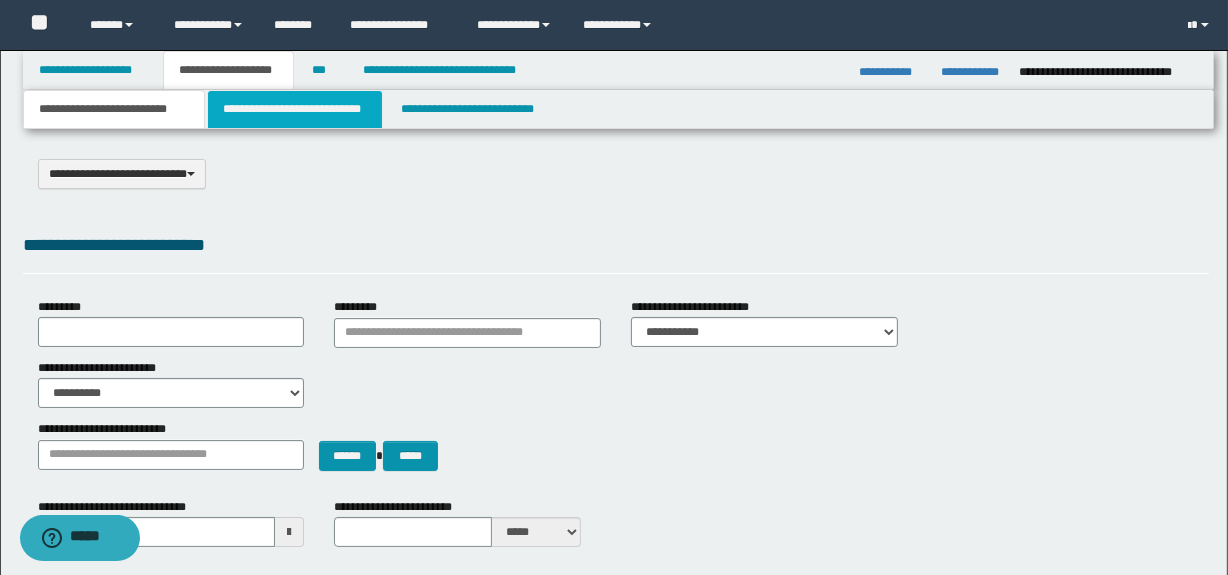click on "**********" at bounding box center [294, 109] 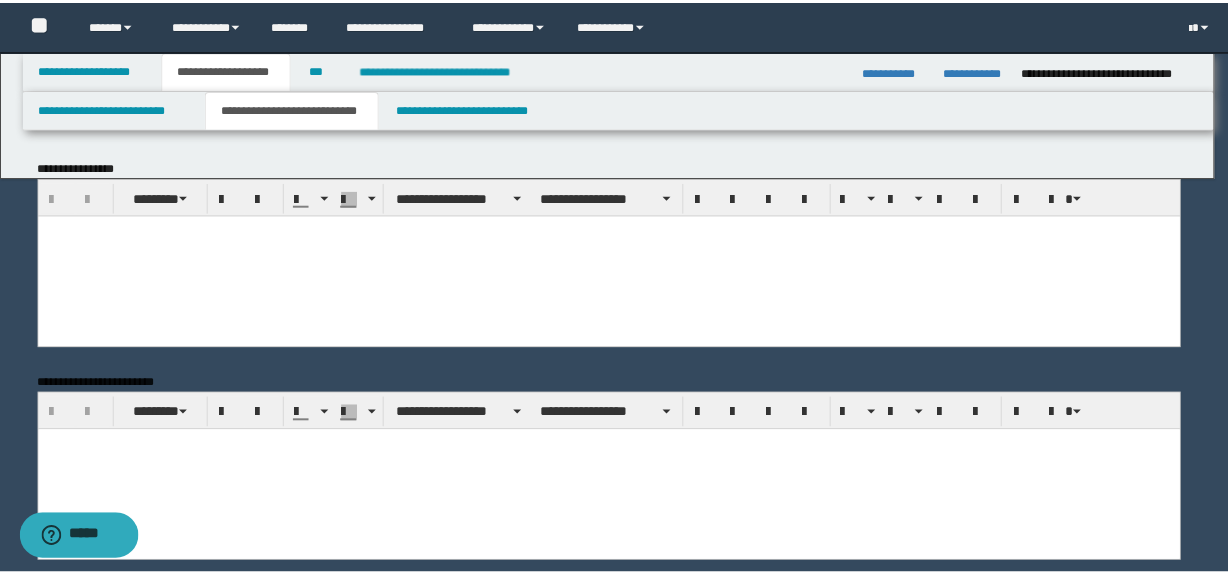 scroll, scrollTop: 0, scrollLeft: 0, axis: both 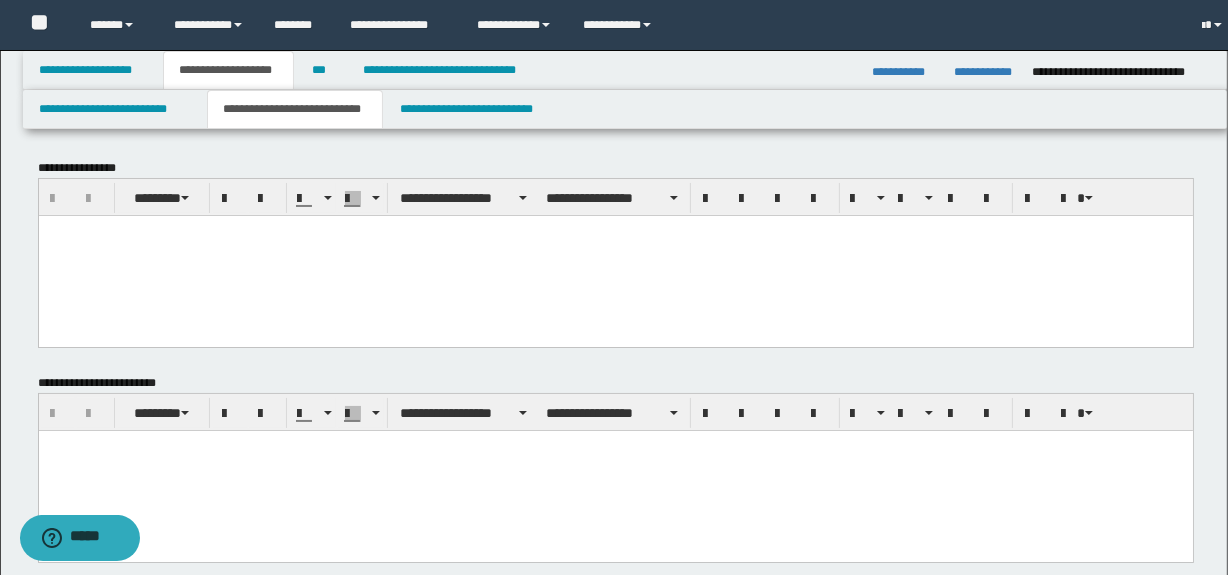 click at bounding box center (615, 255) 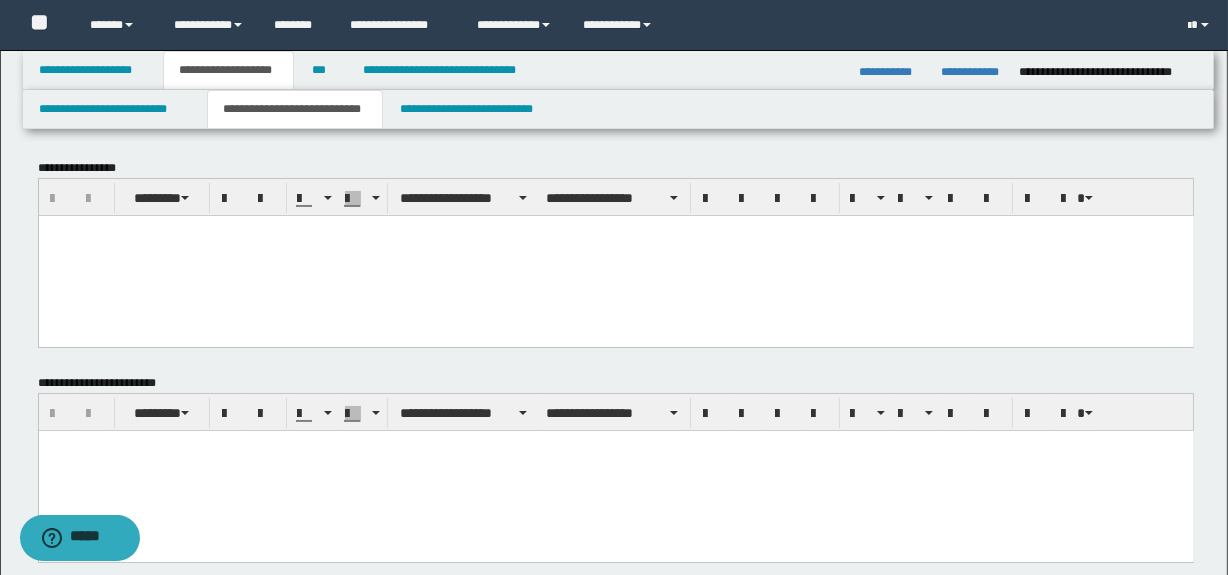 click at bounding box center (615, 255) 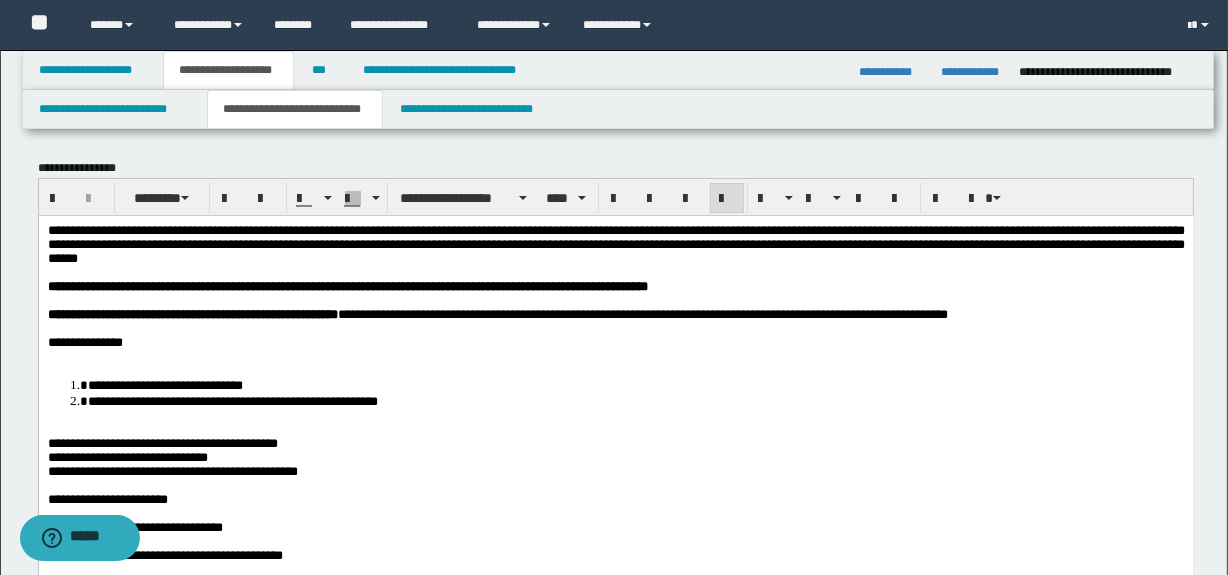 click at bounding box center (615, 356) 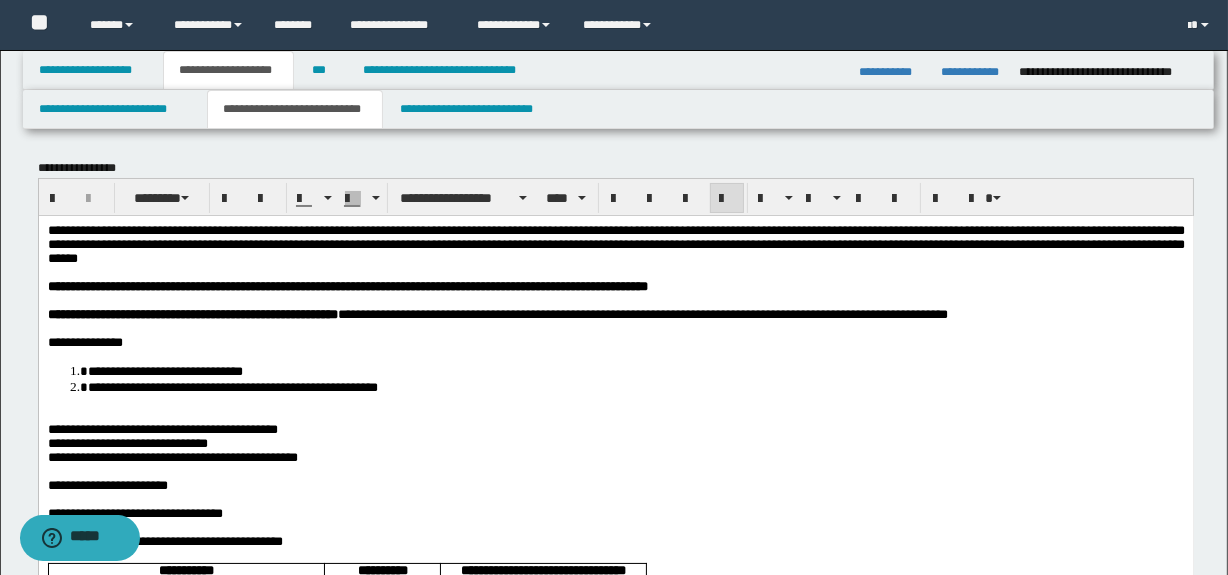 click on "**********" at bounding box center [615, 988] 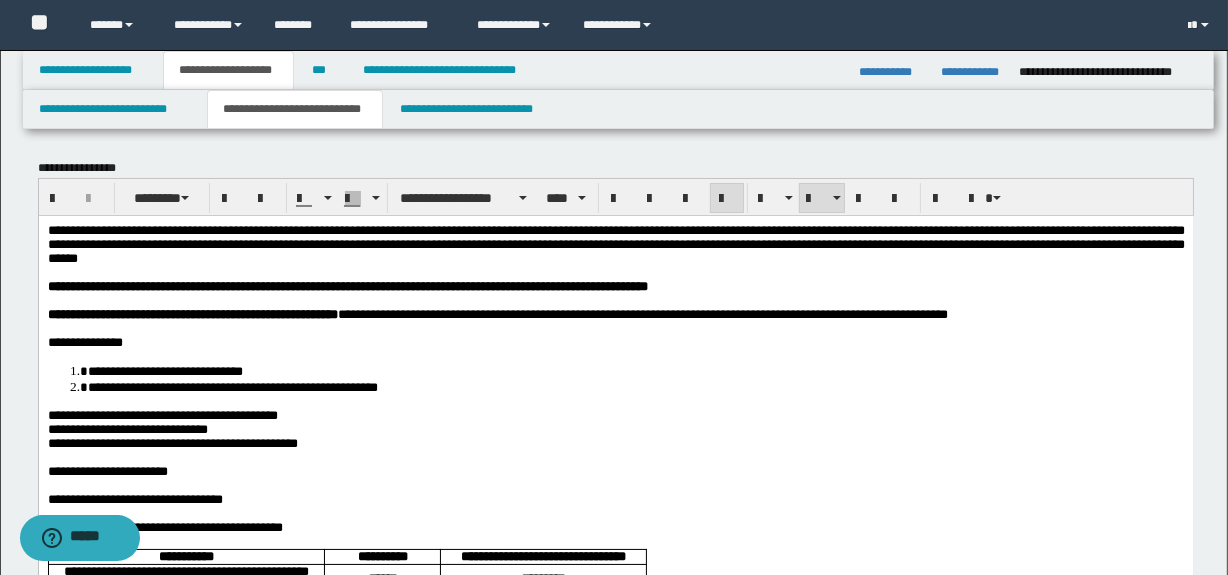 click on "**********" at bounding box center [162, 414] 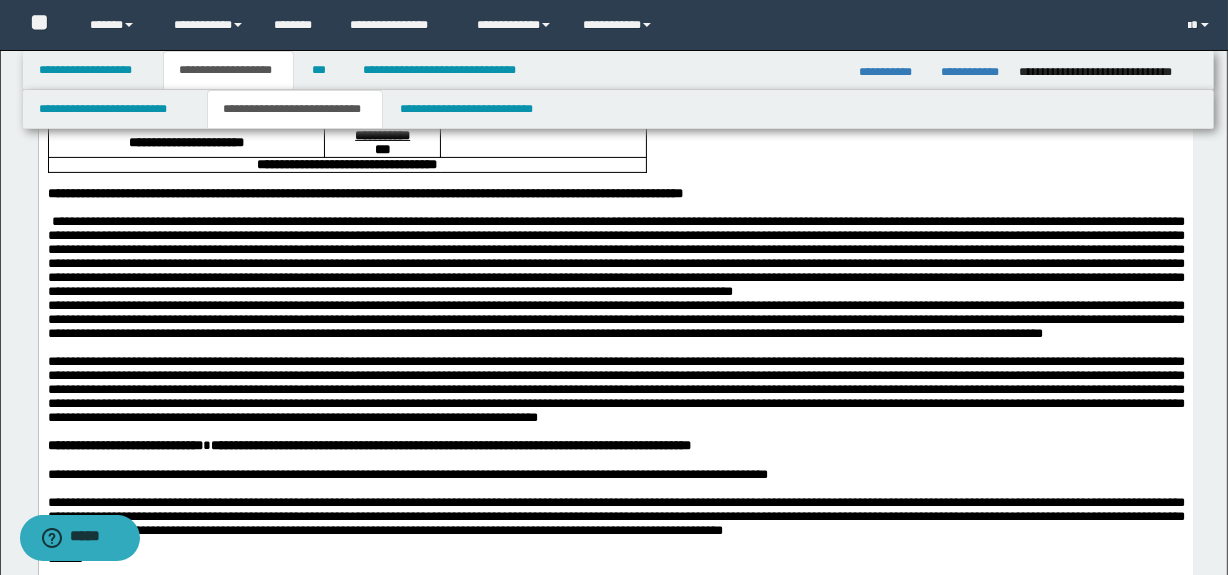 scroll, scrollTop: 484, scrollLeft: 0, axis: vertical 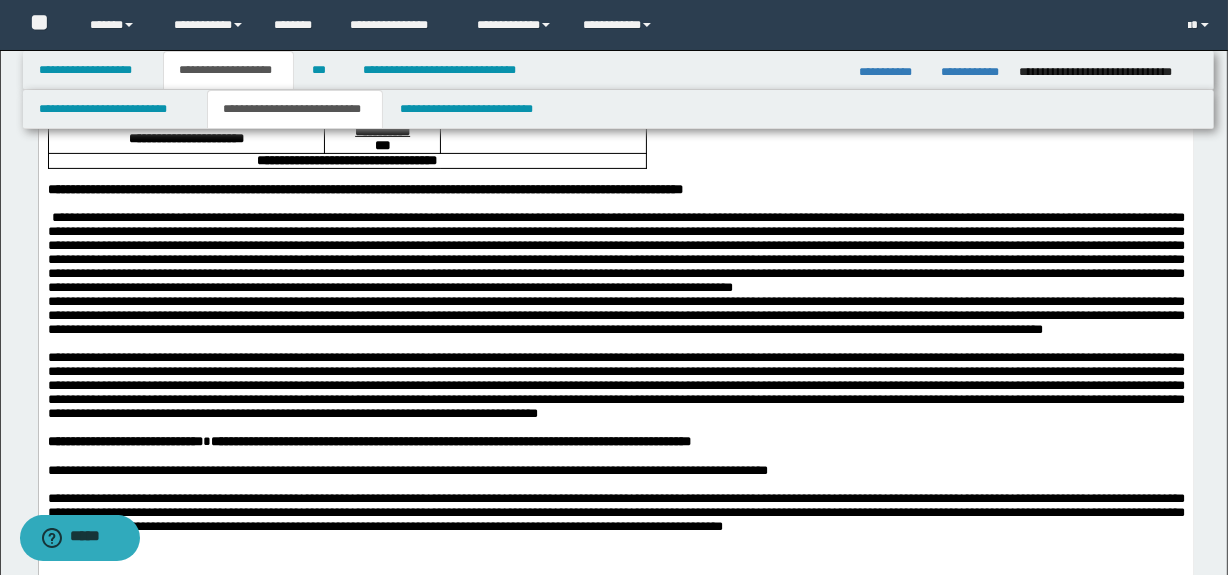 click at bounding box center (615, 253) 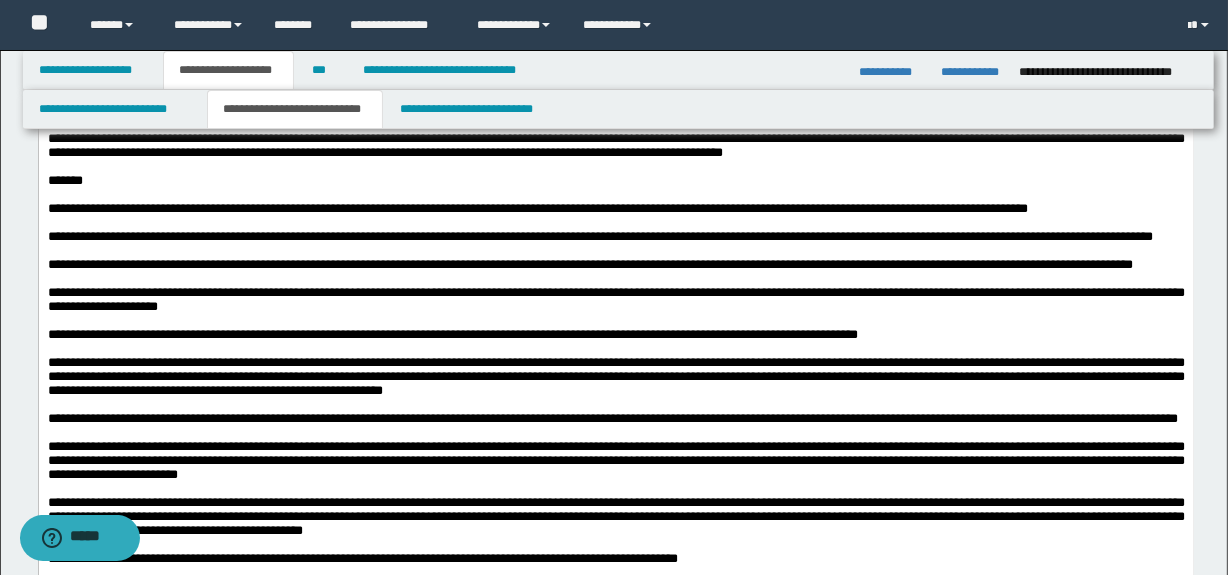 scroll, scrollTop: 909, scrollLeft: 0, axis: vertical 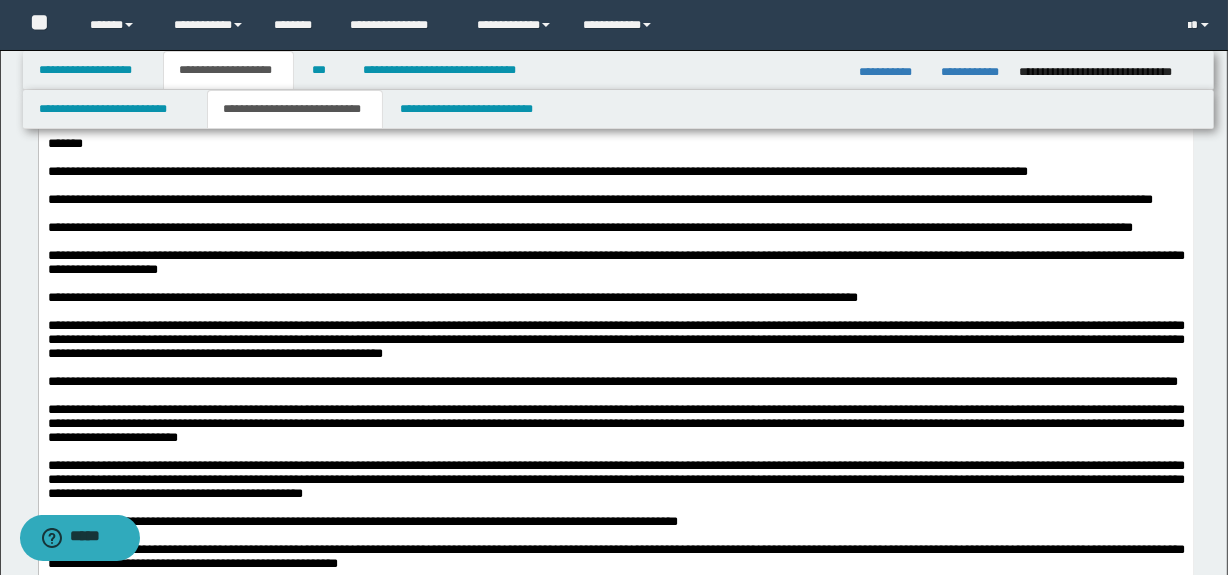 drag, startPoint x: 745, startPoint y: 317, endPoint x: 641, endPoint y: 355, distance: 110.724884 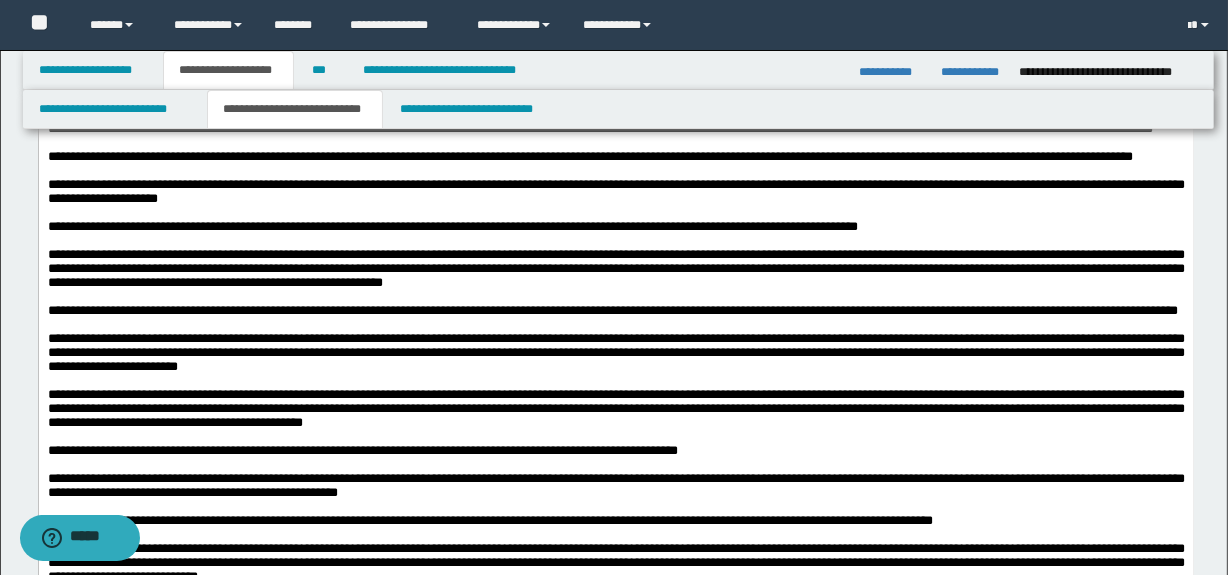 scroll, scrollTop: 970, scrollLeft: 0, axis: vertical 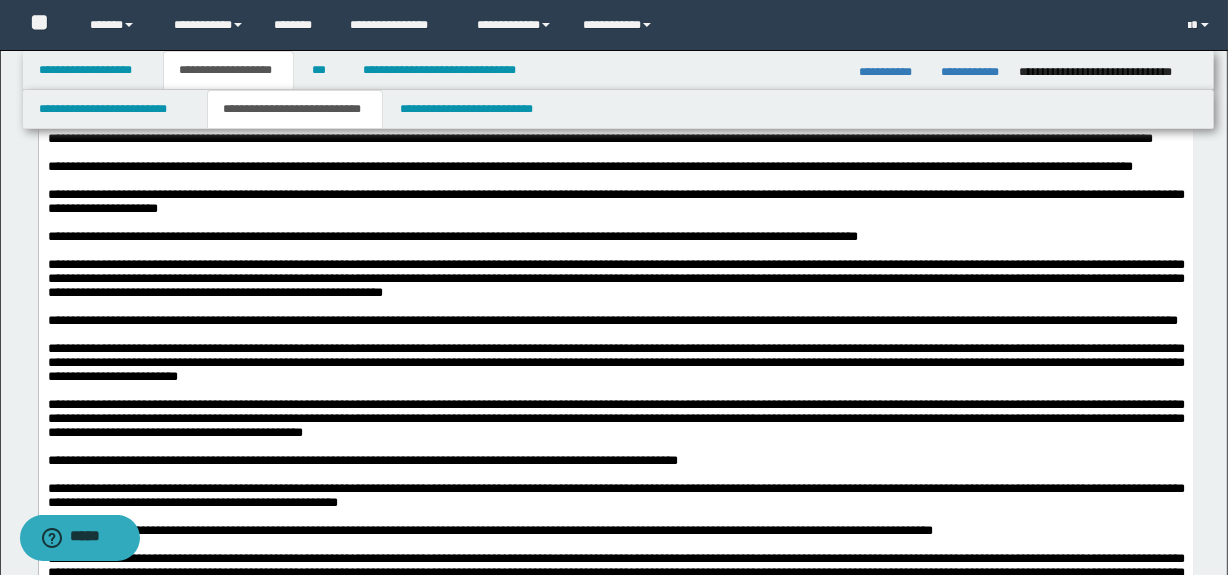 click at bounding box center (615, 153) 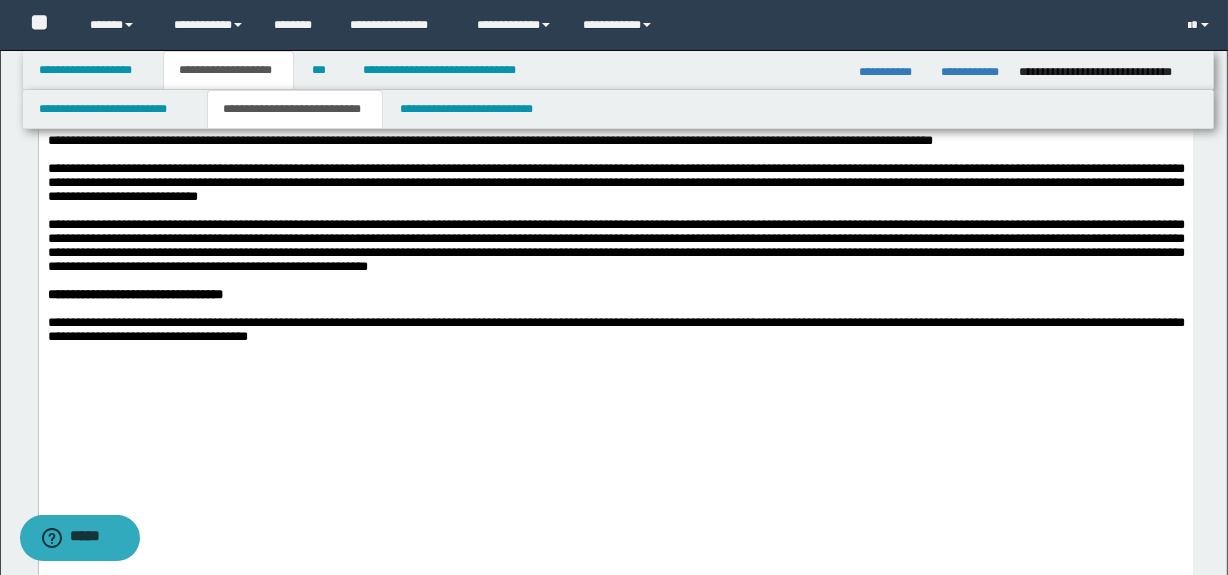 scroll, scrollTop: 1302, scrollLeft: 0, axis: vertical 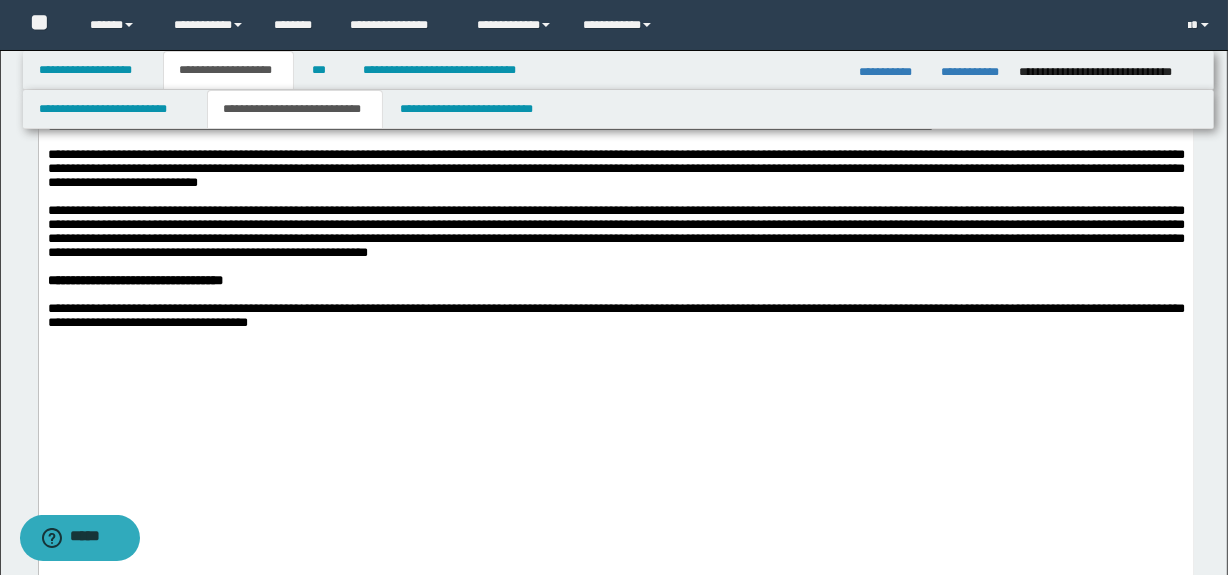 click at bounding box center [615, 113] 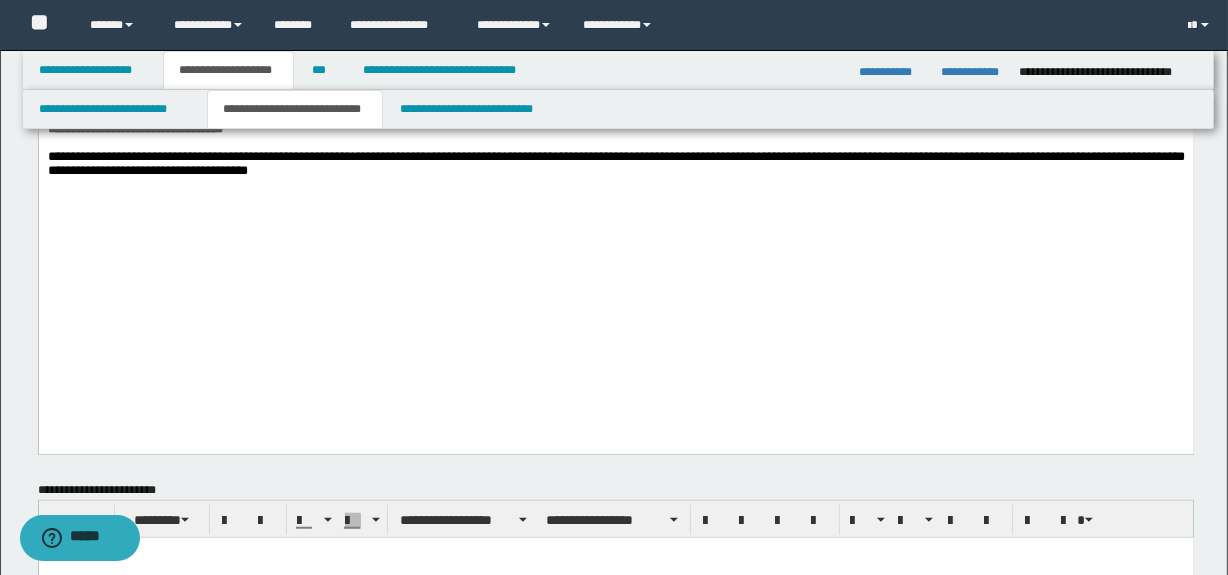 scroll, scrollTop: 1454, scrollLeft: 0, axis: vertical 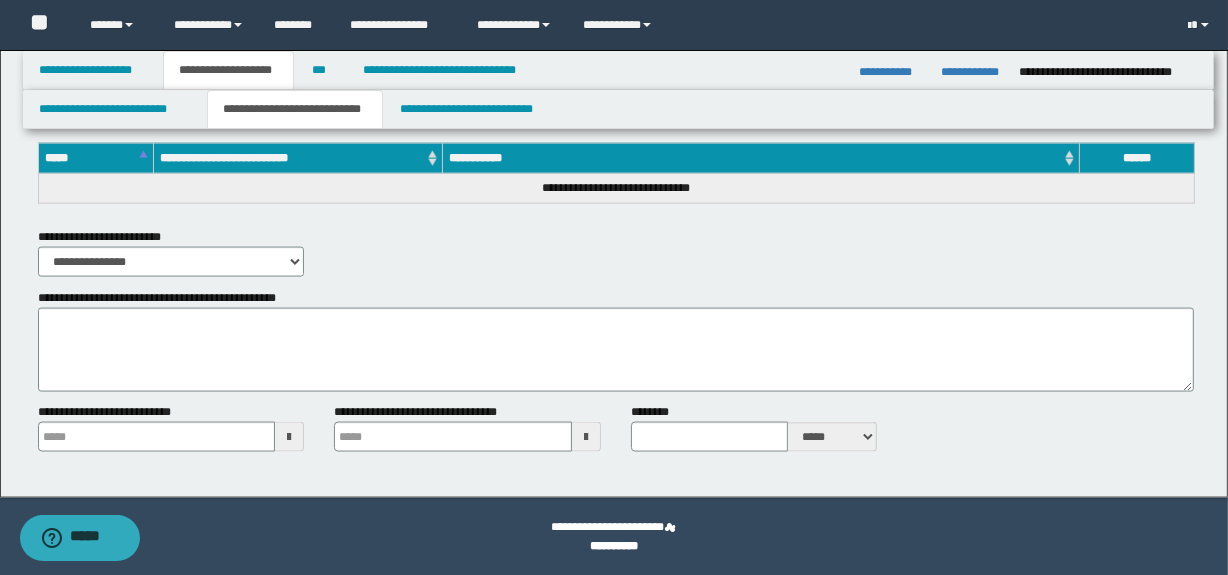 click on "**********" at bounding box center (171, 252) 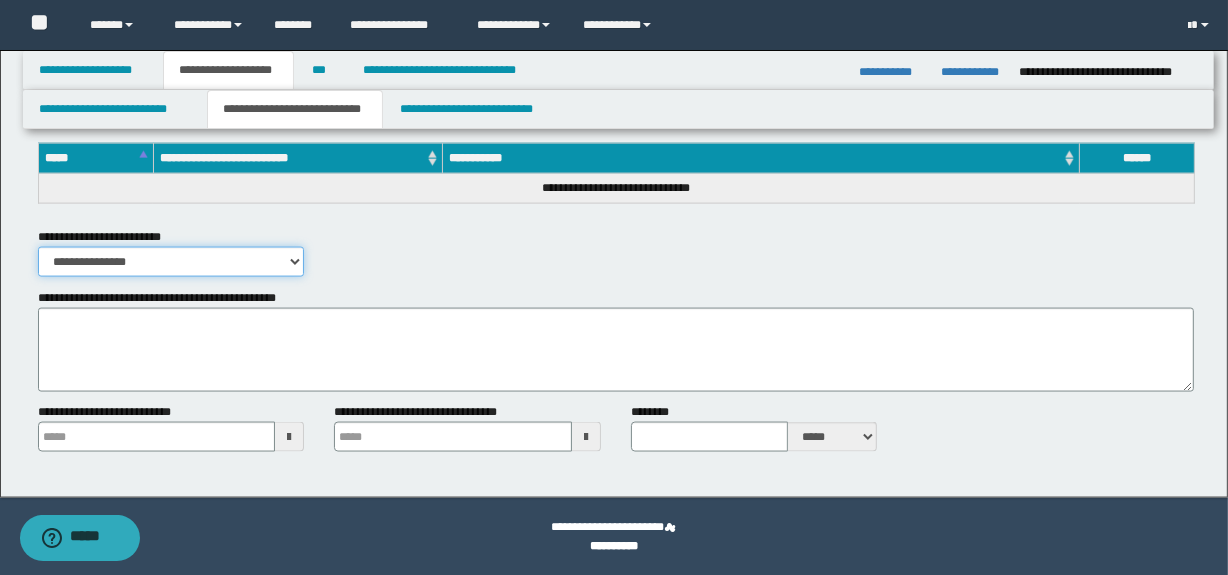 click on "**********" at bounding box center [171, 262] 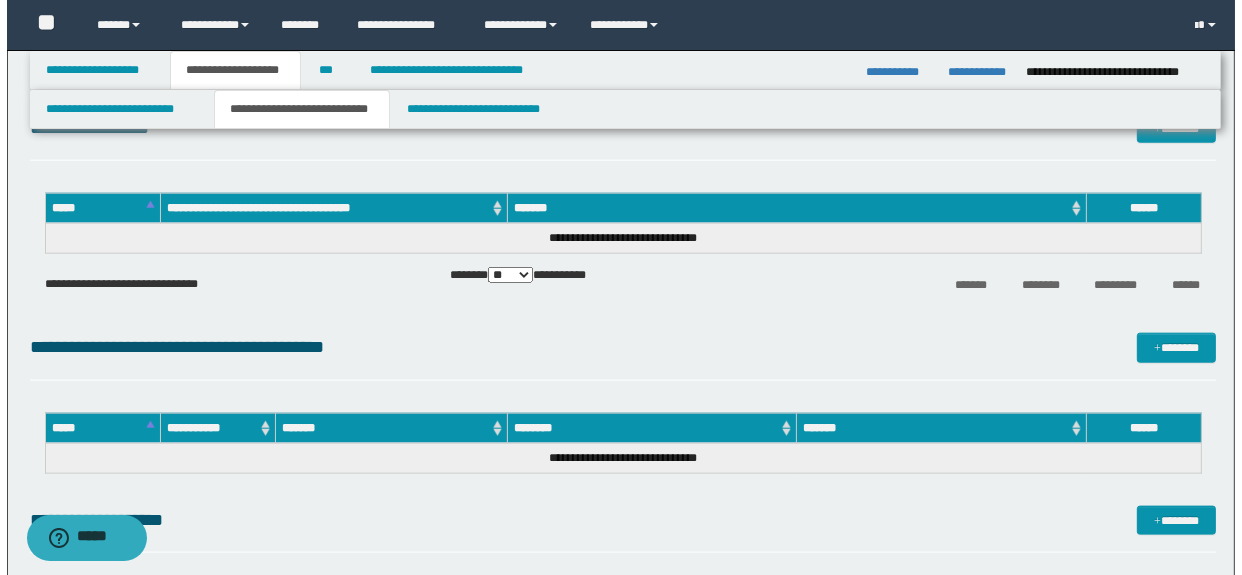 scroll, scrollTop: 1948, scrollLeft: 0, axis: vertical 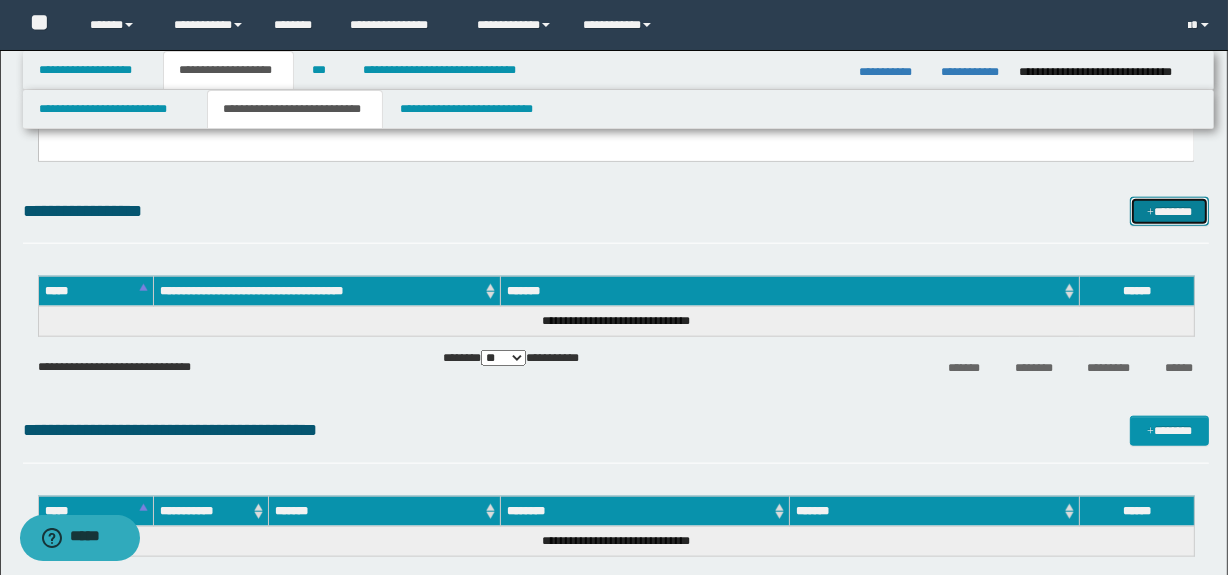 click on "*******" at bounding box center (1170, 212) 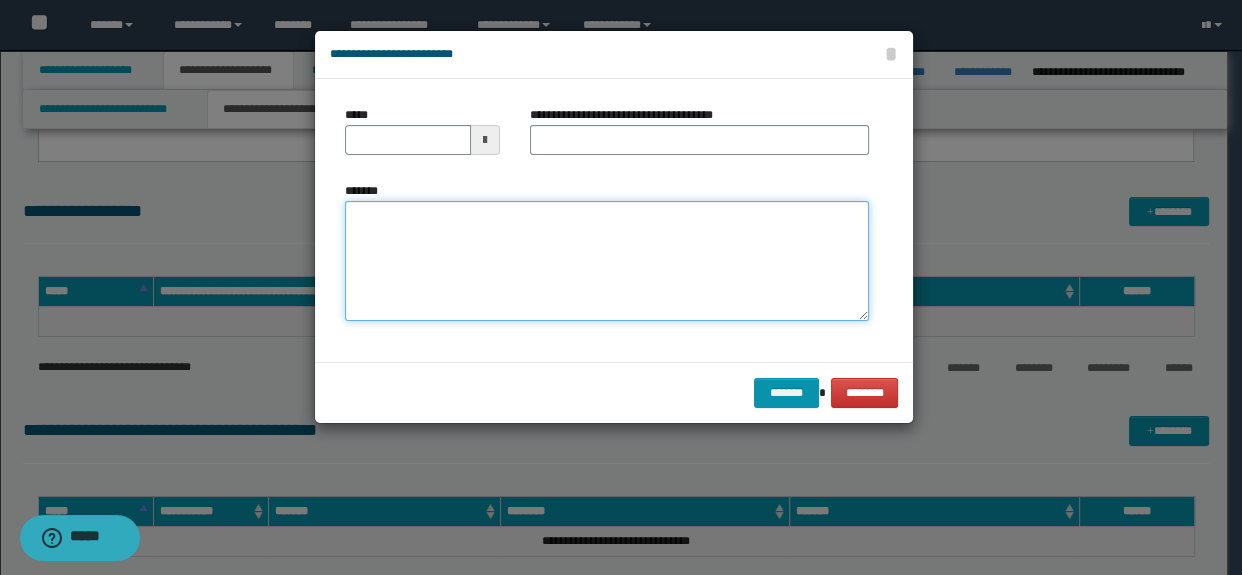 click on "*******" at bounding box center (607, 261) 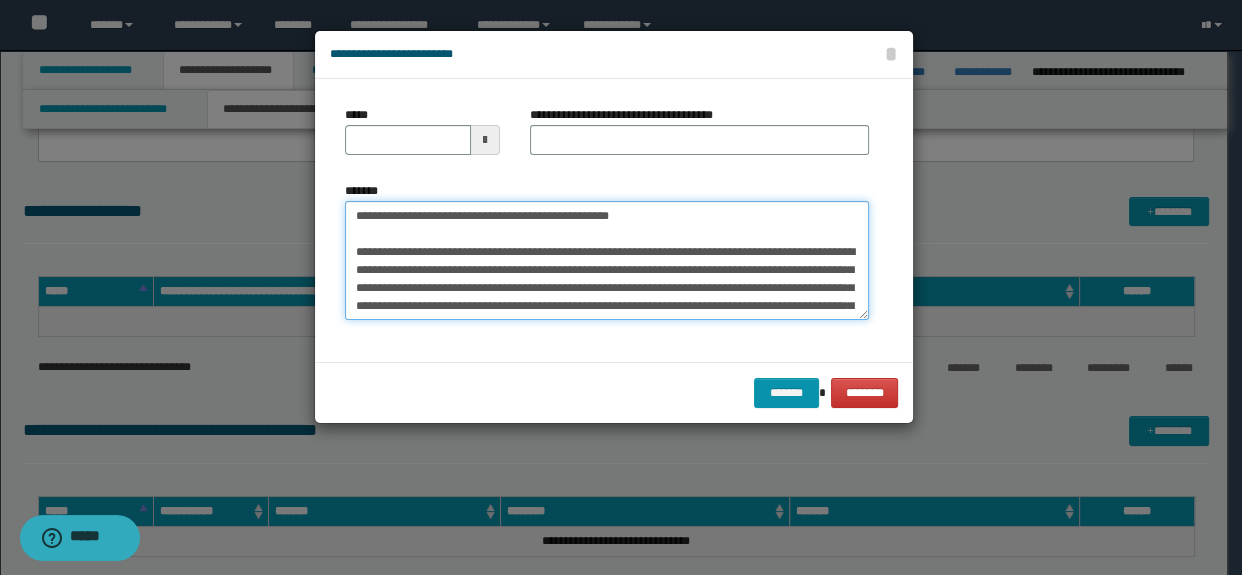scroll, scrollTop: 0, scrollLeft: 0, axis: both 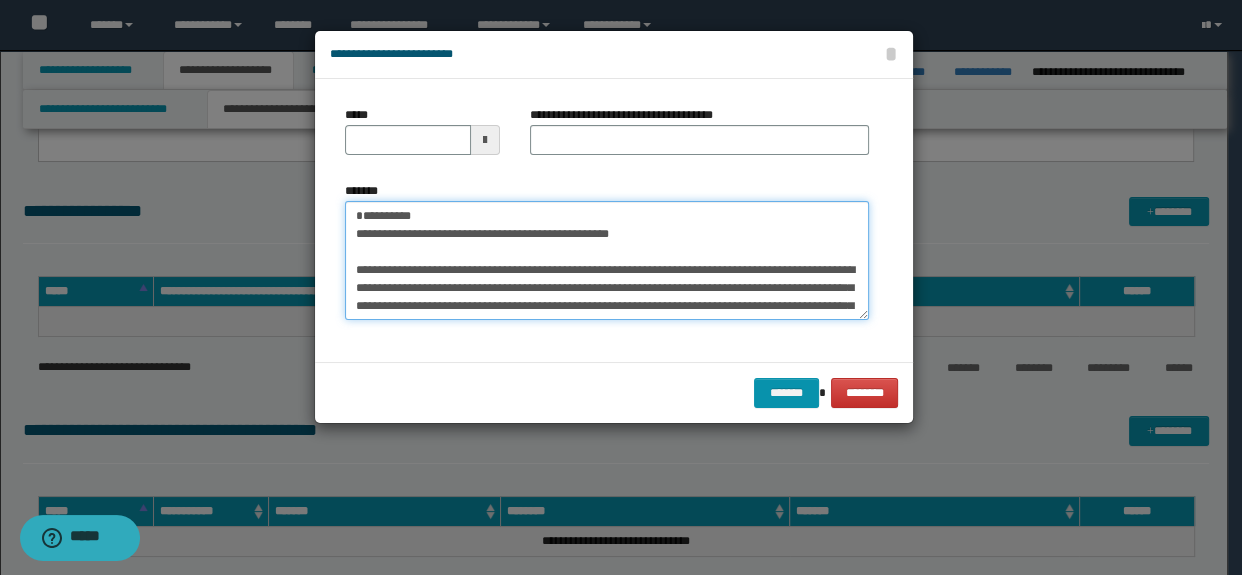 drag, startPoint x: 708, startPoint y: 255, endPoint x: 320, endPoint y: 251, distance: 388.02063 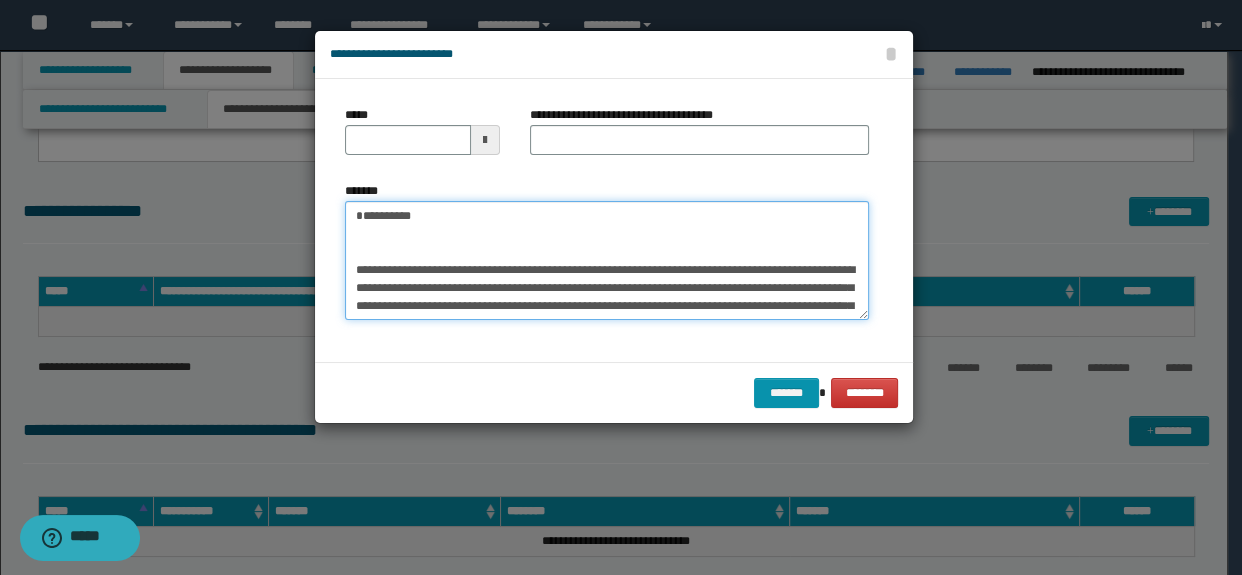 type on "**********" 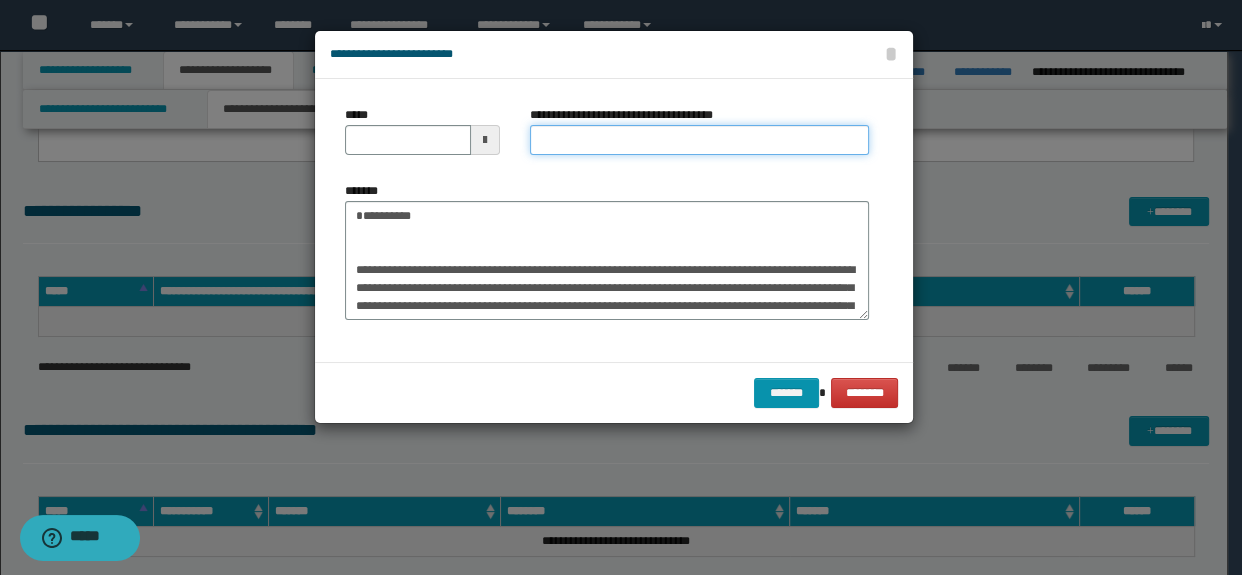 click on "**********" at bounding box center (700, 140) 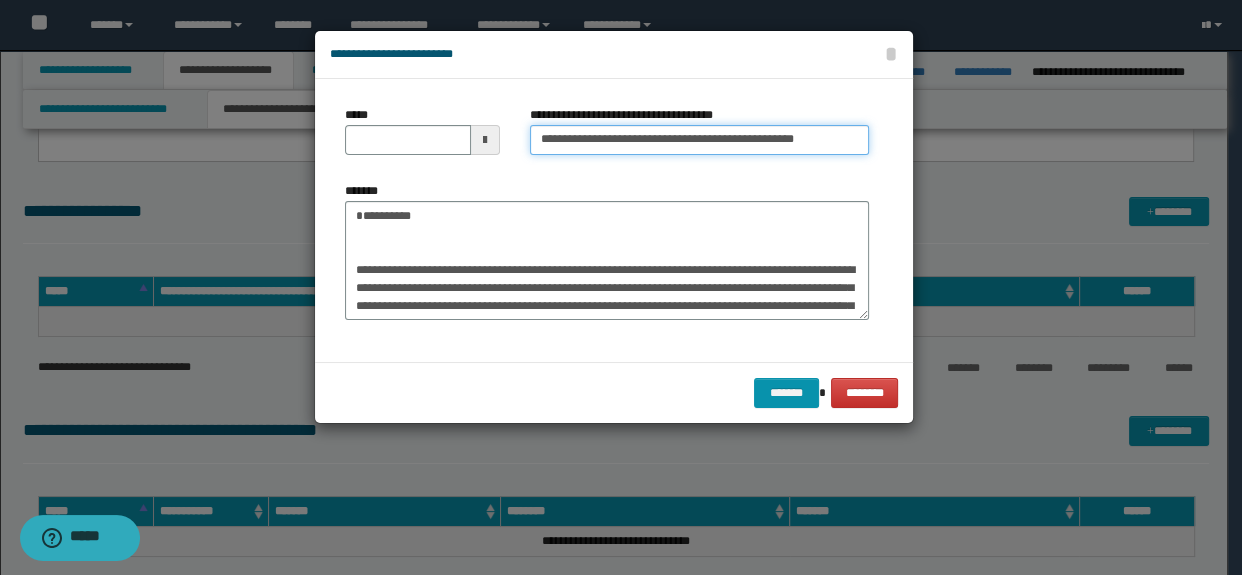 scroll, scrollTop: 0, scrollLeft: 22, axis: horizontal 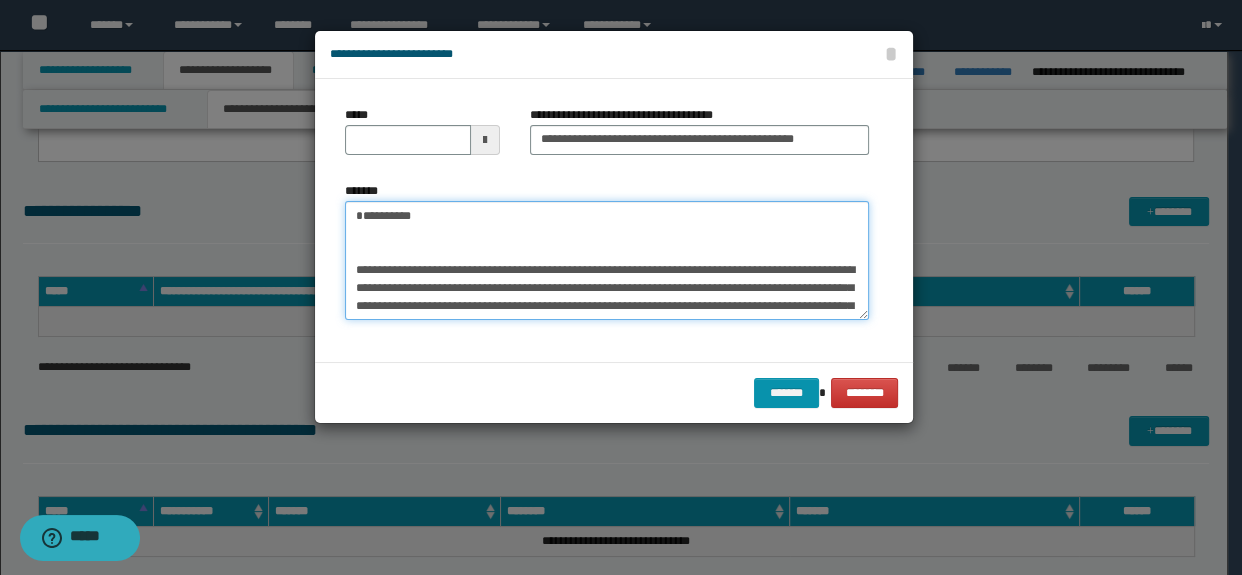drag, startPoint x: 479, startPoint y: 235, endPoint x: 131, endPoint y: 207, distance: 349.12463 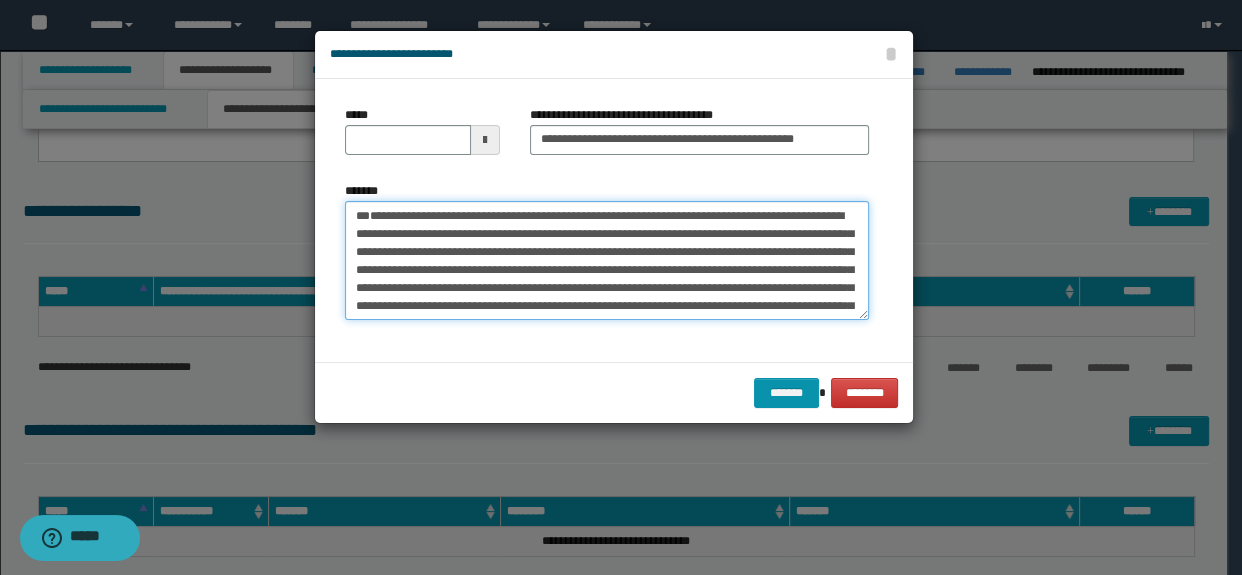 type 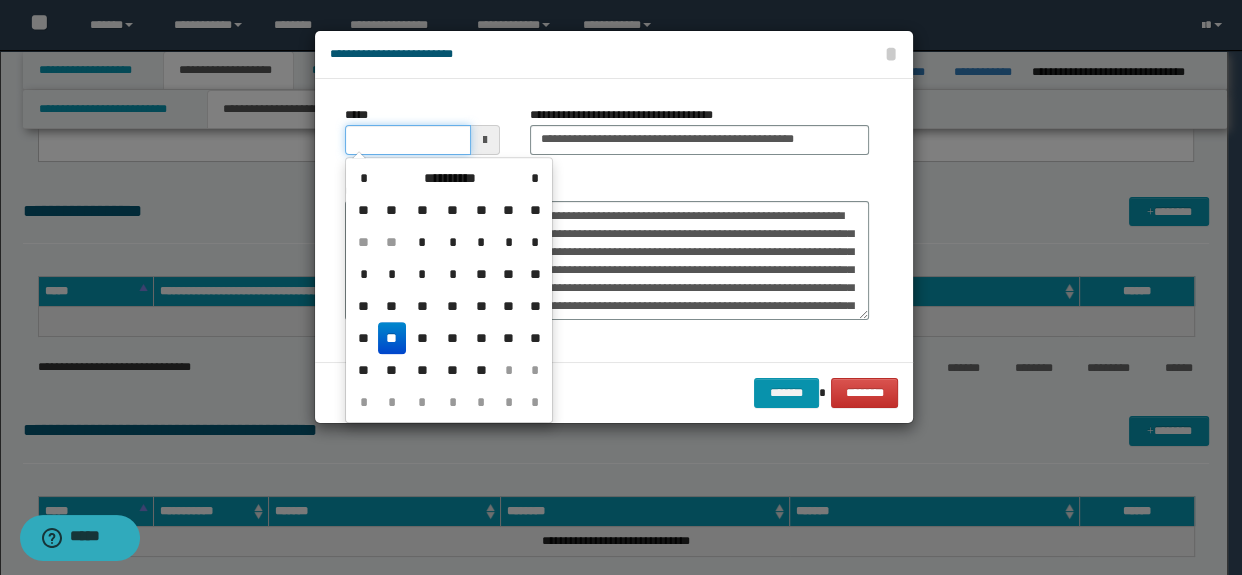click on "*****" at bounding box center (408, 140) 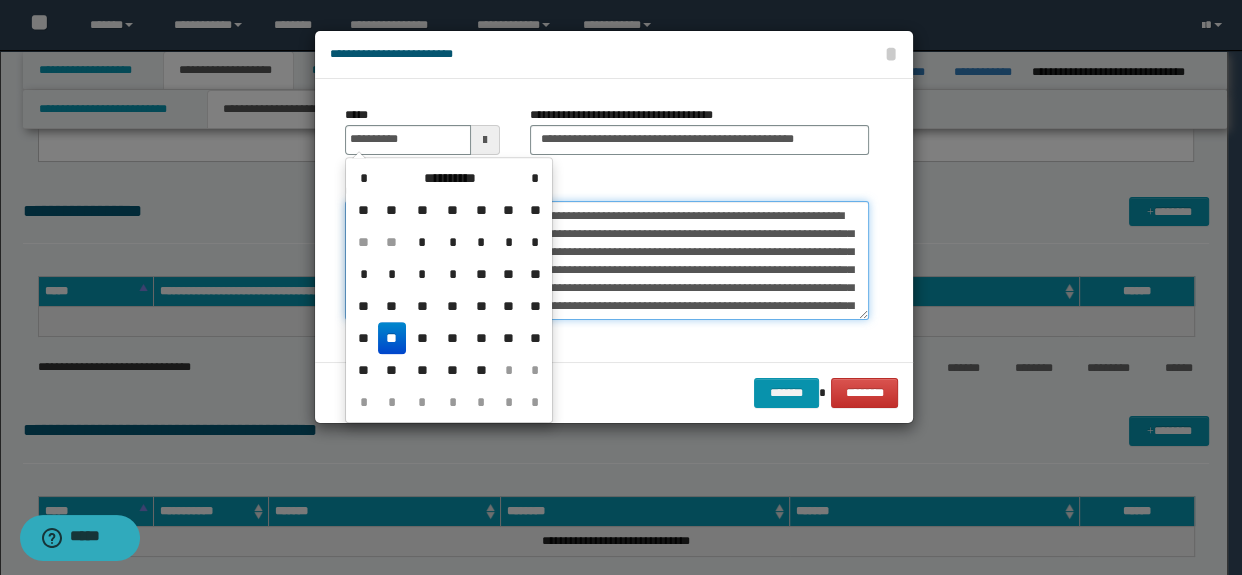 type on "**********" 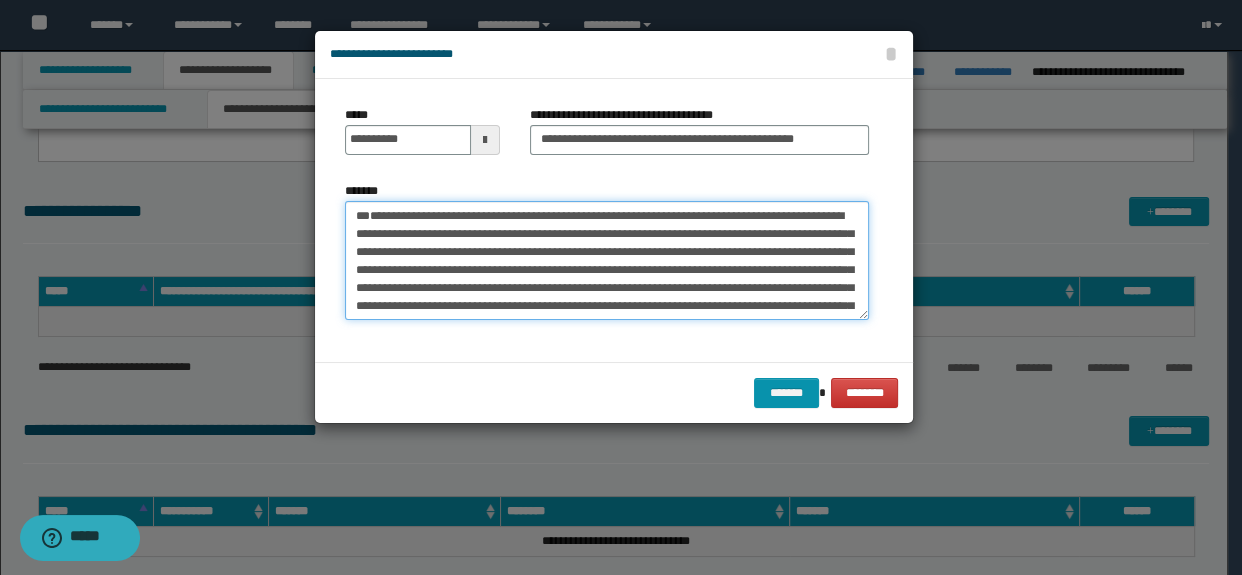 click on "*******" at bounding box center [607, 261] 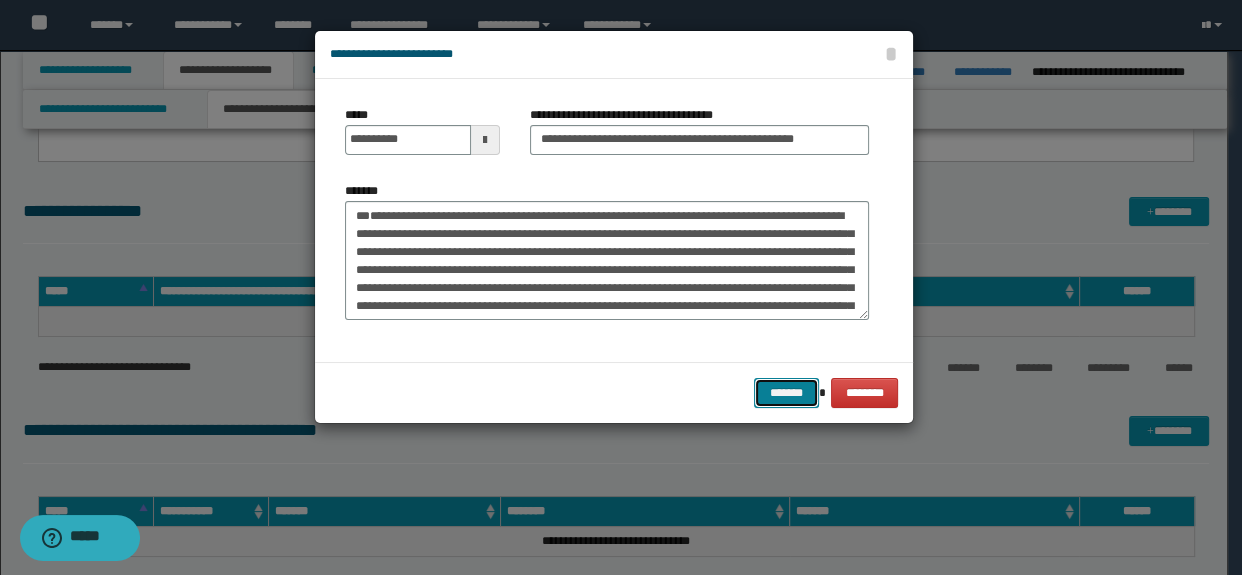 click on "*******" at bounding box center (786, 393) 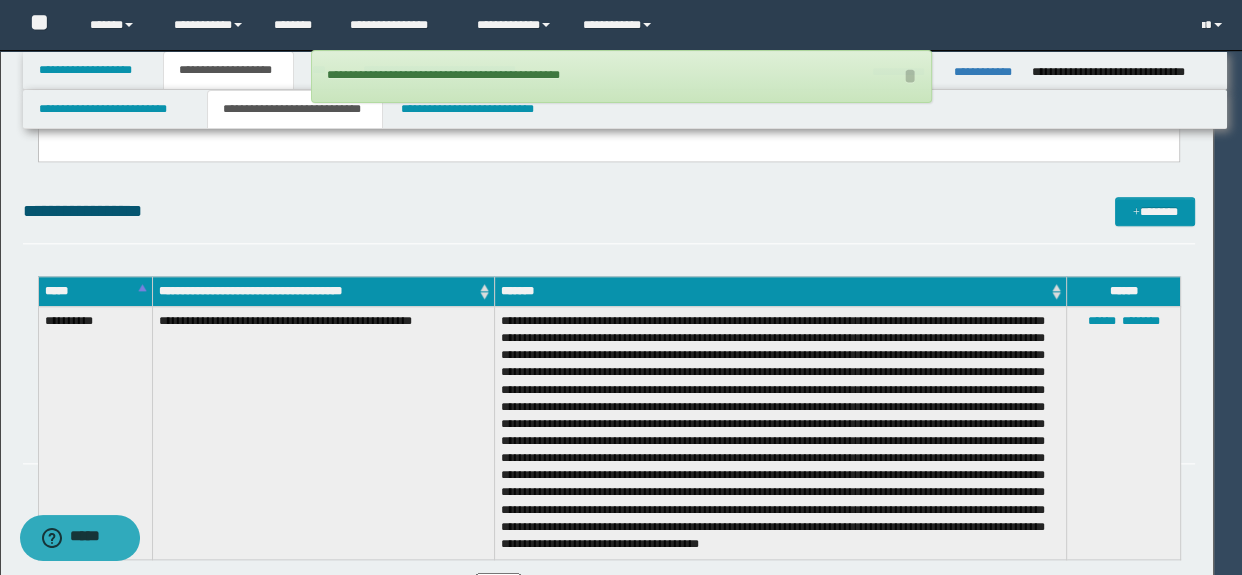 type 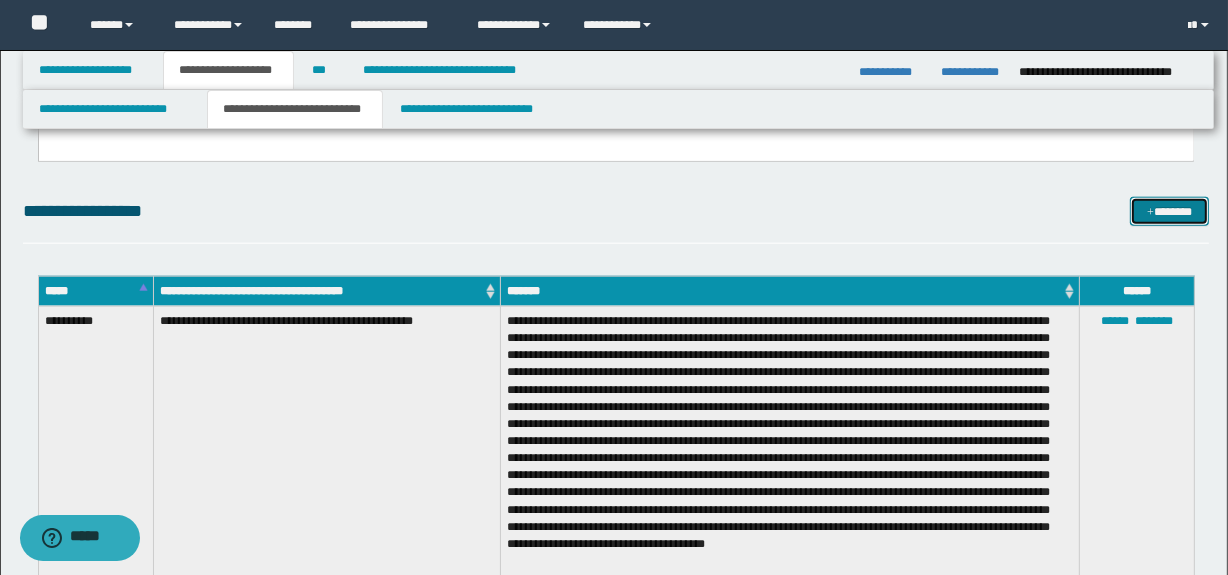 click on "*******" at bounding box center [1170, 212] 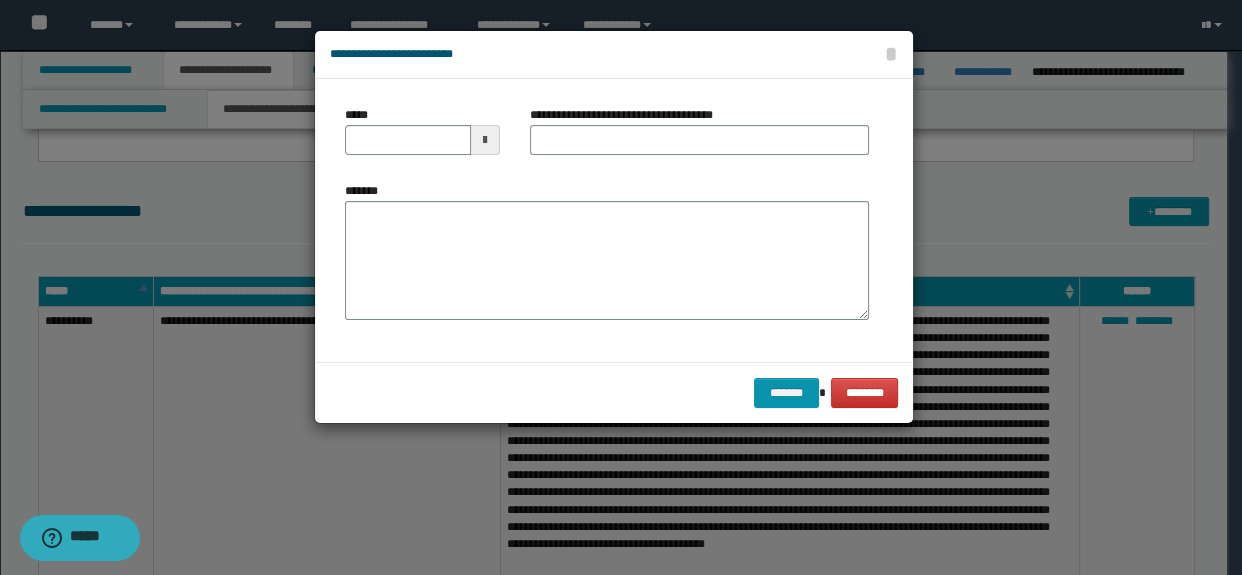 click on "*******" at bounding box center (607, 261) 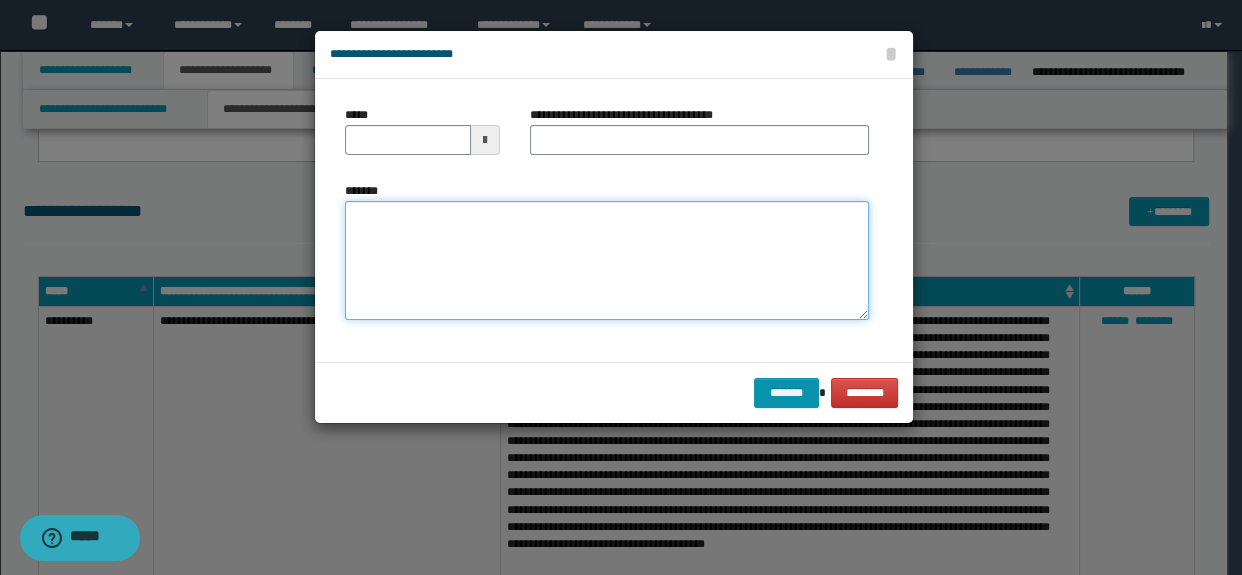 click on "*******" at bounding box center (607, 261) 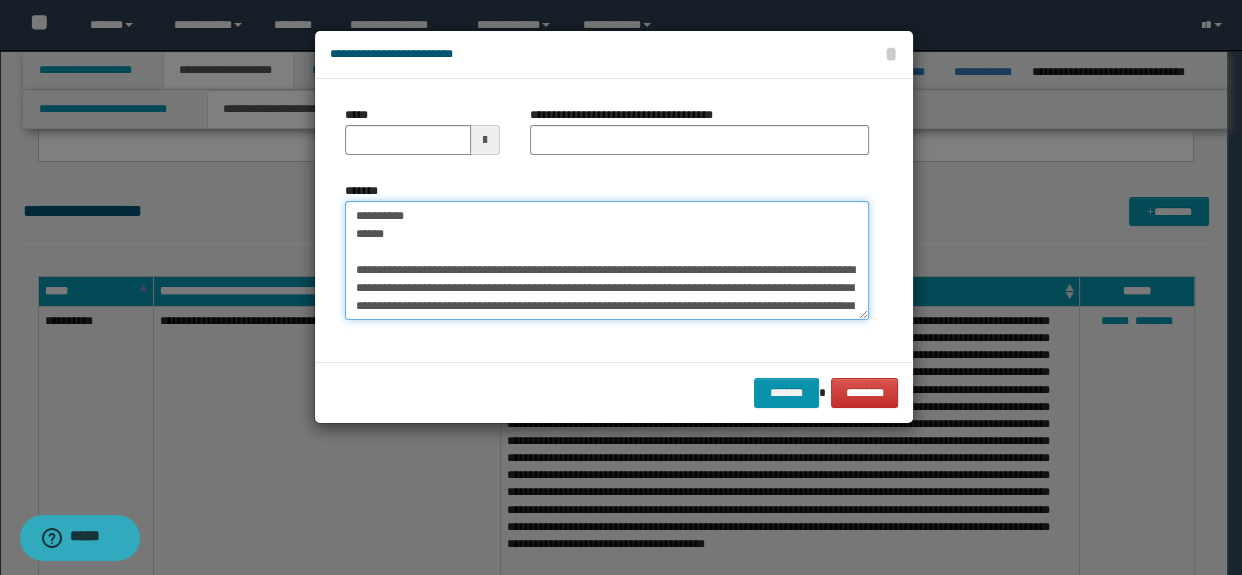 scroll, scrollTop: 0, scrollLeft: 0, axis: both 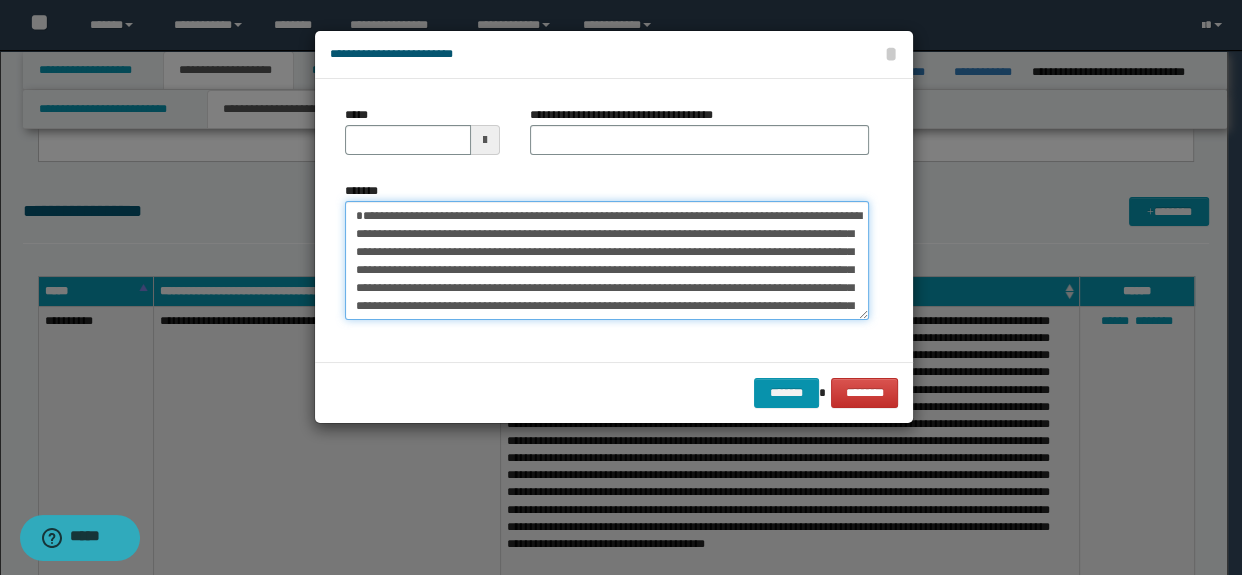 type 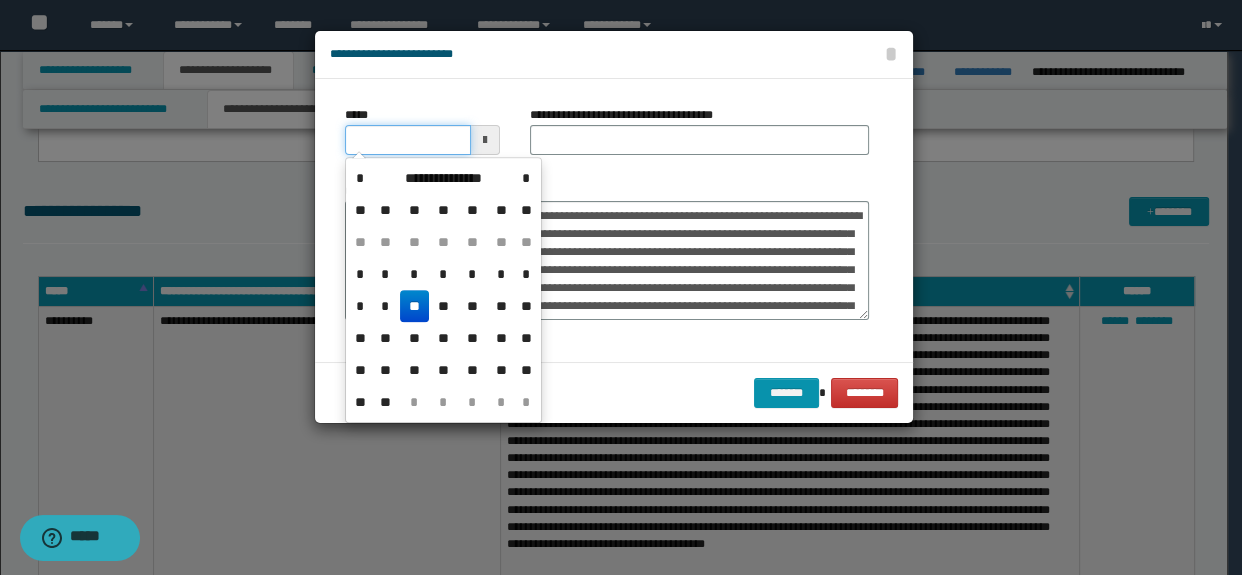 click on "*****" at bounding box center [408, 140] 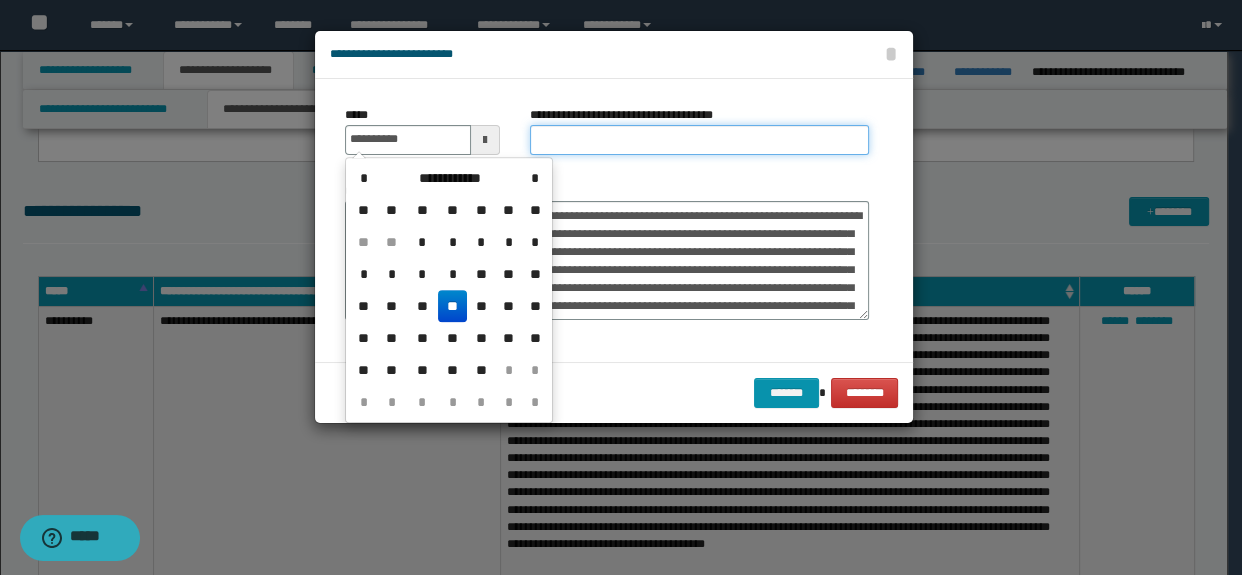type on "**********" 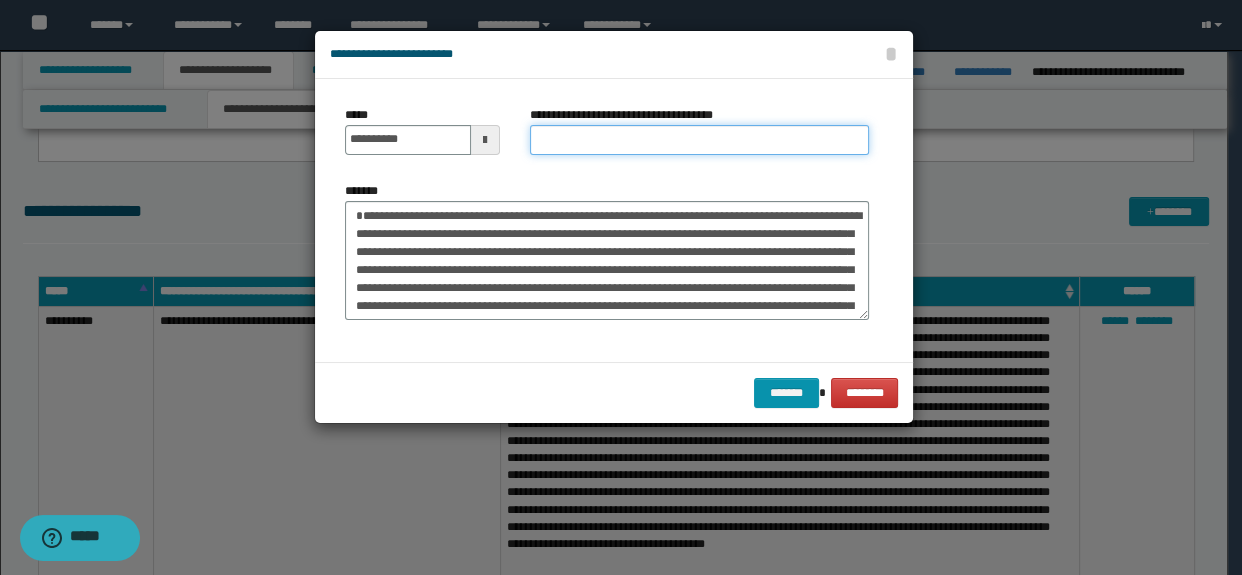 type on "**********" 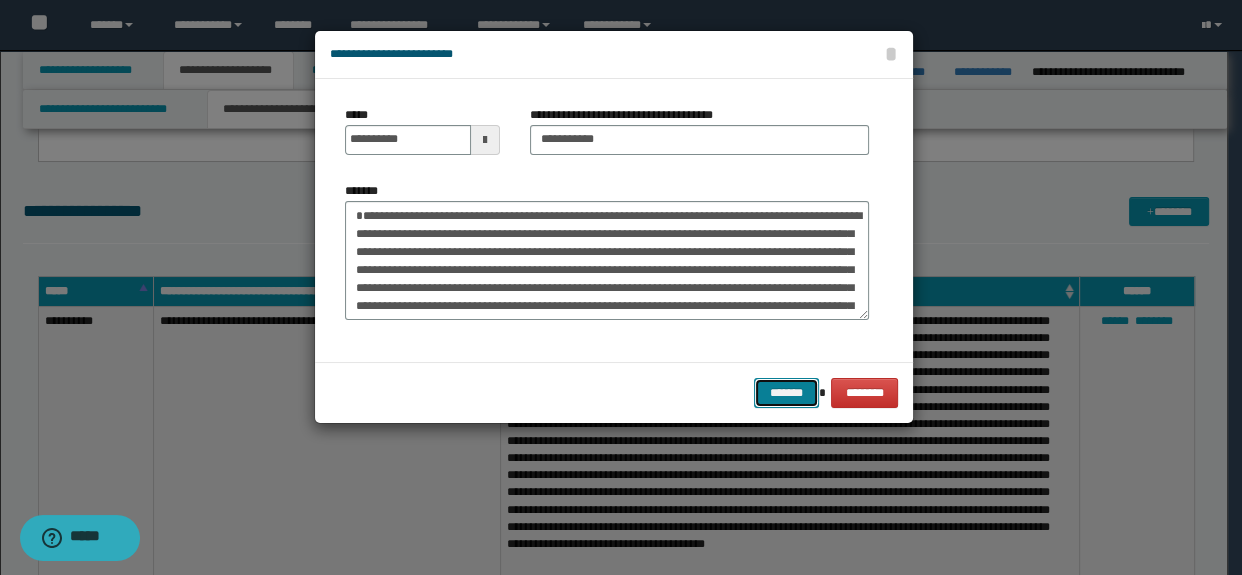click on "*******" at bounding box center [786, 393] 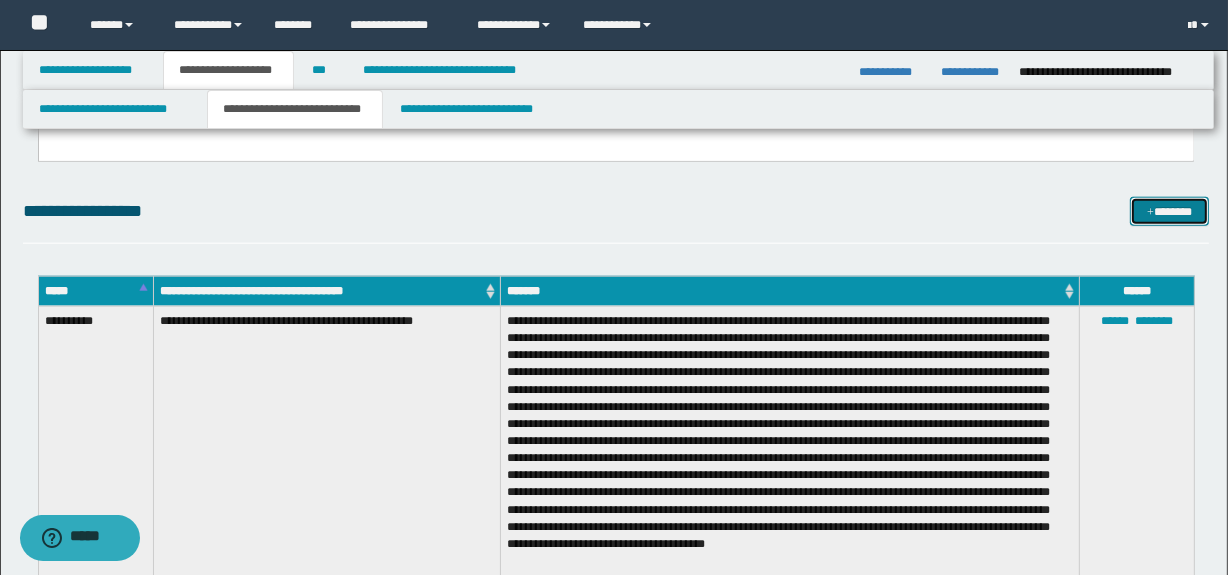 click on "*******" at bounding box center (1170, 212) 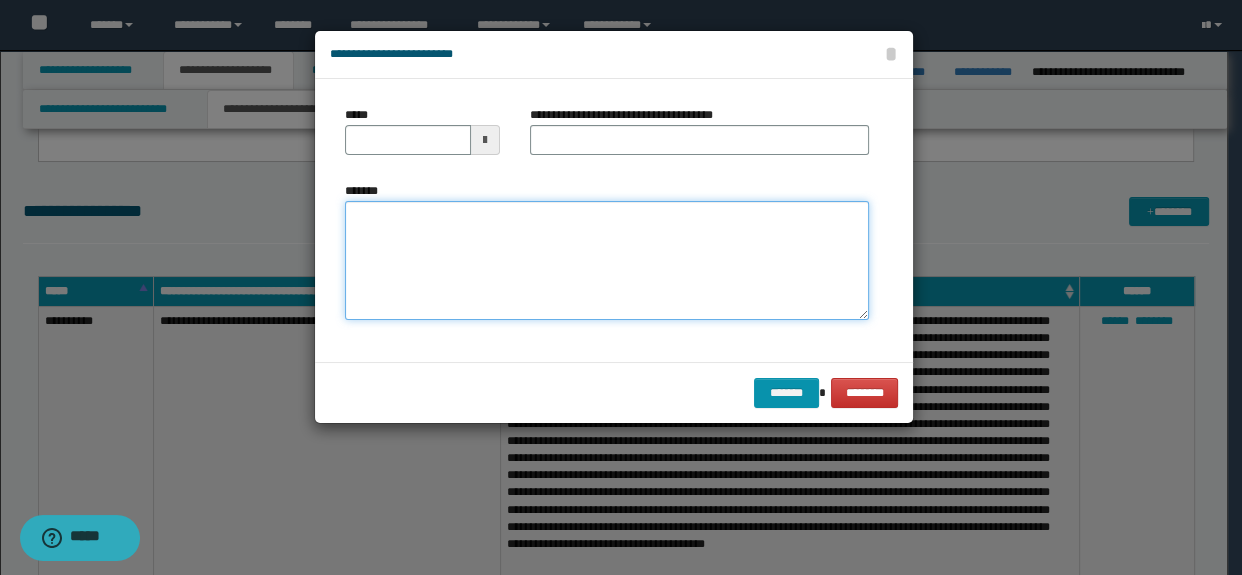 click on "*******" at bounding box center (607, 261) 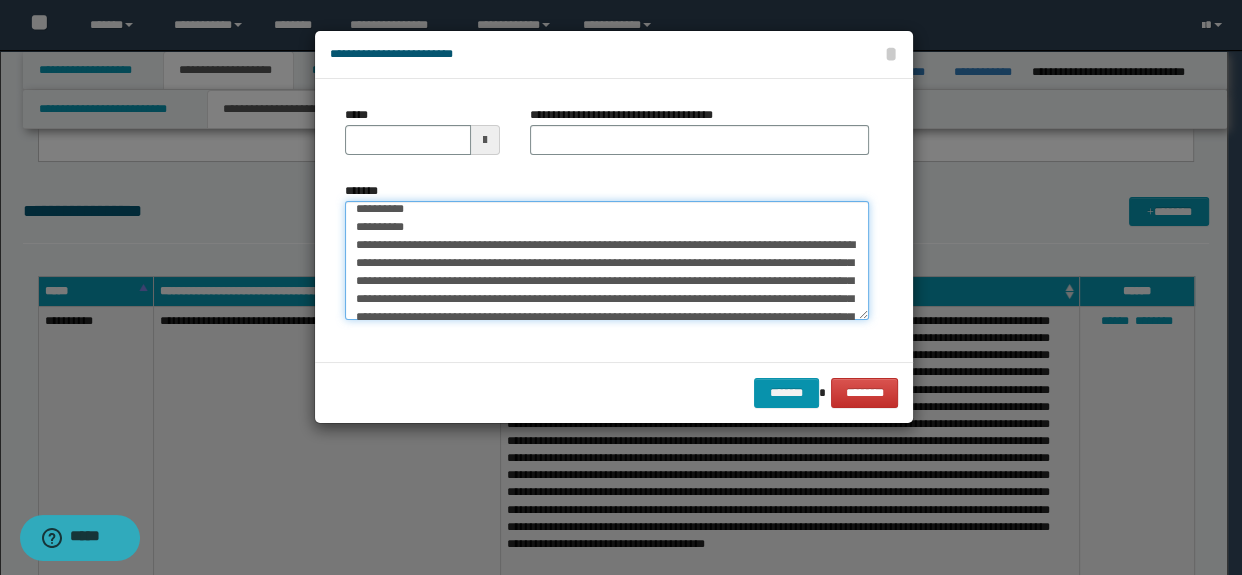 scroll, scrollTop: 0, scrollLeft: 0, axis: both 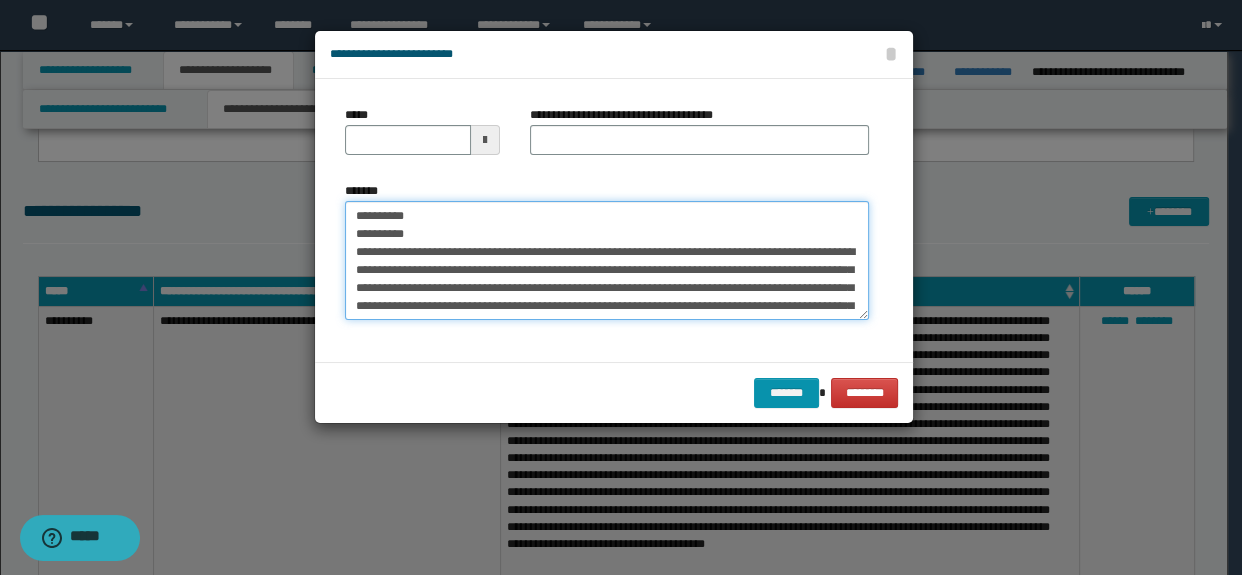 drag, startPoint x: 408, startPoint y: 235, endPoint x: 271, endPoint y: 168, distance: 152.50574 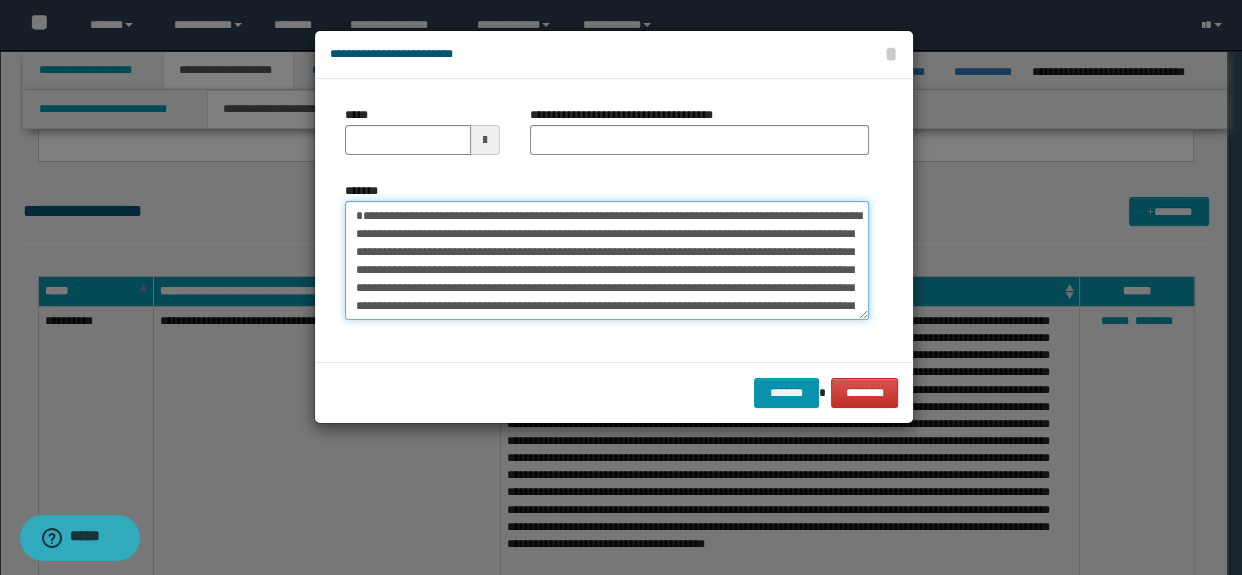type 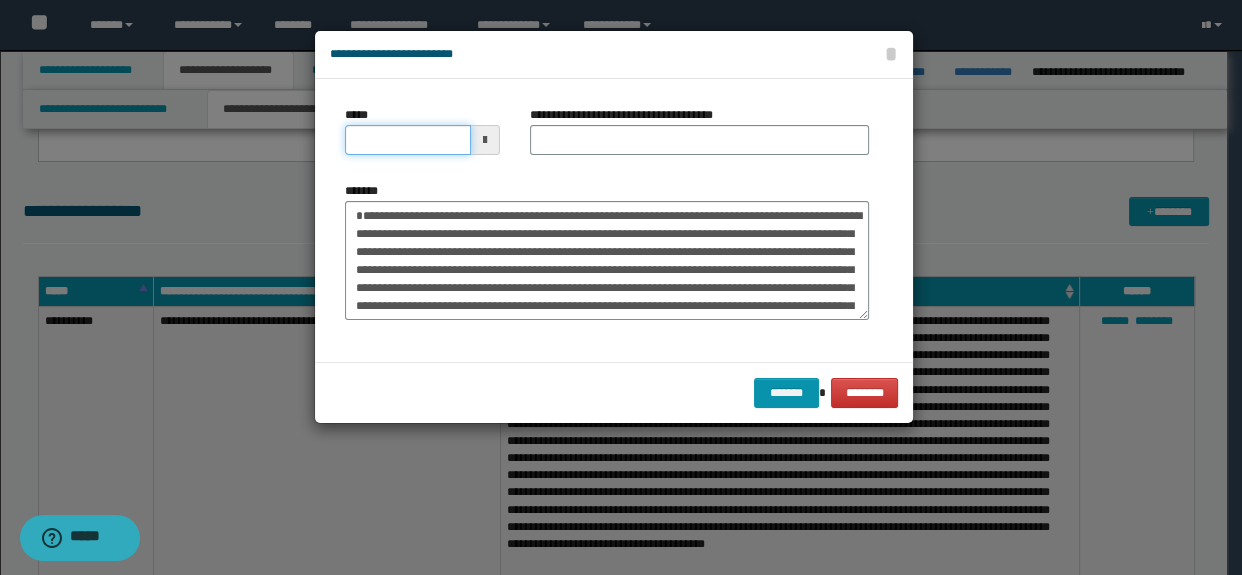 click on "*****" at bounding box center [408, 140] 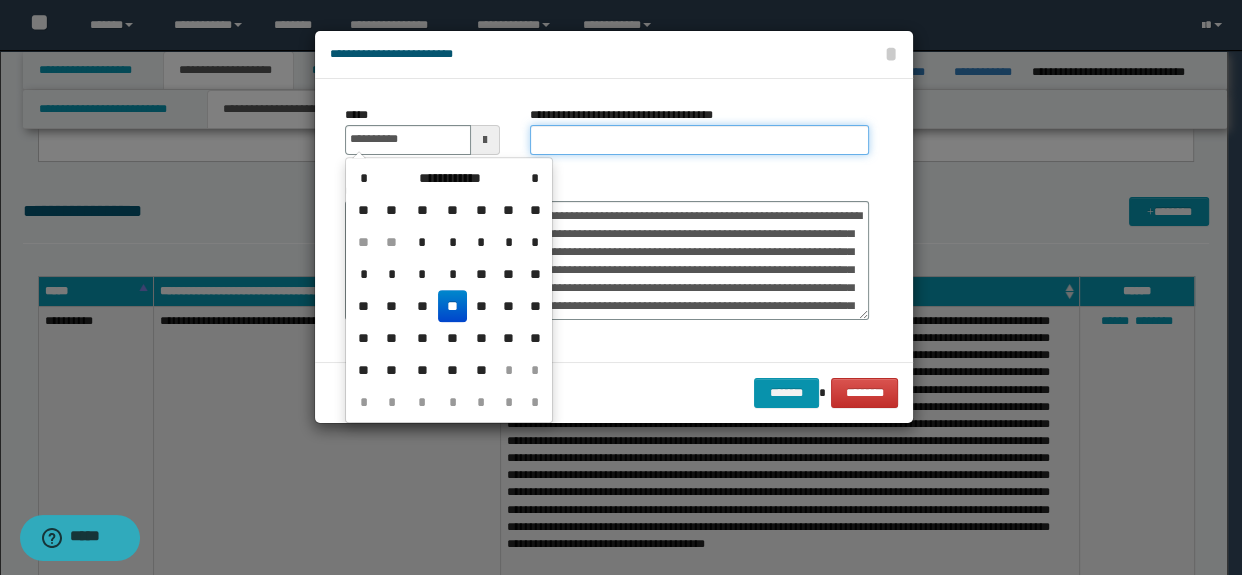 type on "**********" 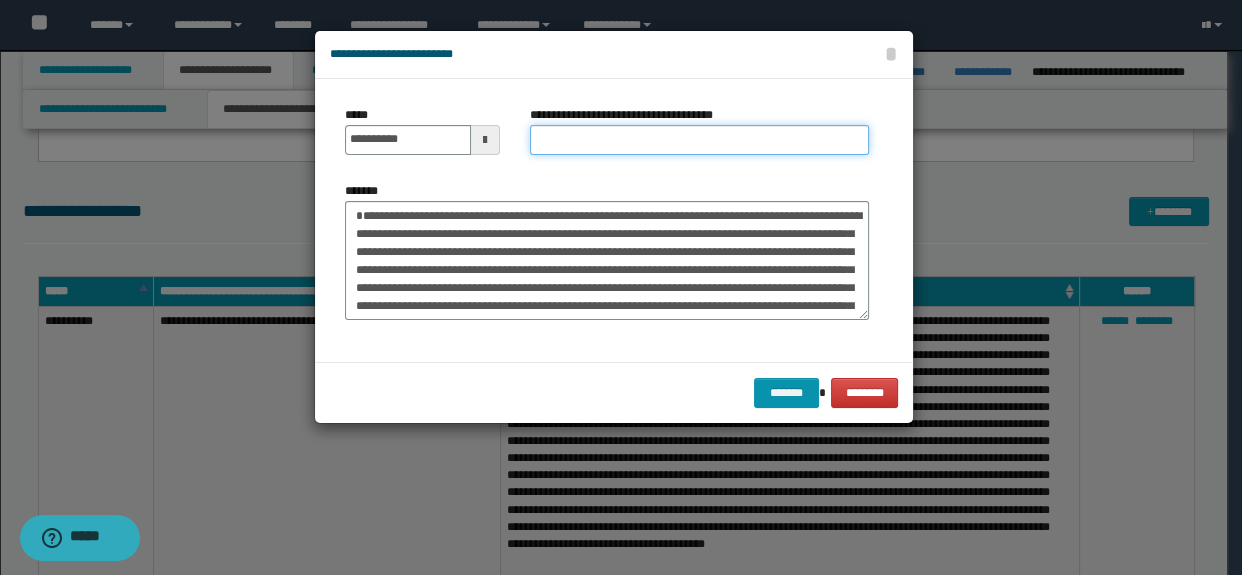 click on "**********" at bounding box center (700, 140) 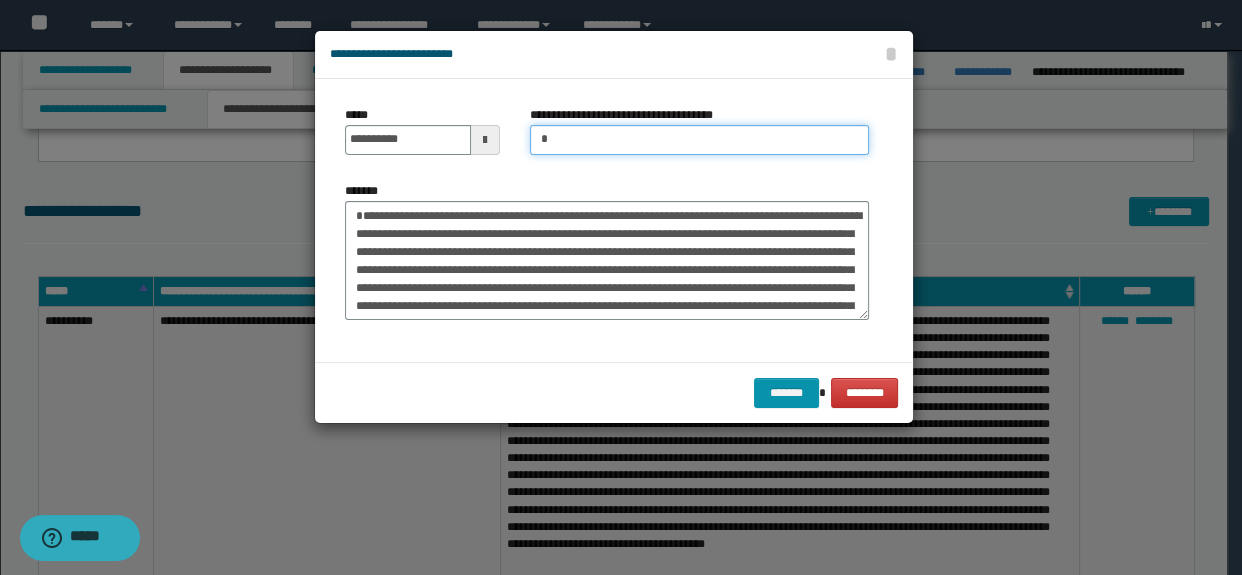 type on "**********" 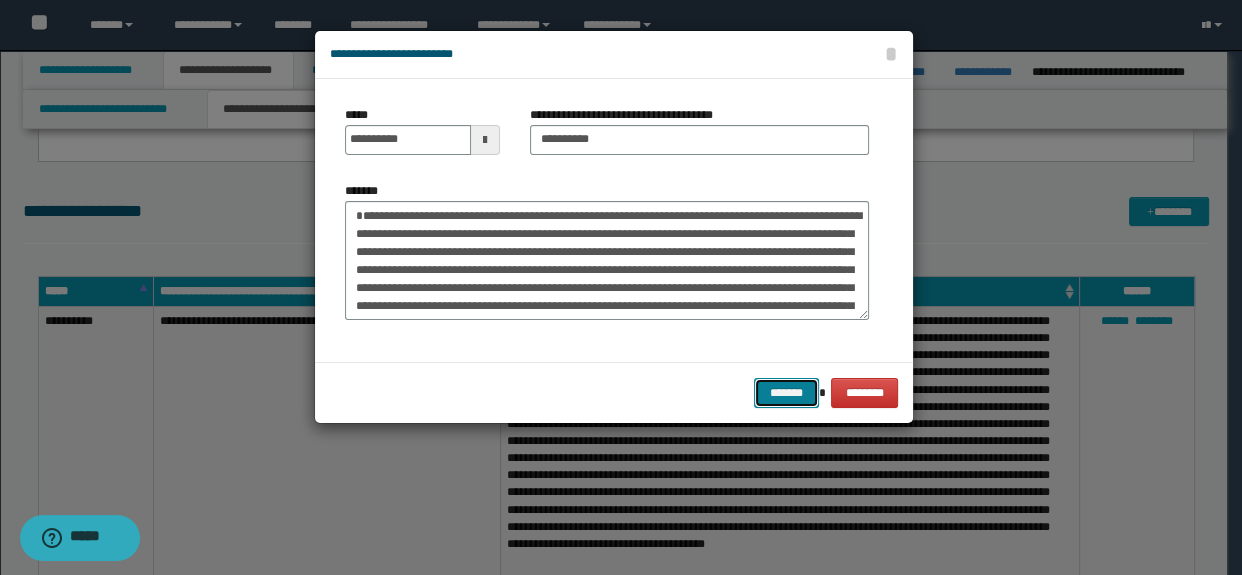 click on "*******" at bounding box center [786, 393] 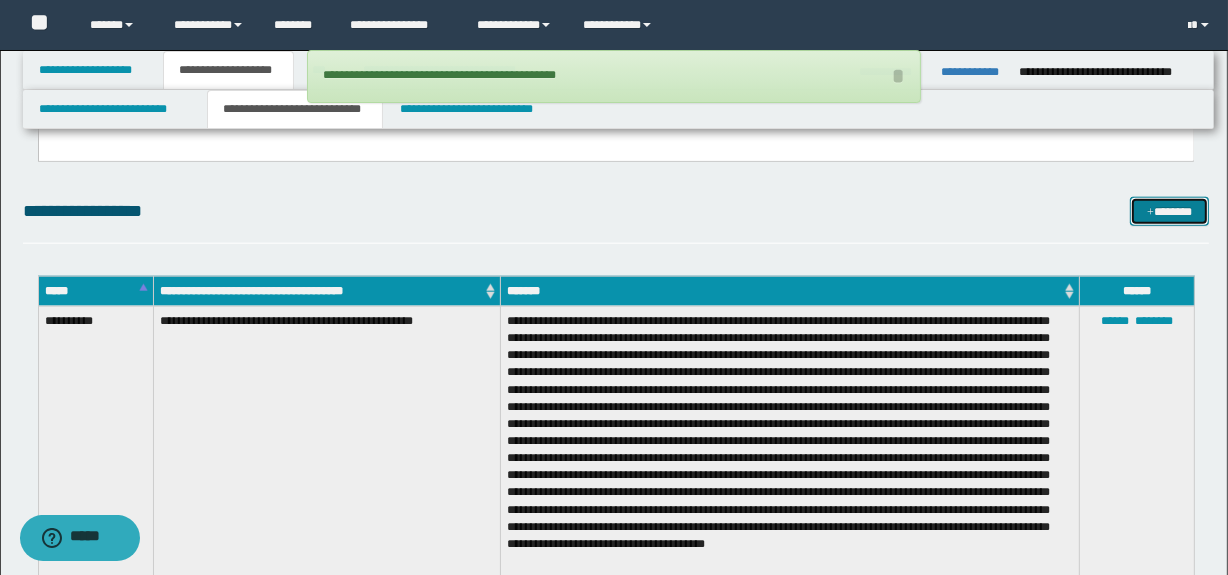 click on "*******" at bounding box center [1170, 212] 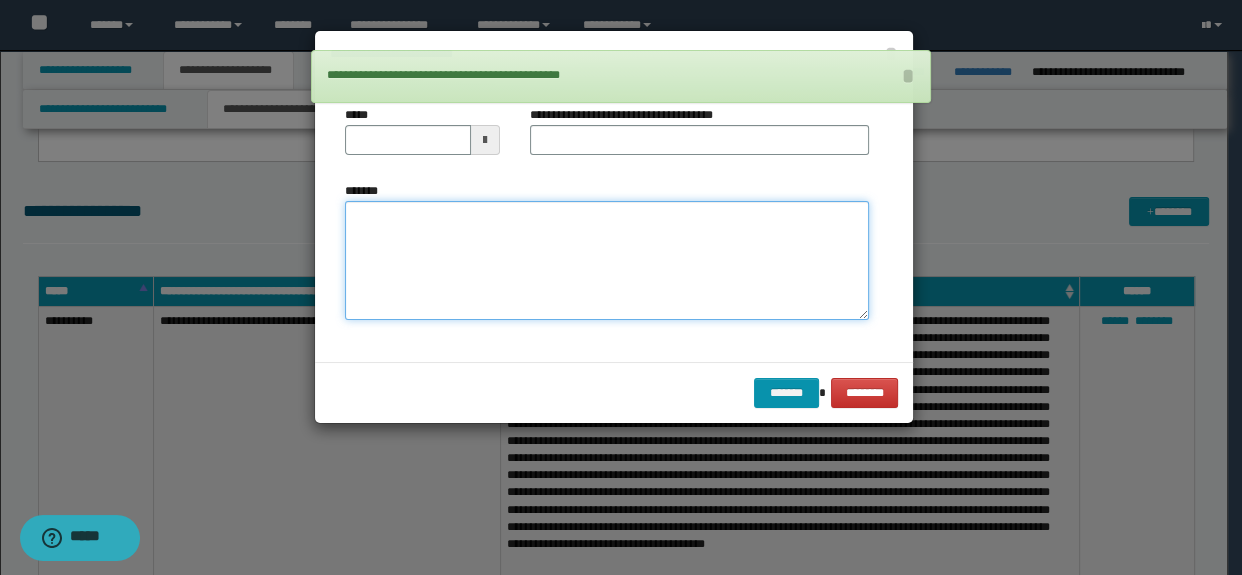 click on "*******" at bounding box center (607, 261) 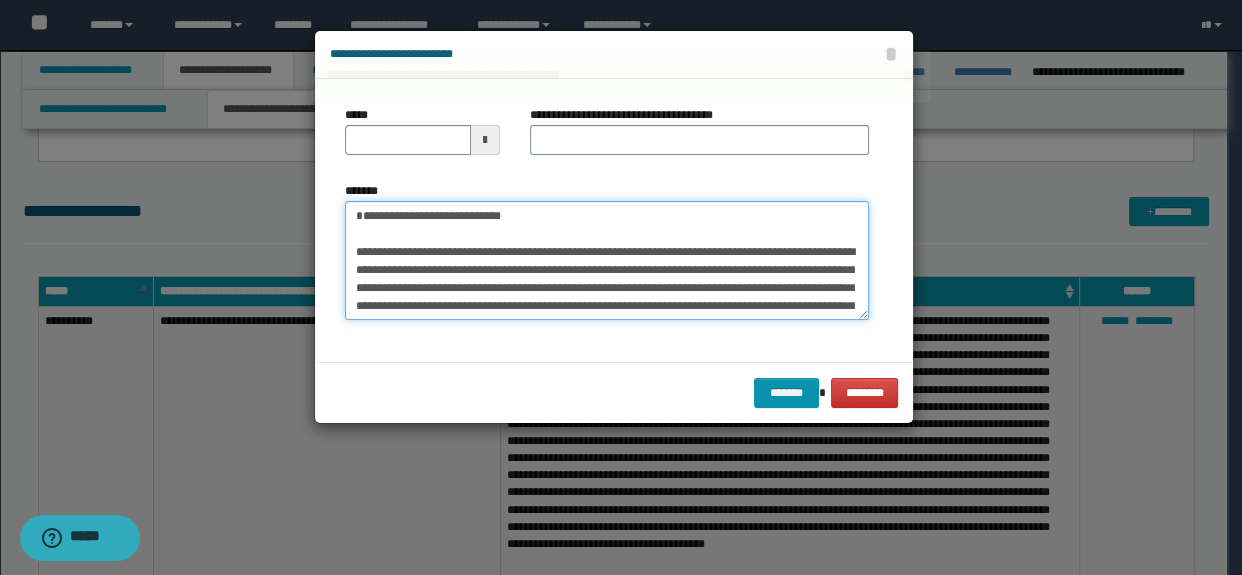 scroll, scrollTop: 0, scrollLeft: 0, axis: both 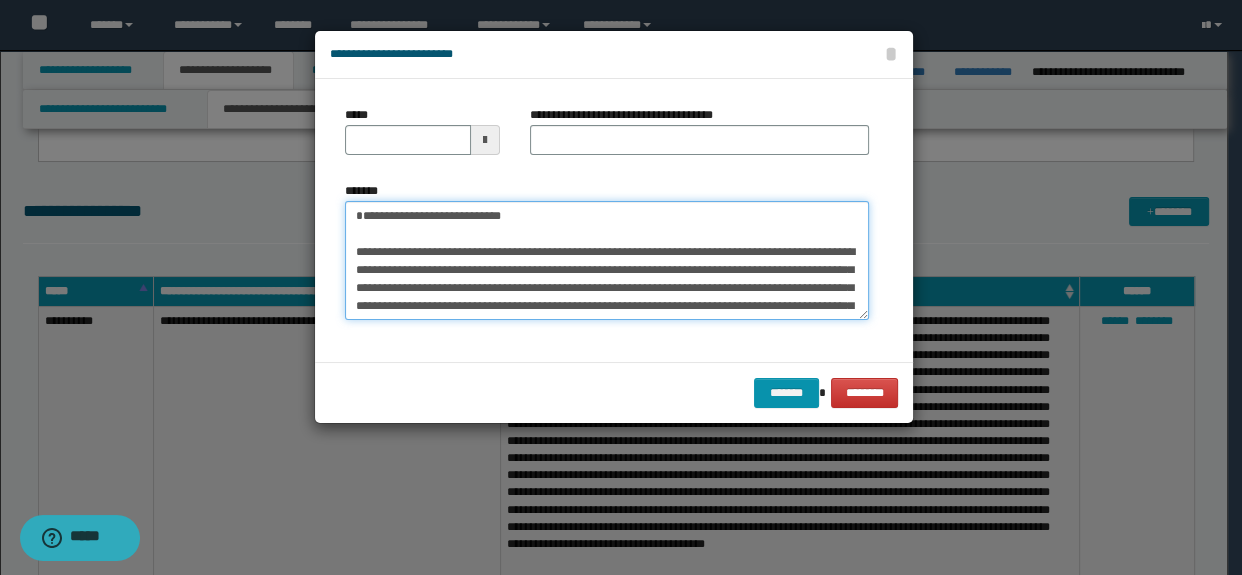 type on "**********" 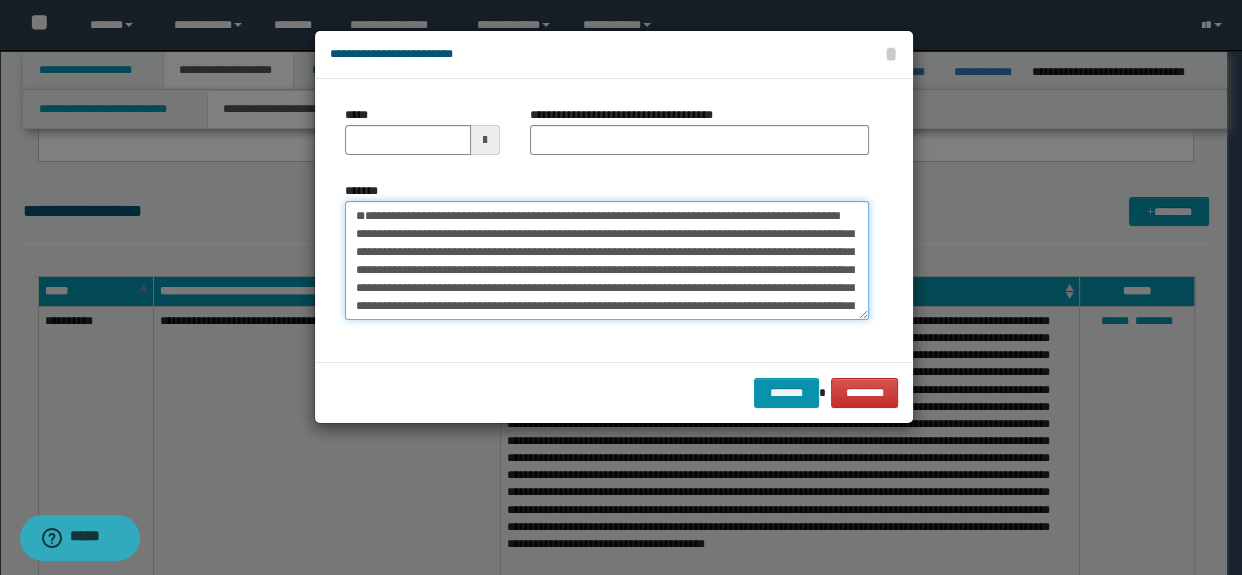 drag, startPoint x: 546, startPoint y: 236, endPoint x: 173, endPoint y: 188, distance: 376.07578 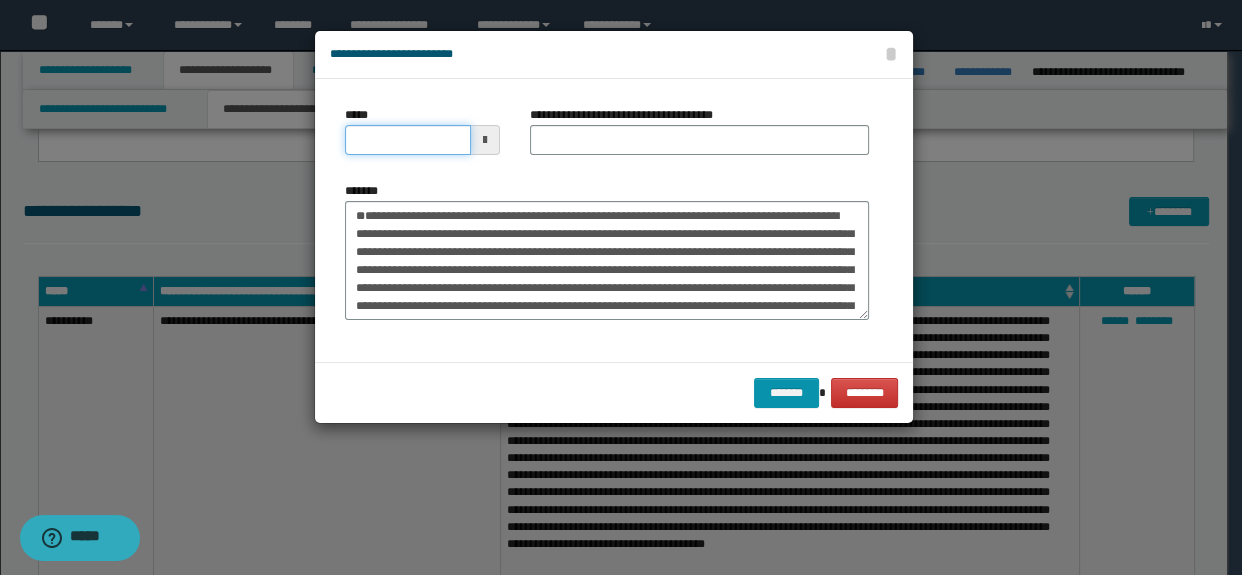 click on "*****" at bounding box center [408, 140] 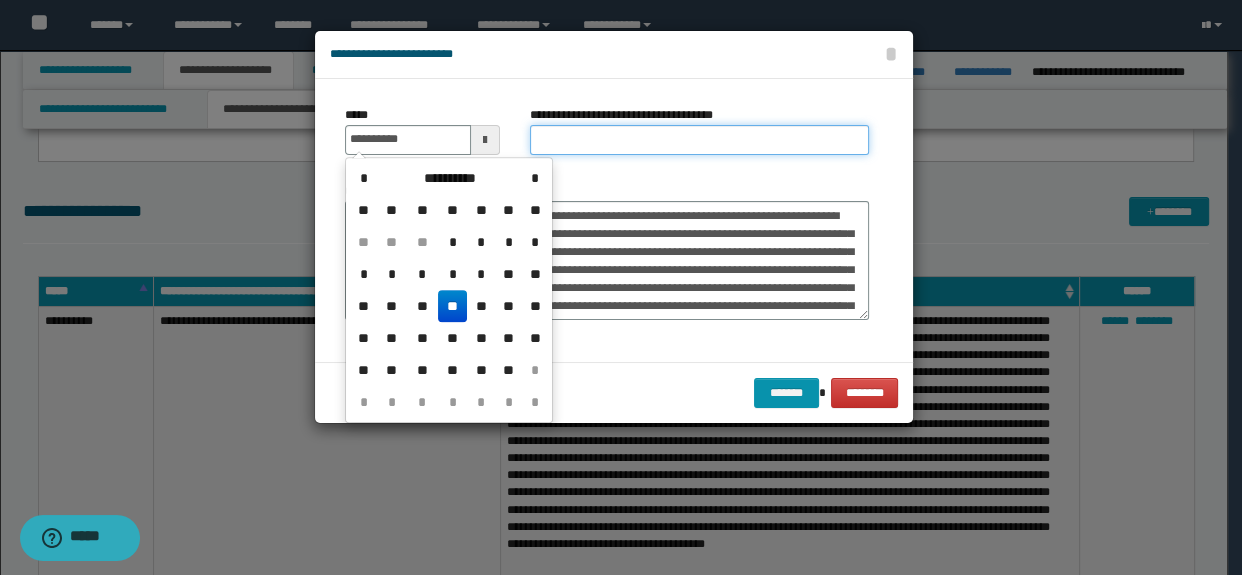 type on "**********" 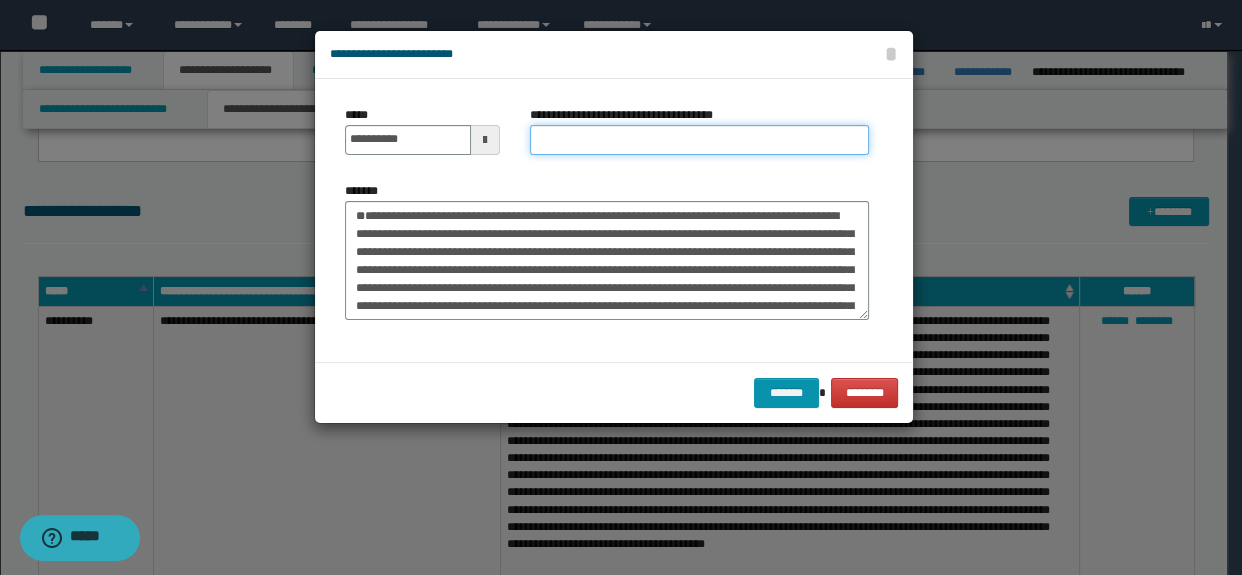 drag, startPoint x: 582, startPoint y: 139, endPoint x: 616, endPoint y: 154, distance: 37.161808 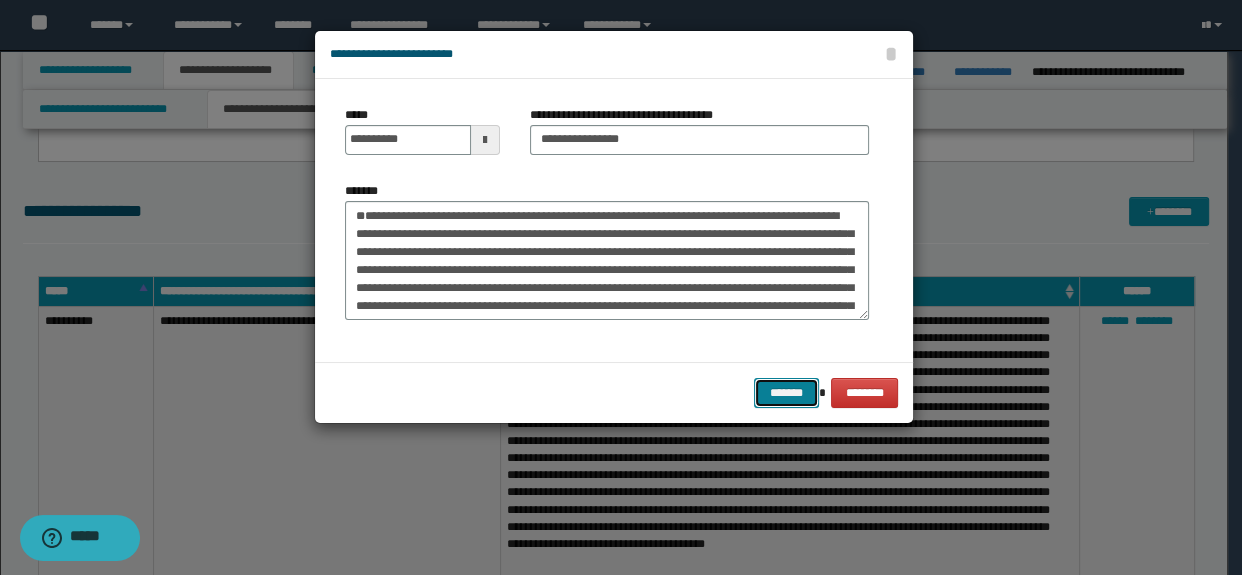 click on "*******" at bounding box center (786, 393) 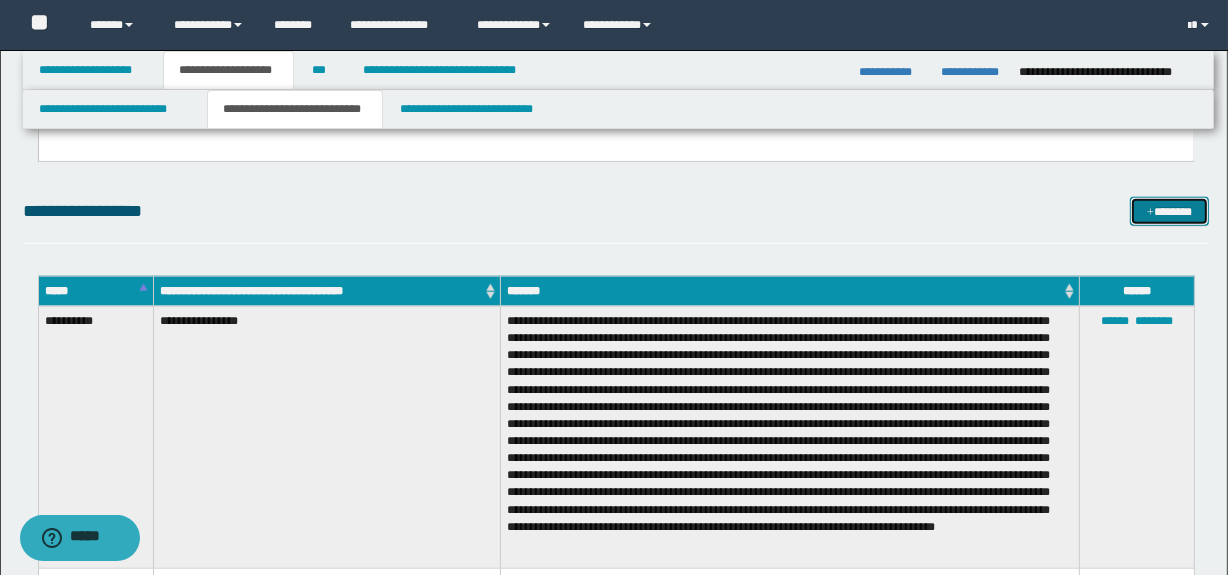 click on "*******" at bounding box center (1170, 212) 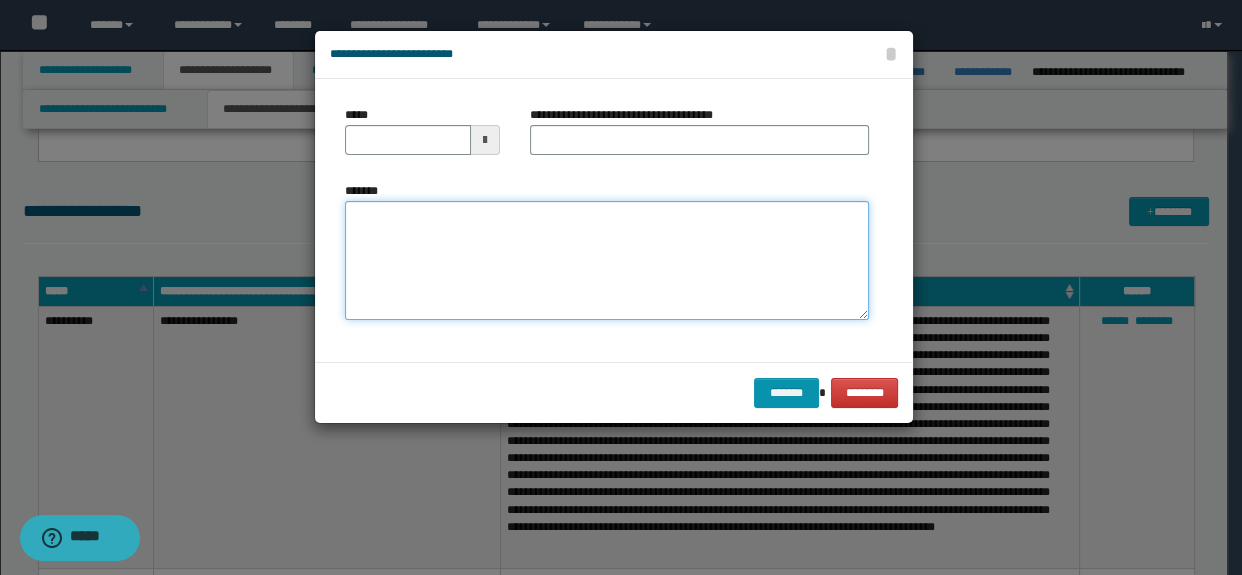click on "*******" at bounding box center (607, 261) 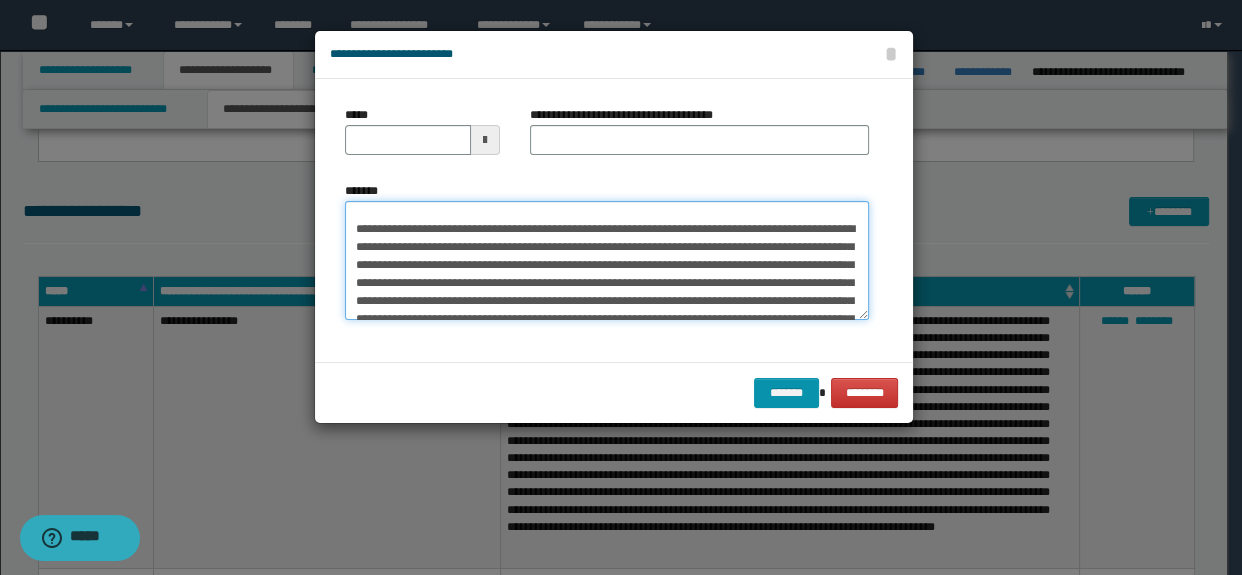 scroll, scrollTop: 0, scrollLeft: 0, axis: both 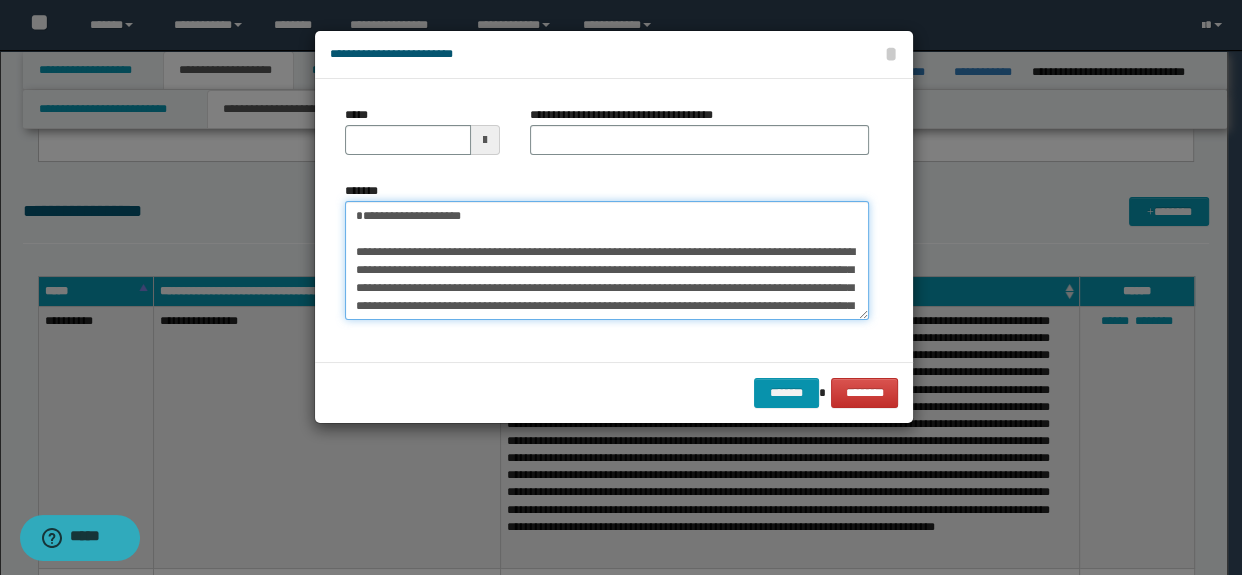 drag, startPoint x: 493, startPoint y: 220, endPoint x: 175, endPoint y: 222, distance: 318.0063 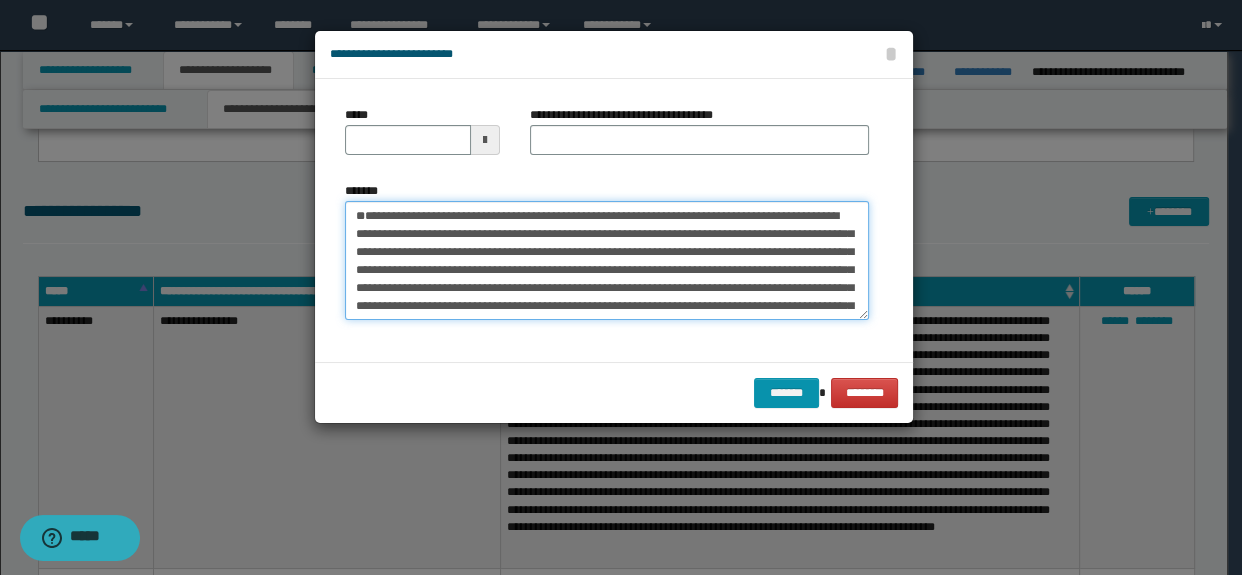 type 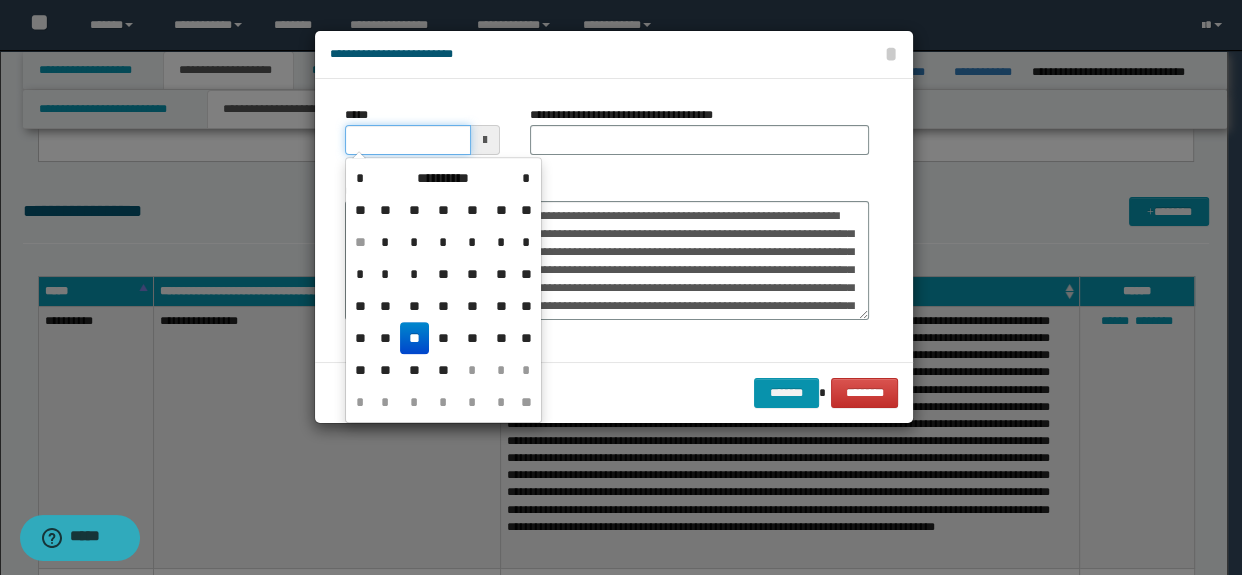 click on "*****" at bounding box center [408, 140] 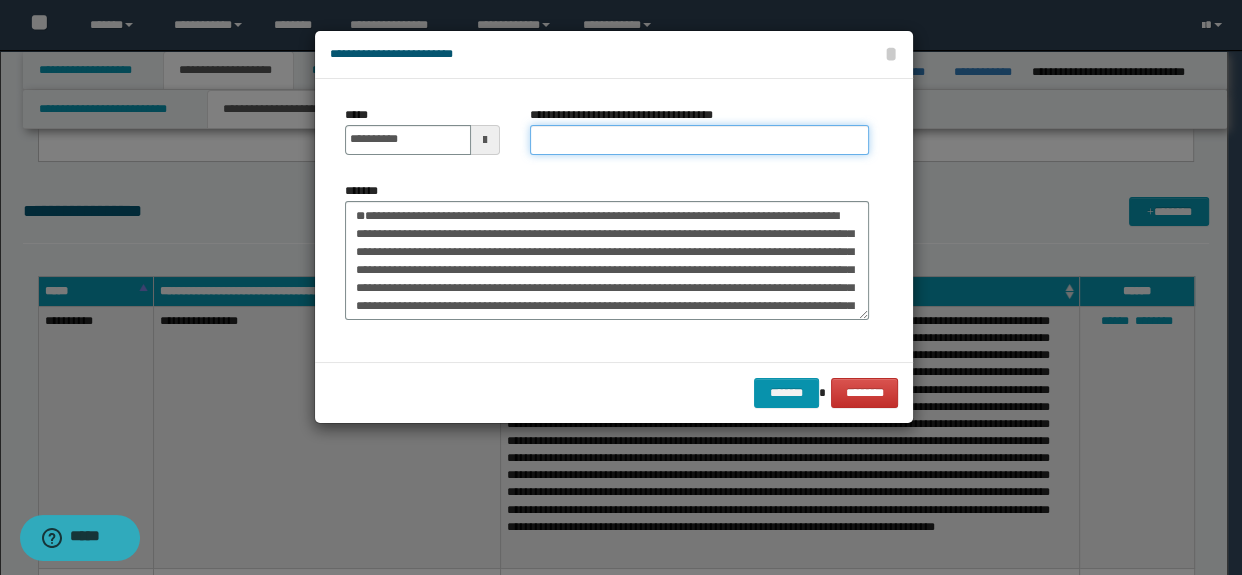 type on "**********" 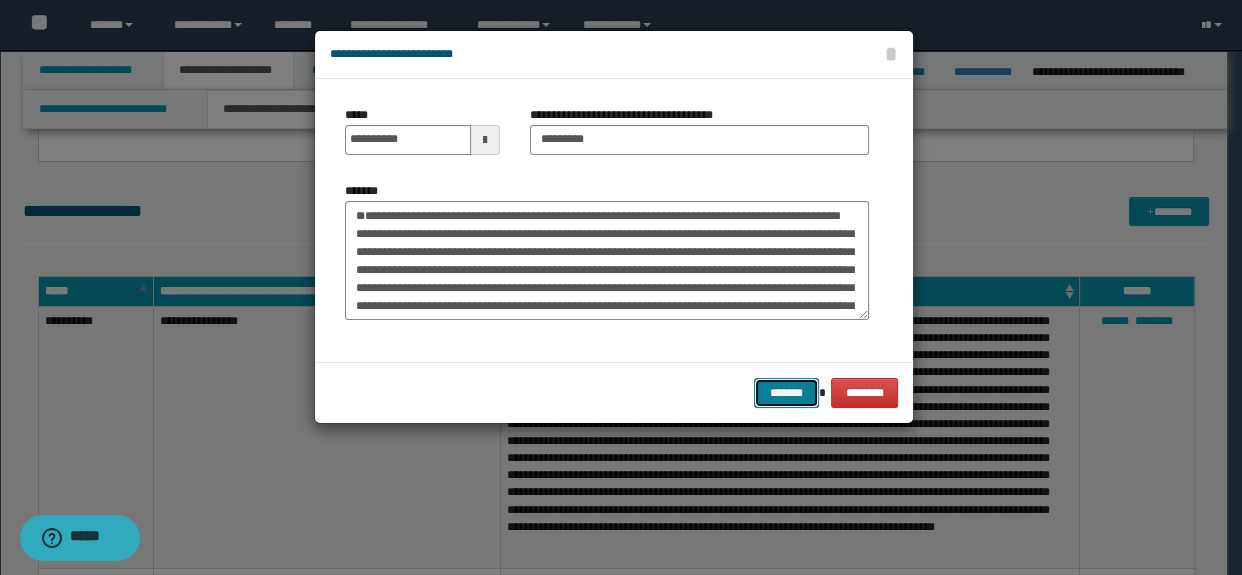 click on "*******" at bounding box center (786, 393) 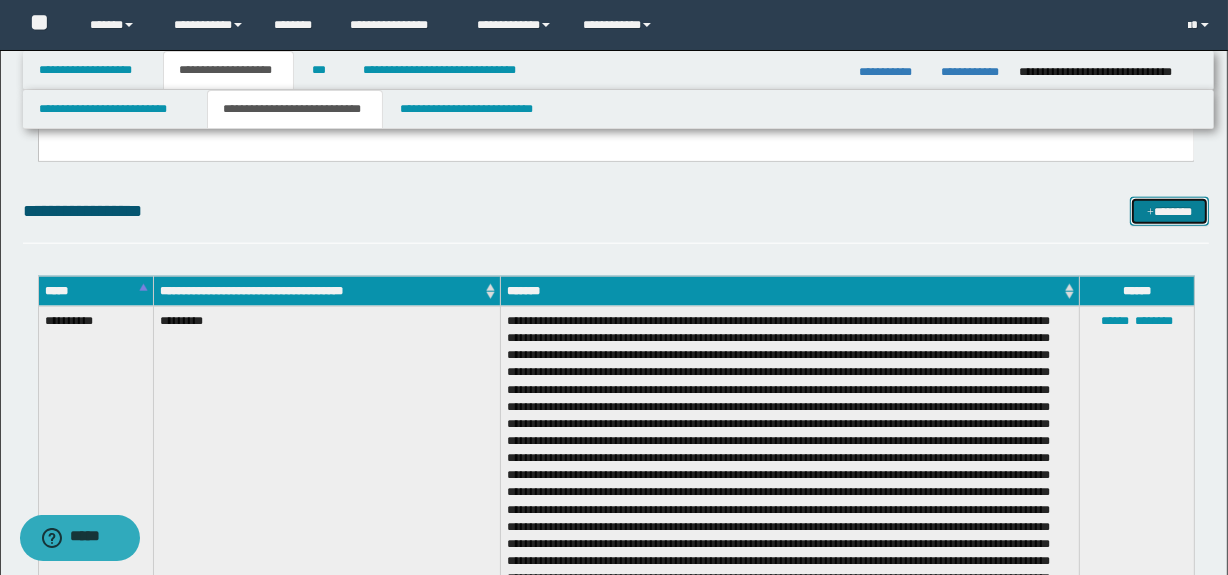 click on "*******" at bounding box center (1170, 212) 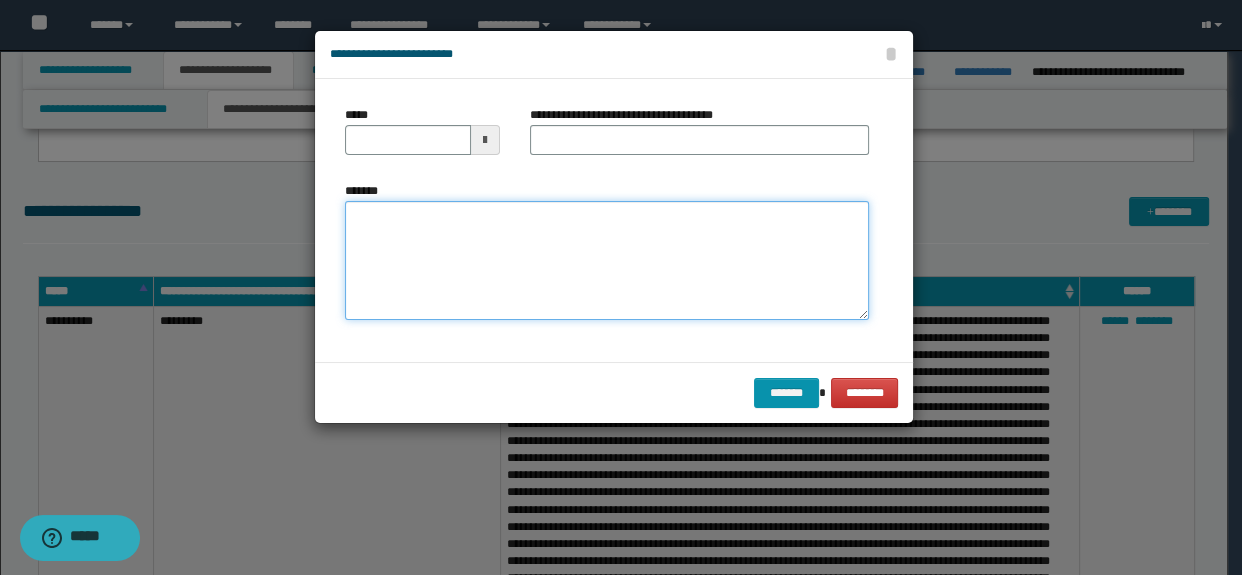 click on "*******" at bounding box center [607, 261] 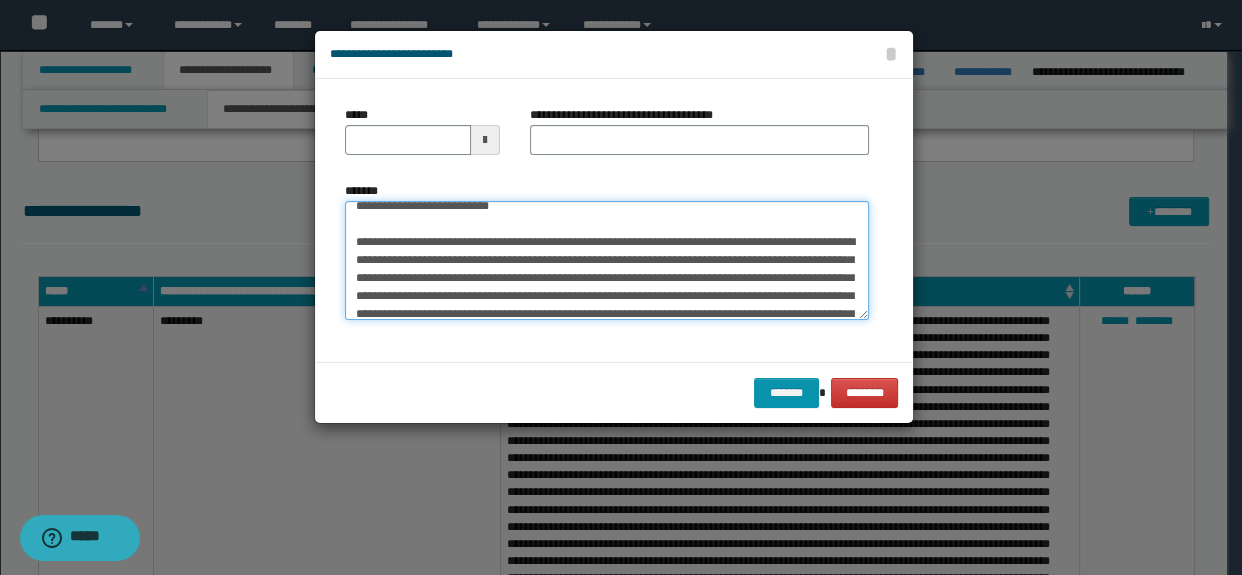 scroll, scrollTop: 0, scrollLeft: 0, axis: both 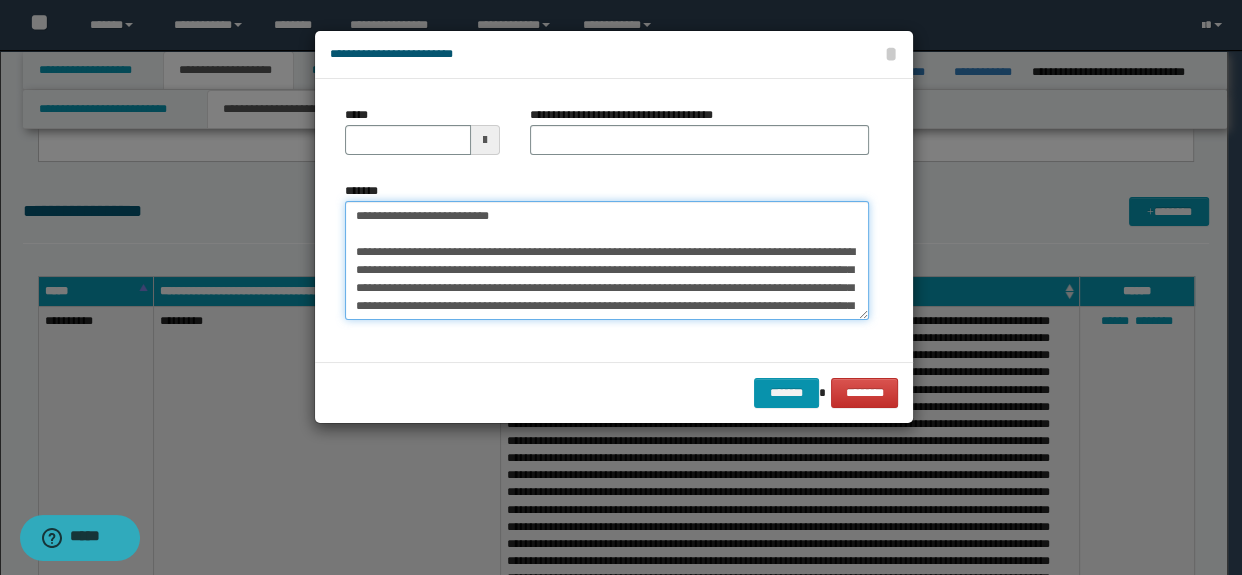 drag, startPoint x: 520, startPoint y: 212, endPoint x: 195, endPoint y: 180, distance: 326.5716 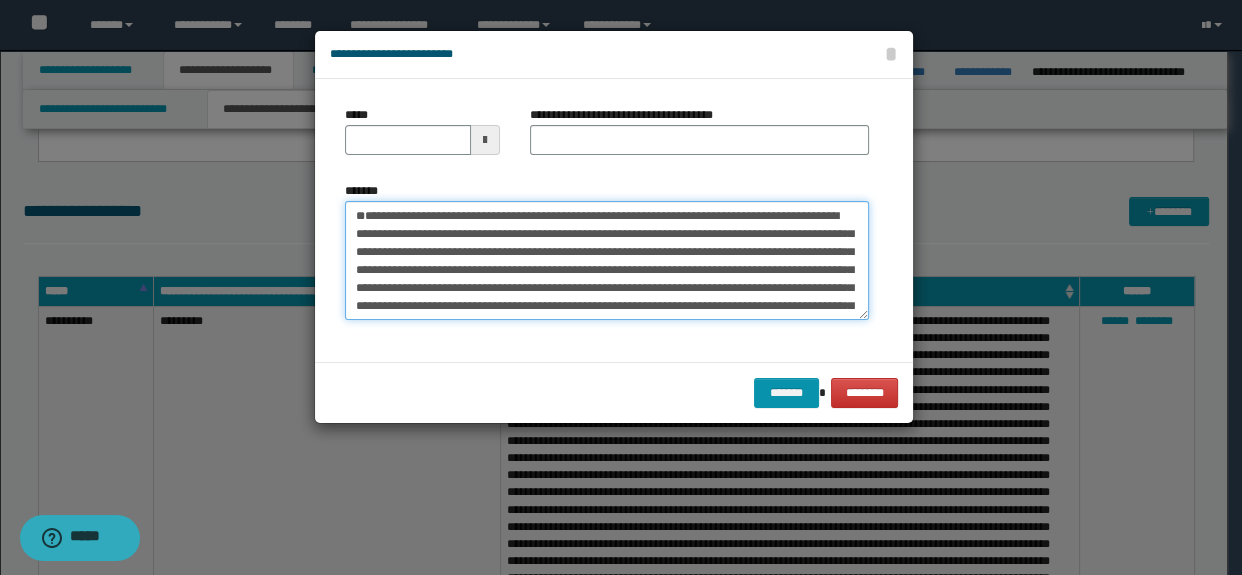 type 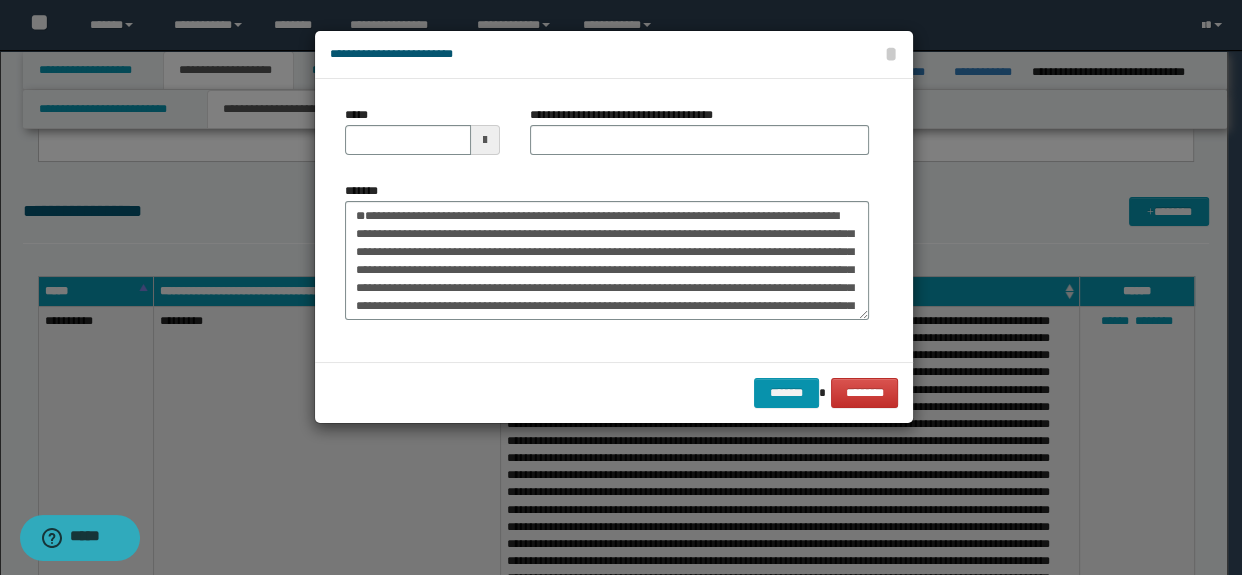 click on "*****" at bounding box center (422, 130) 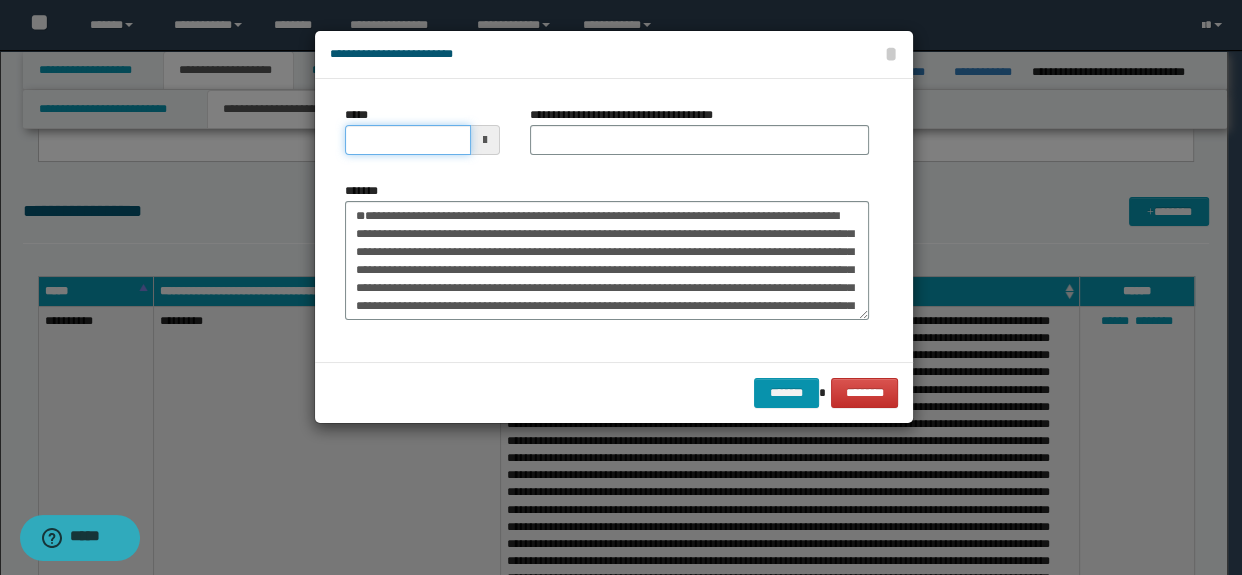 click on "*****" at bounding box center (408, 140) 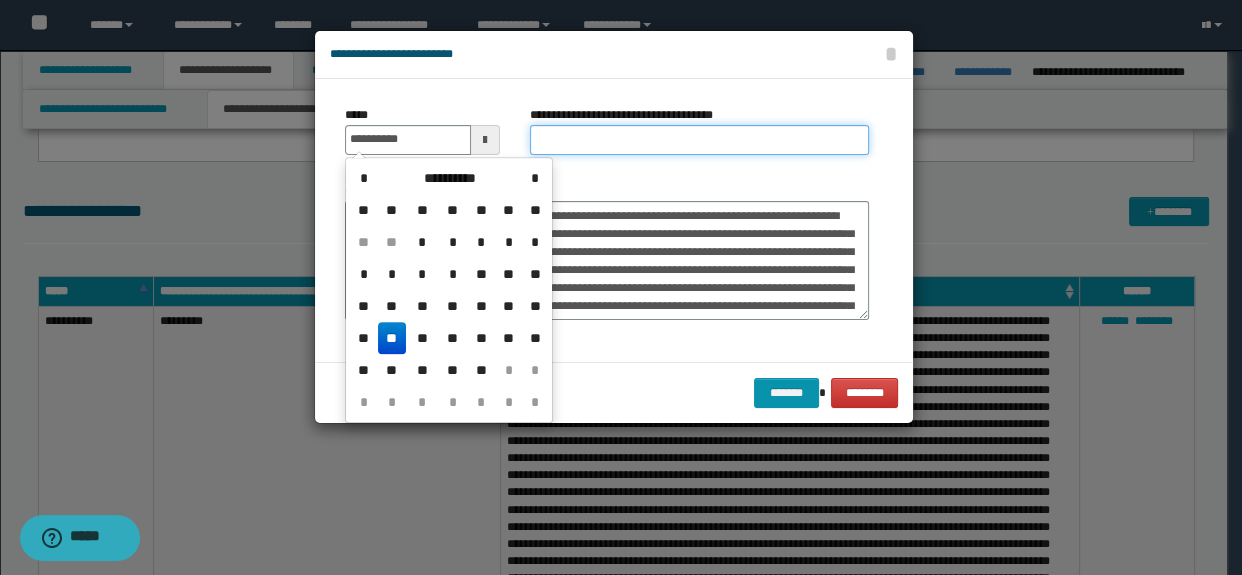 type on "**********" 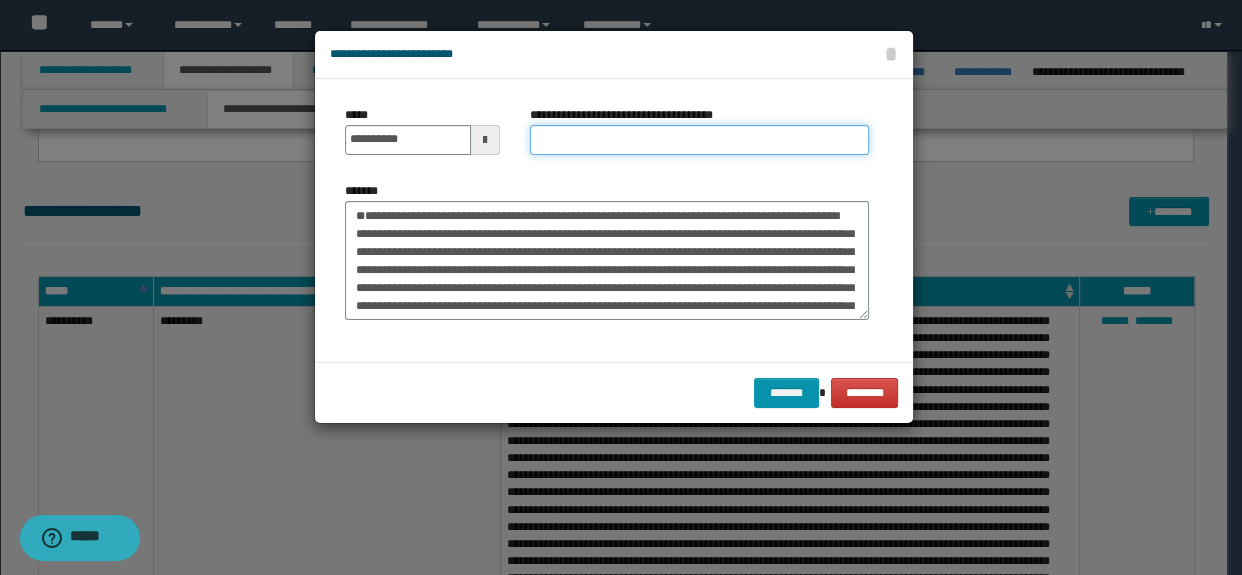 type on "**********" 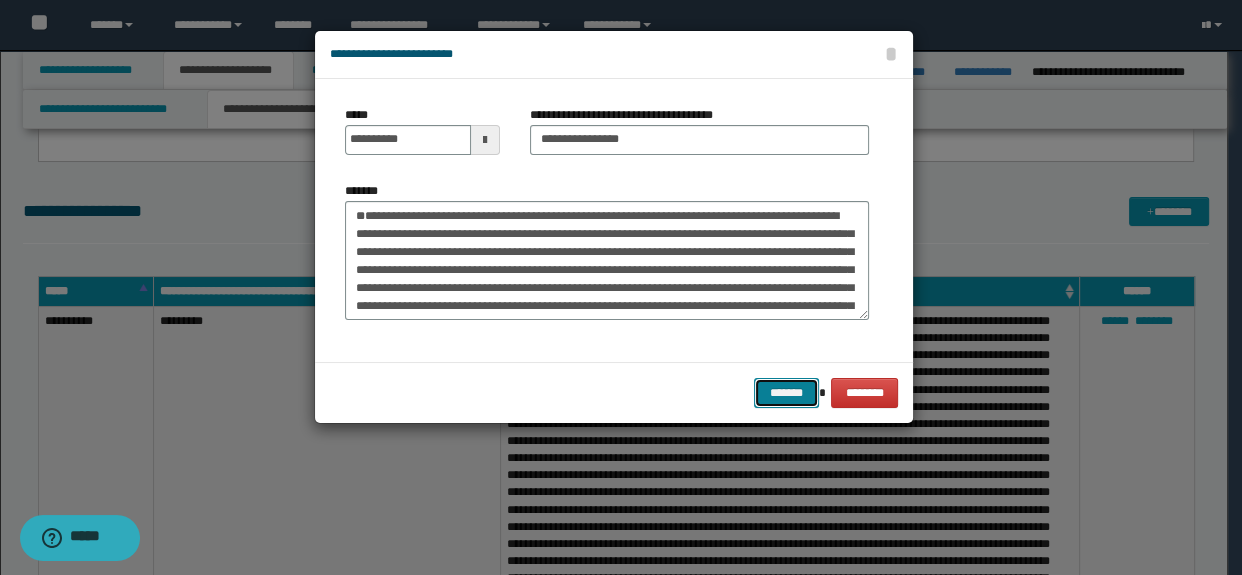 click on "*******" at bounding box center (786, 393) 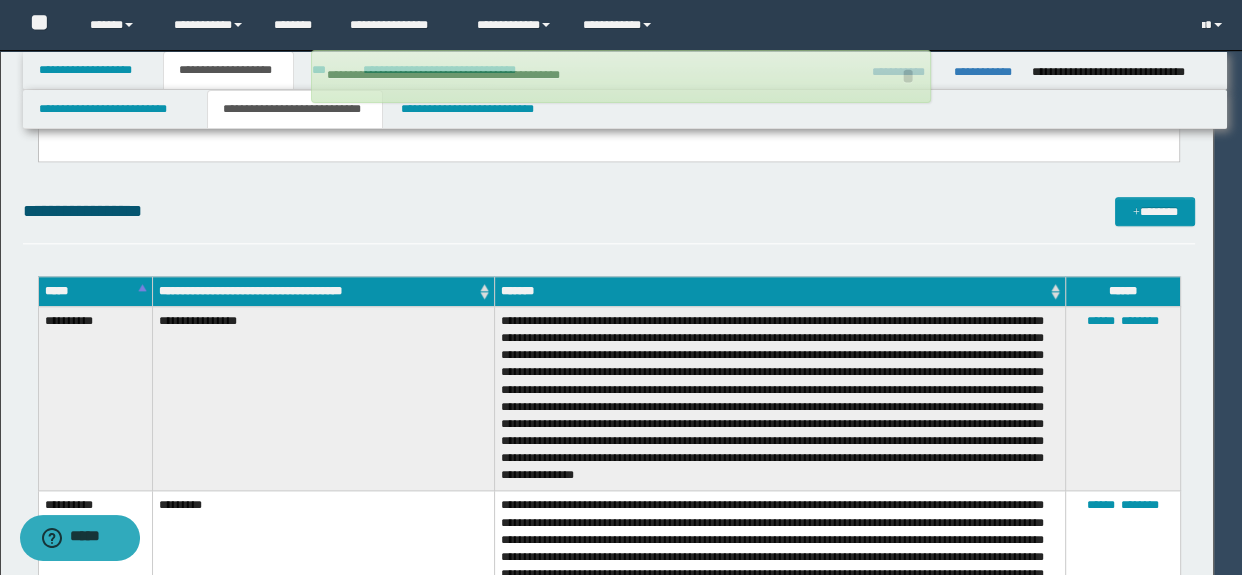 type 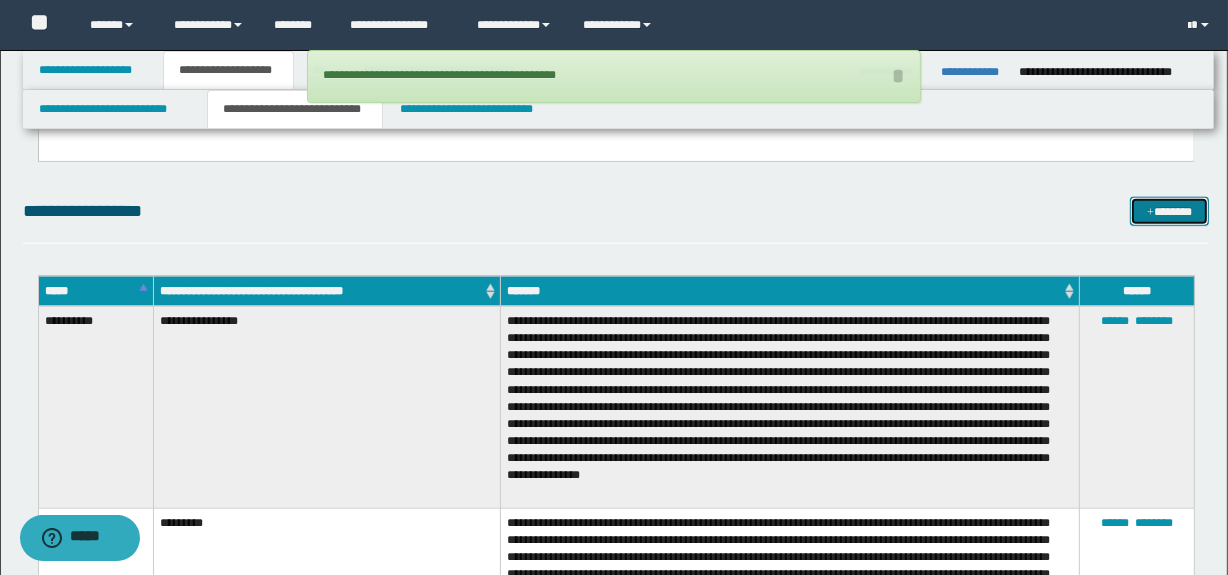 click on "*******" at bounding box center (1170, 212) 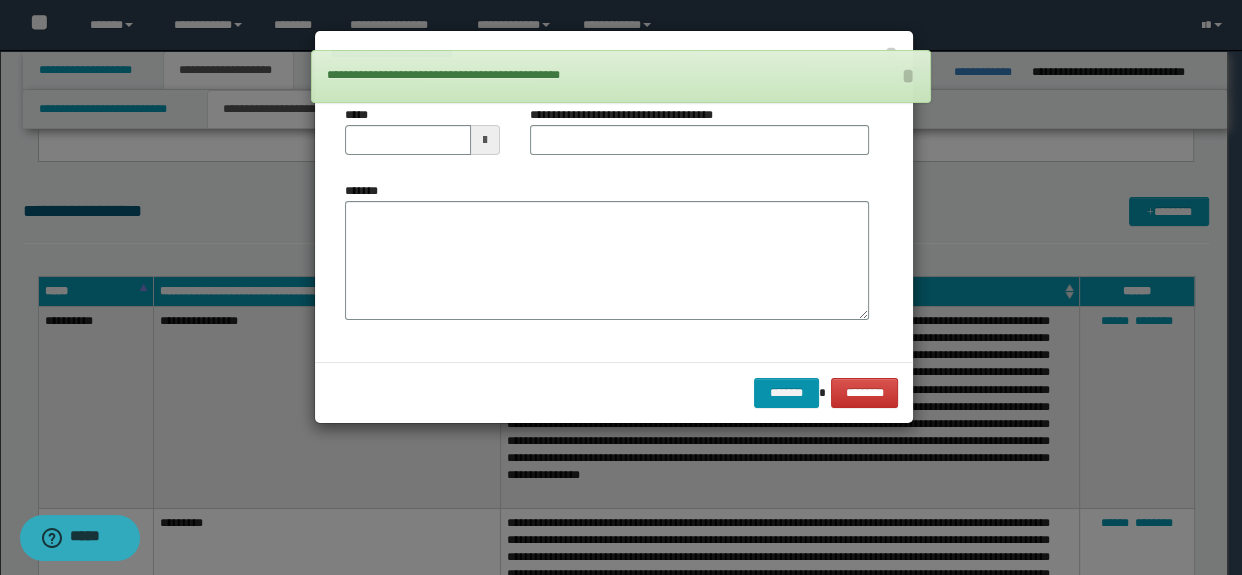 click on "*******" at bounding box center [607, 261] 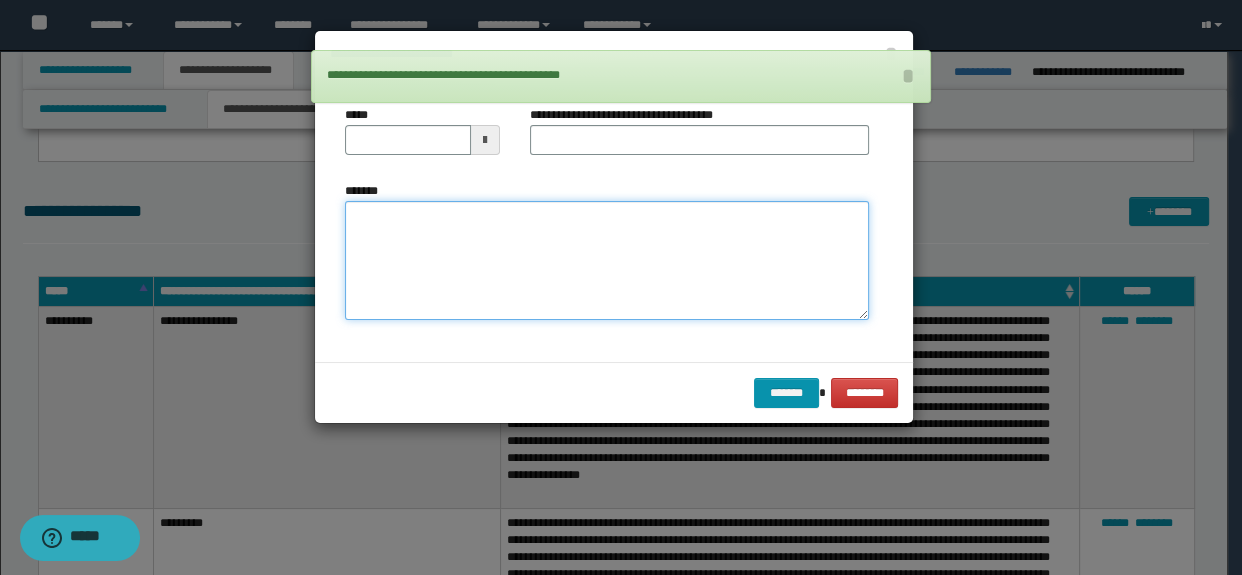 click on "*******" at bounding box center (607, 261) 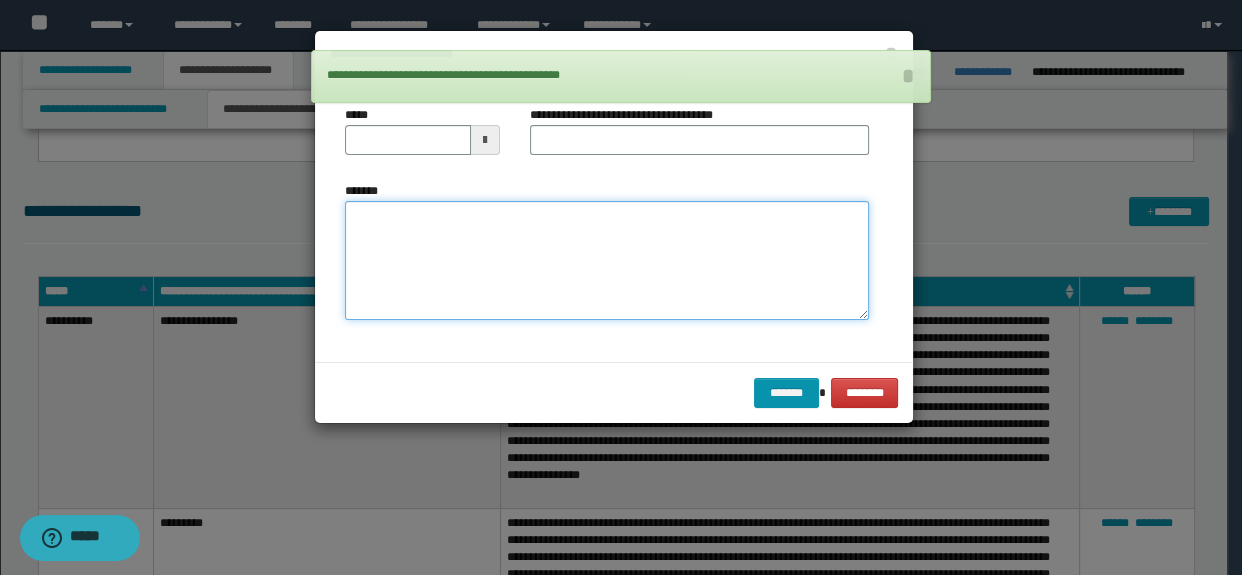paste on "**********" 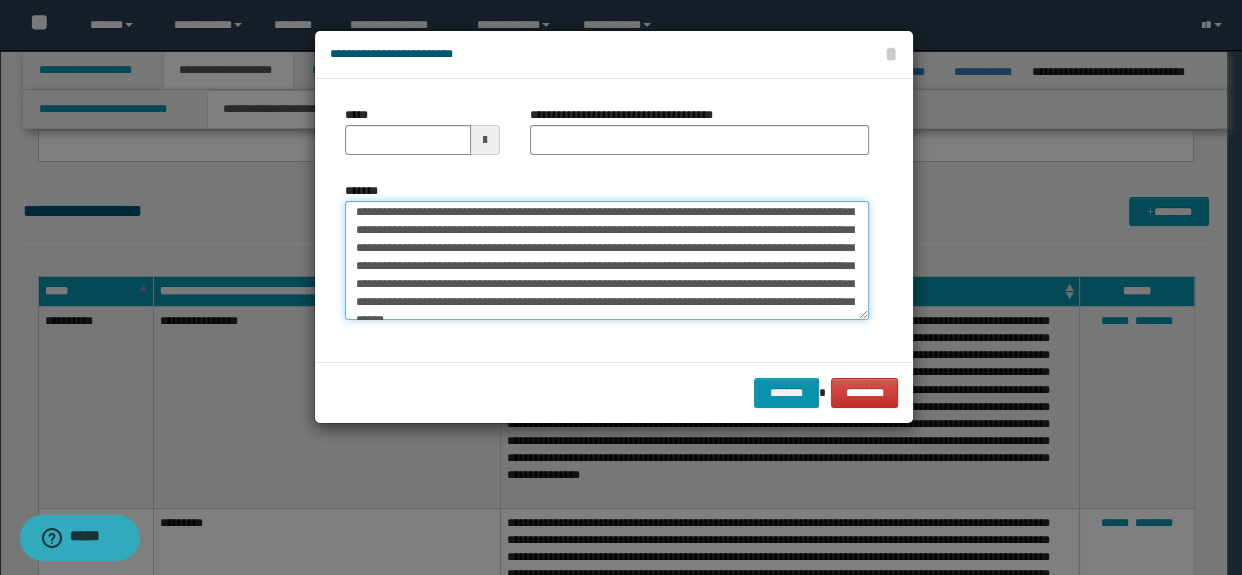 scroll, scrollTop: 0, scrollLeft: 0, axis: both 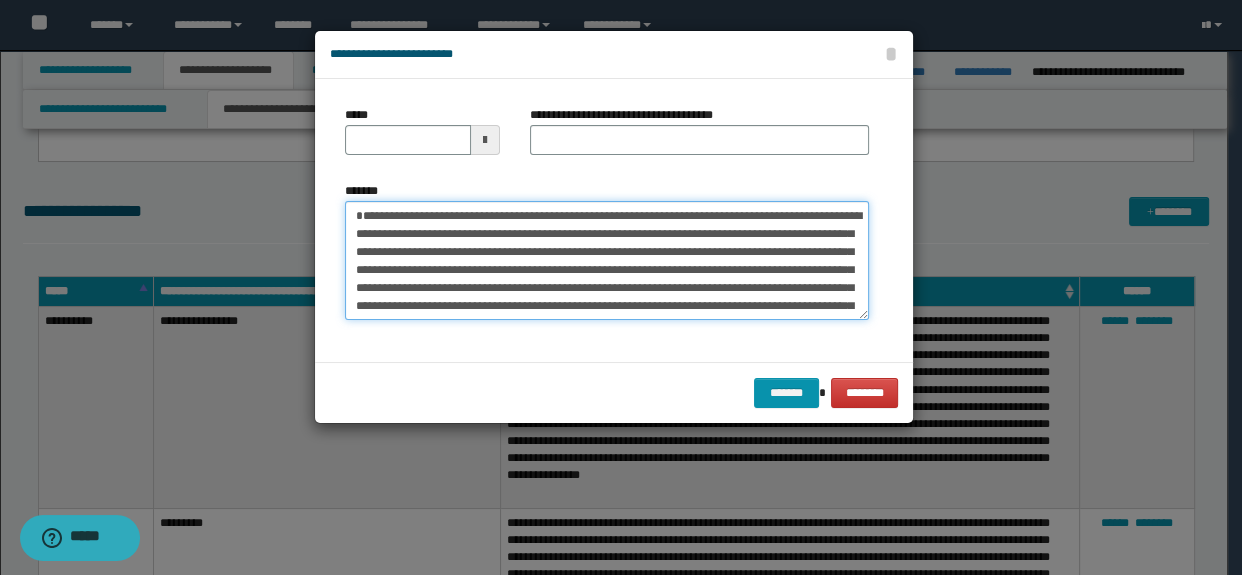 drag, startPoint x: 511, startPoint y: 229, endPoint x: 217, endPoint y: 196, distance: 295.84625 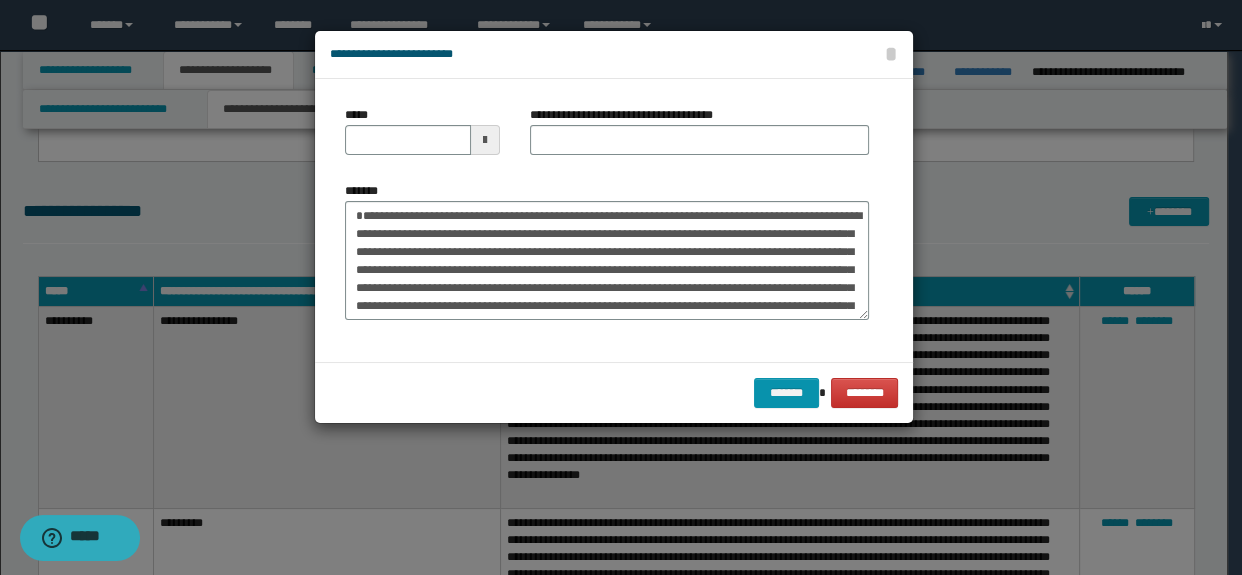 click on "*****" at bounding box center [422, 138] 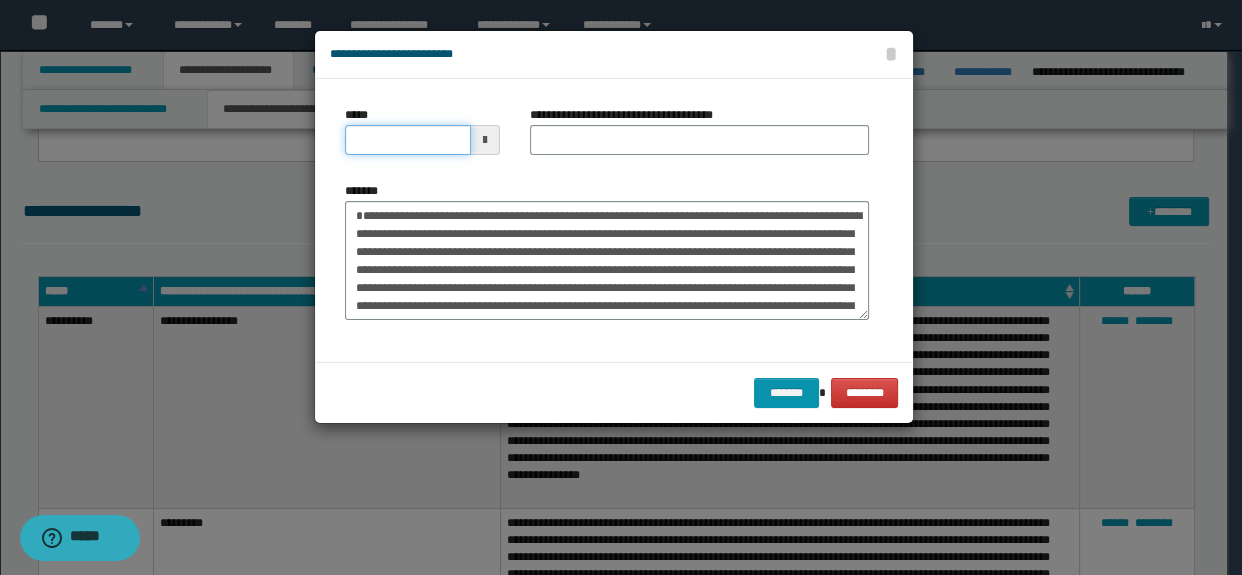 click on "*****" at bounding box center [408, 140] 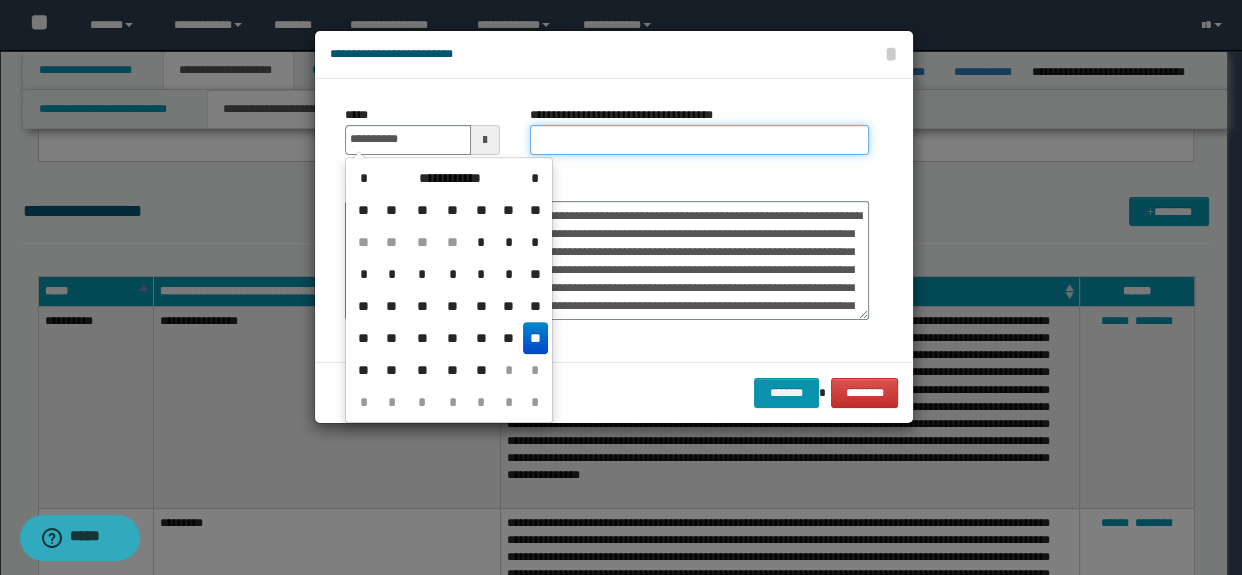 type on "**********" 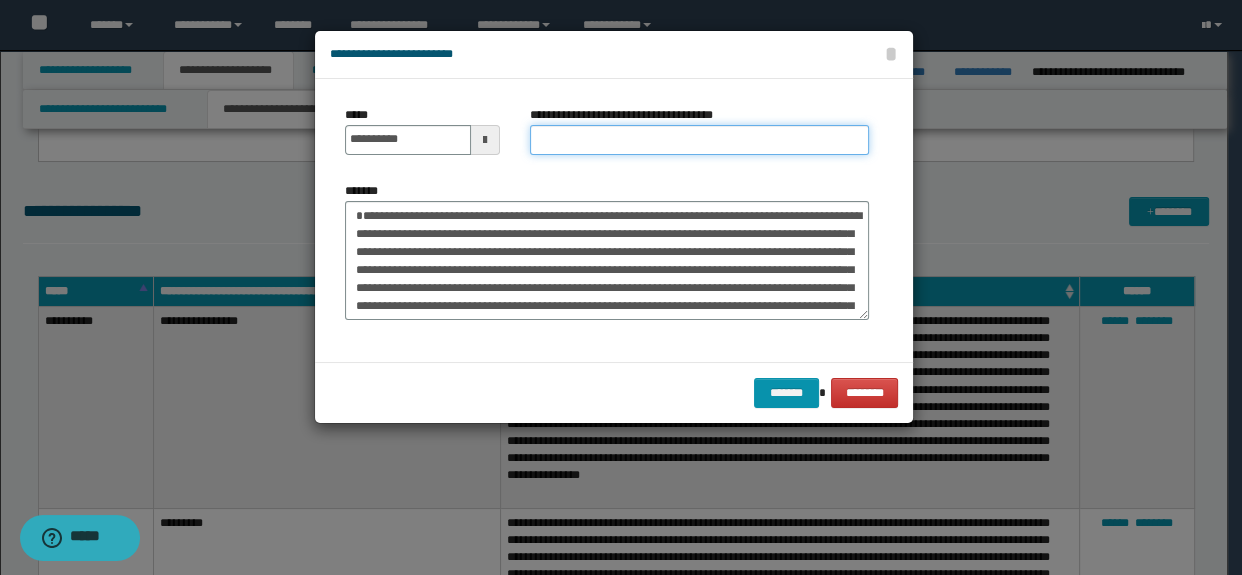 type on "*********" 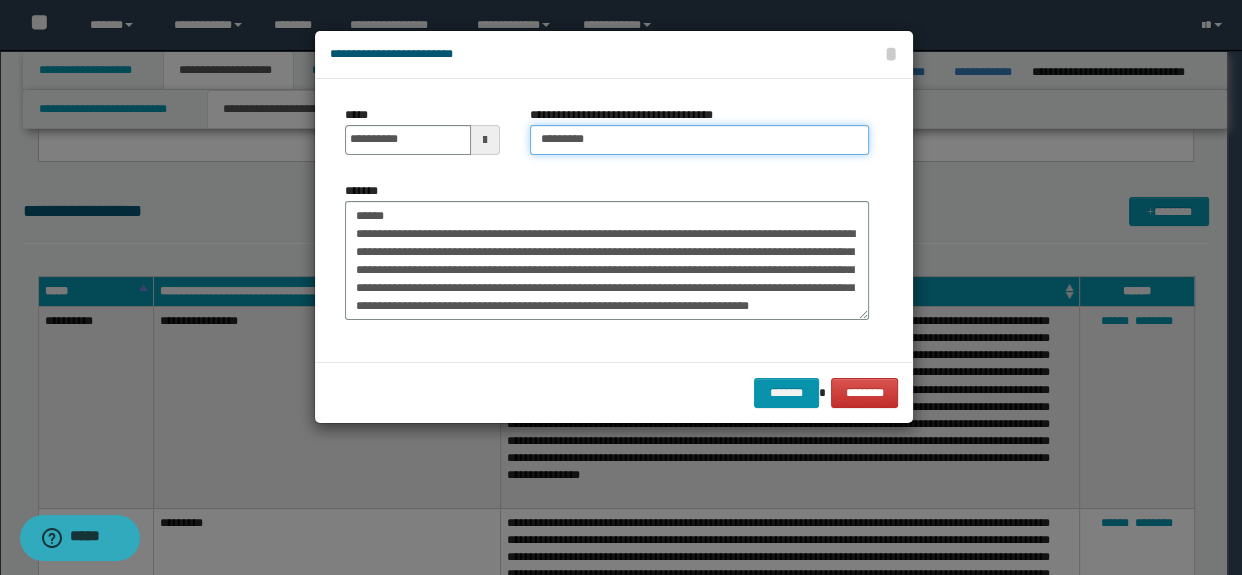scroll, scrollTop: 186, scrollLeft: 0, axis: vertical 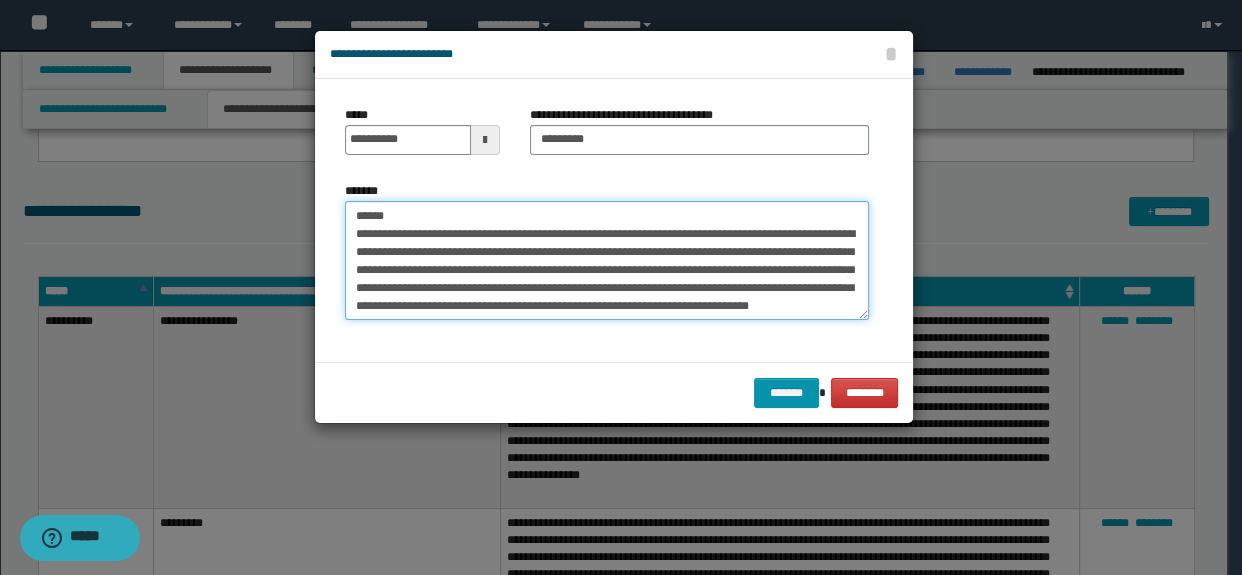 click on "*******" at bounding box center (607, 261) 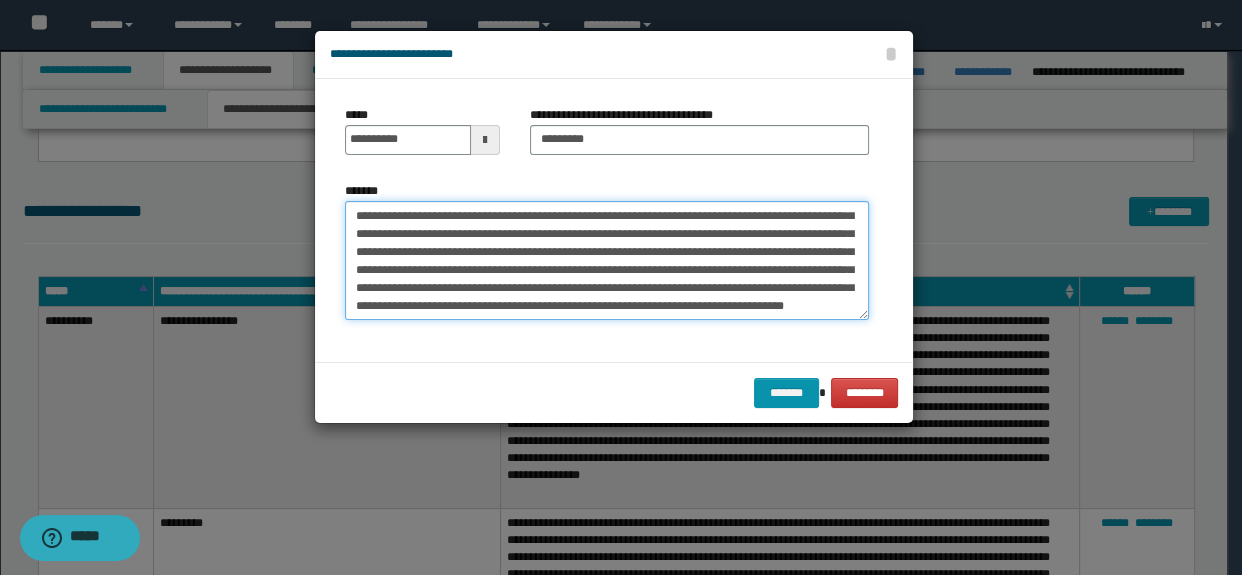 scroll, scrollTop: 167, scrollLeft: 0, axis: vertical 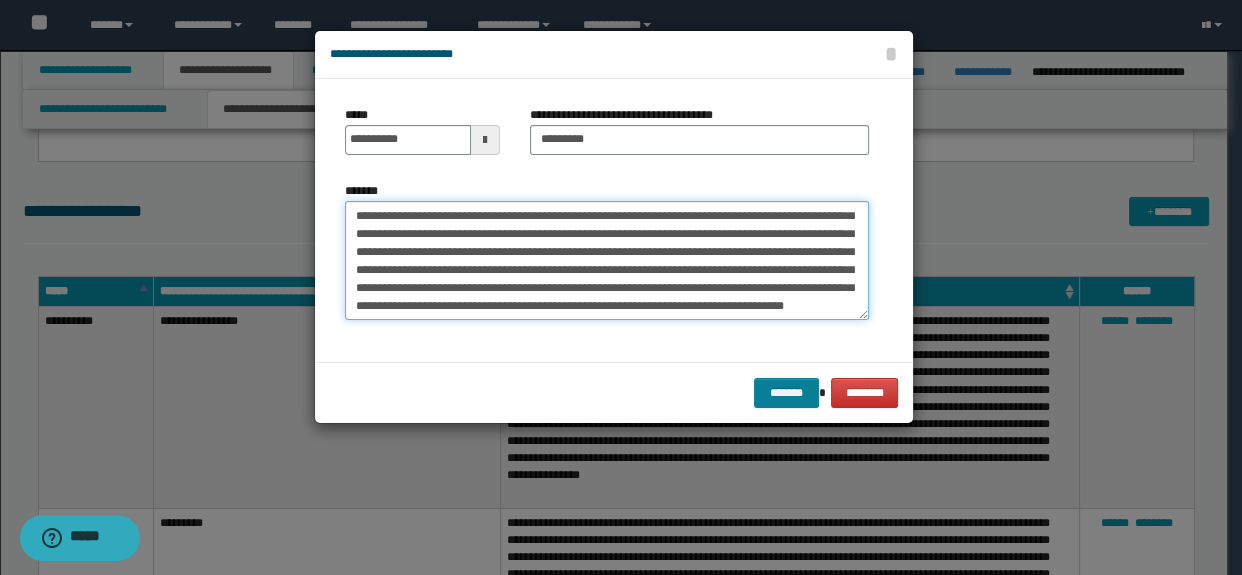 type on "**********" 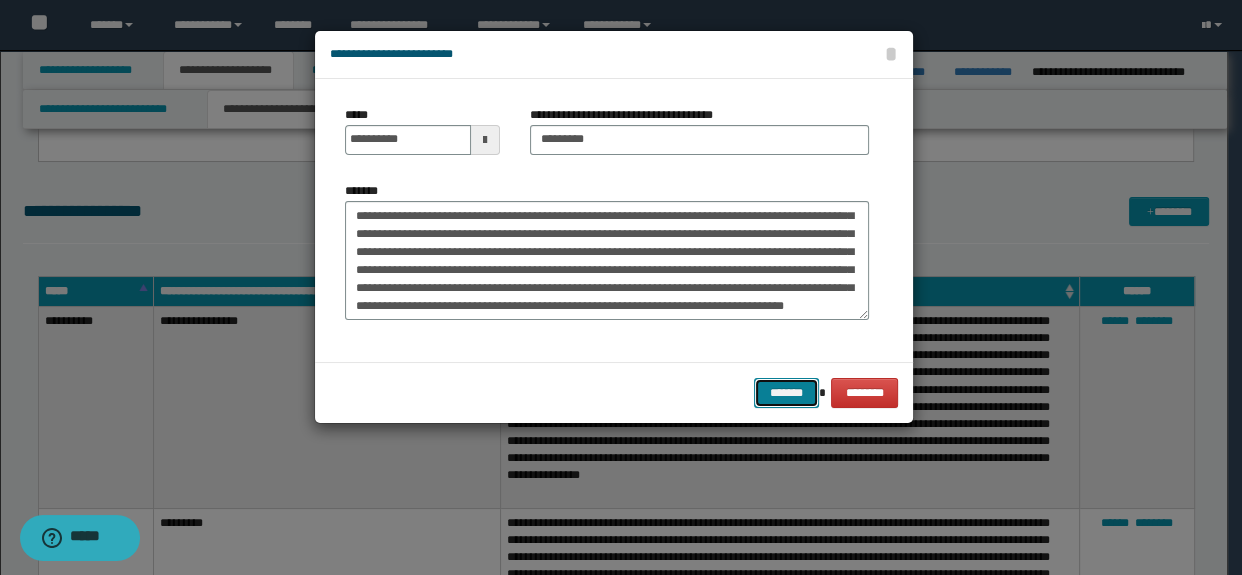 click on "*******" at bounding box center (786, 393) 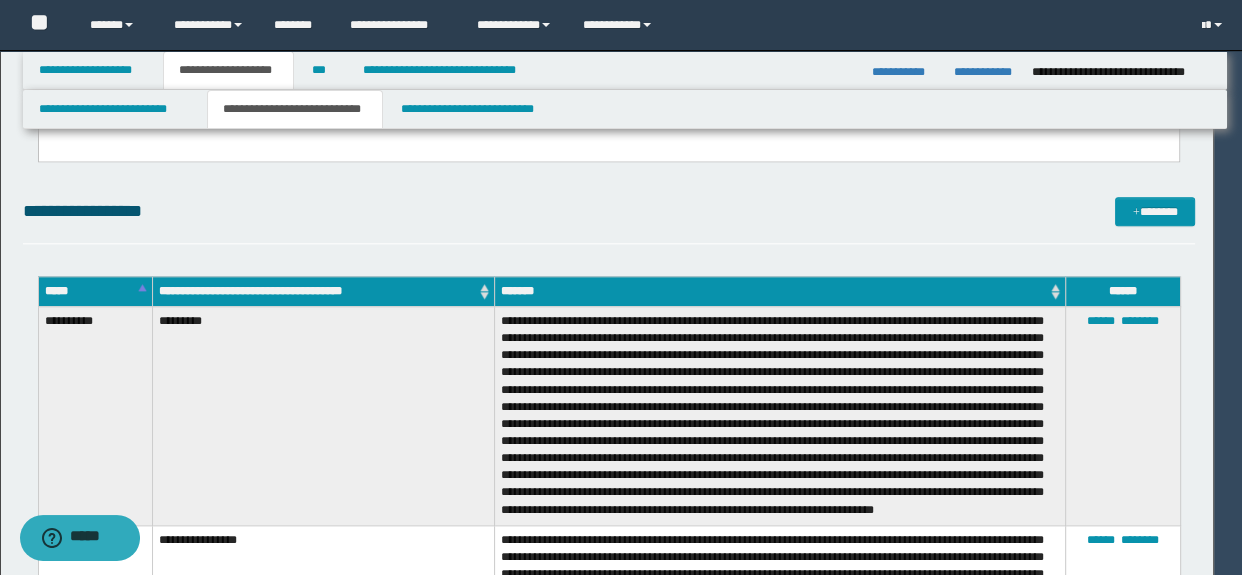 type 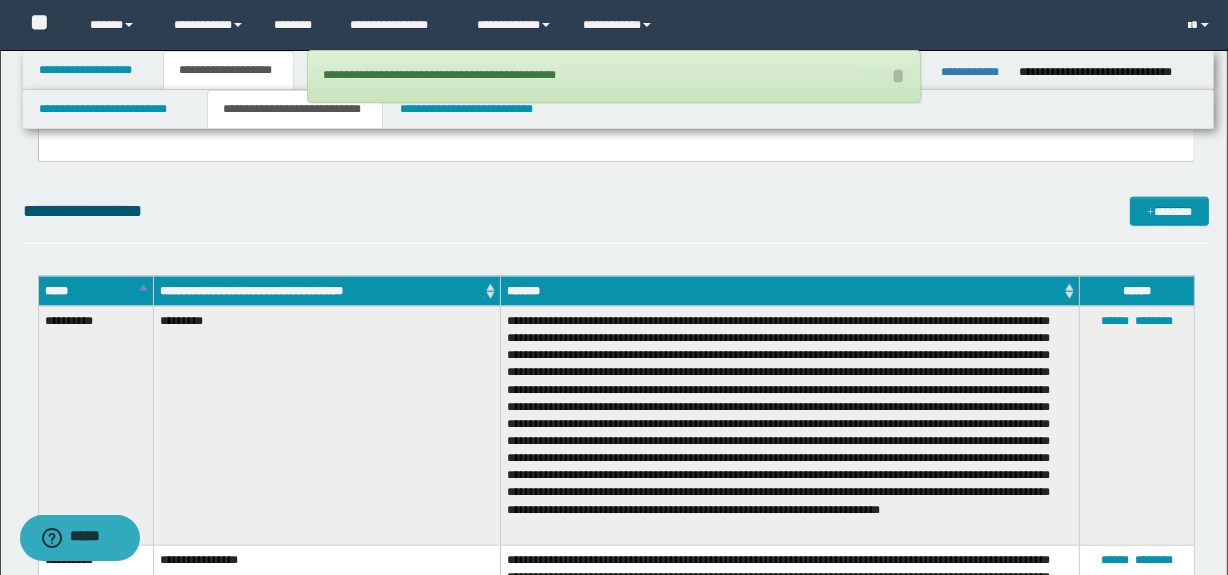 click on "**********" at bounding box center (616, 211) 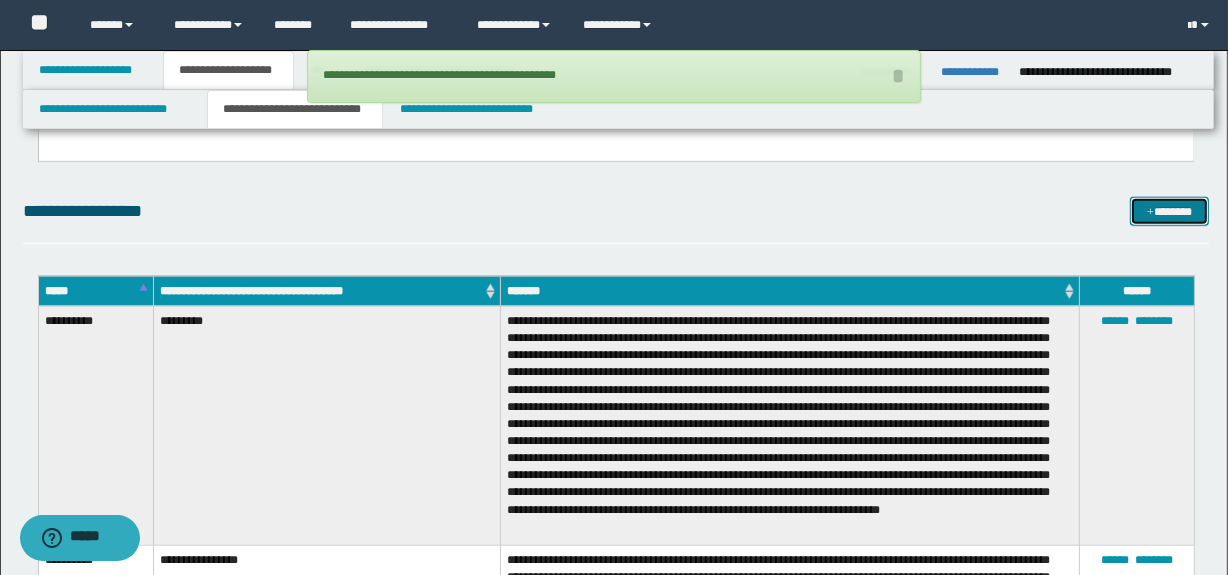 click on "*******" at bounding box center [1170, 212] 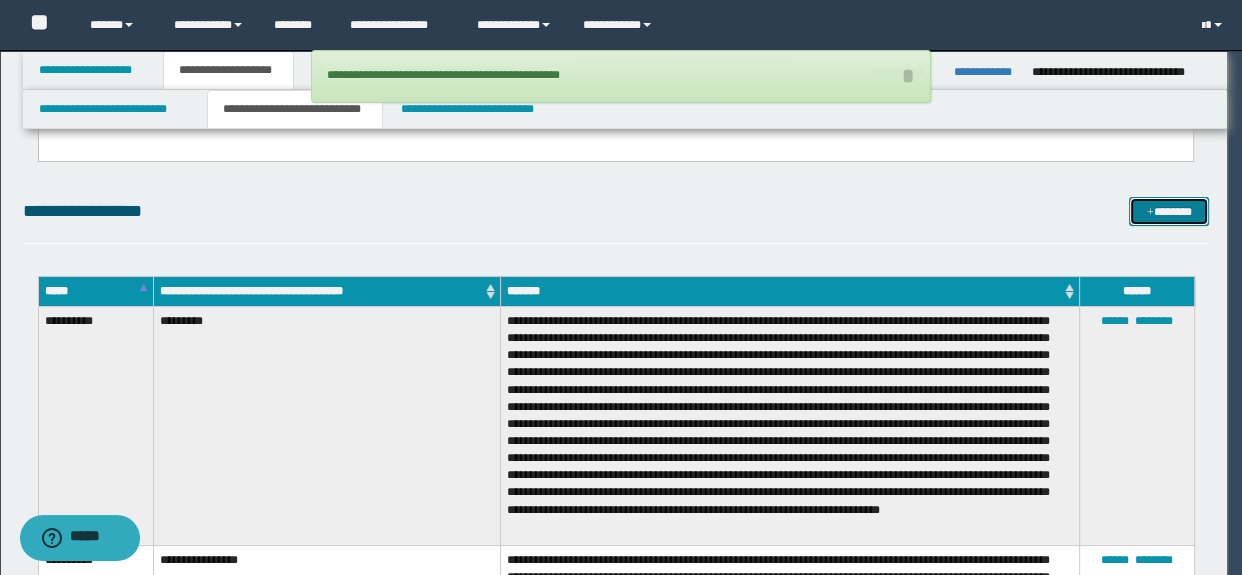scroll, scrollTop: 0, scrollLeft: 0, axis: both 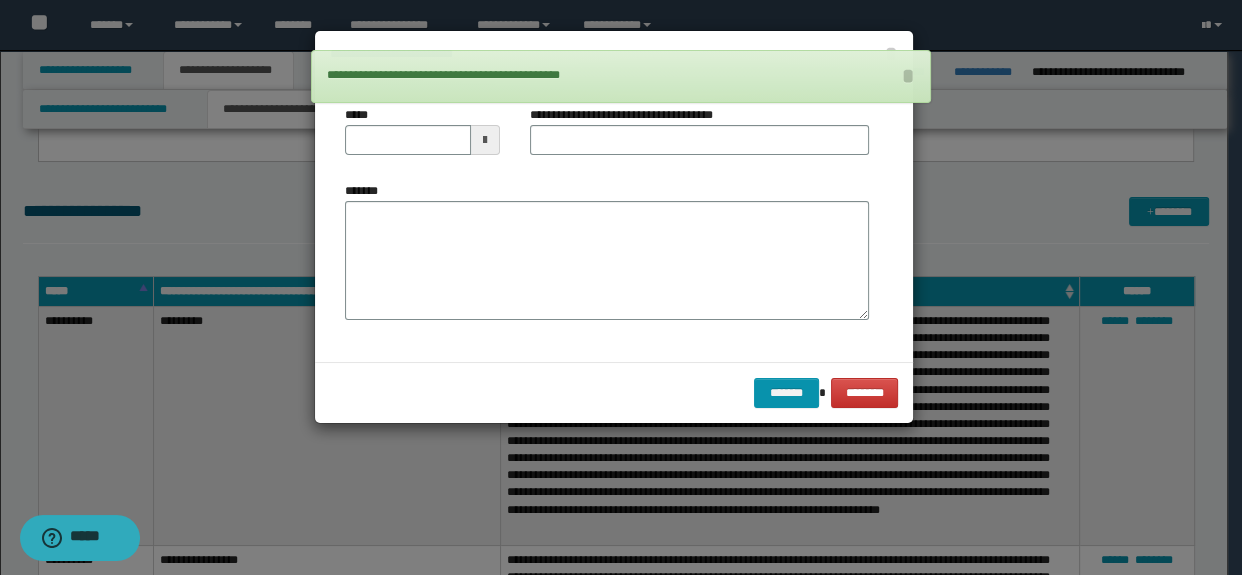 click on "*******" at bounding box center [607, 261] 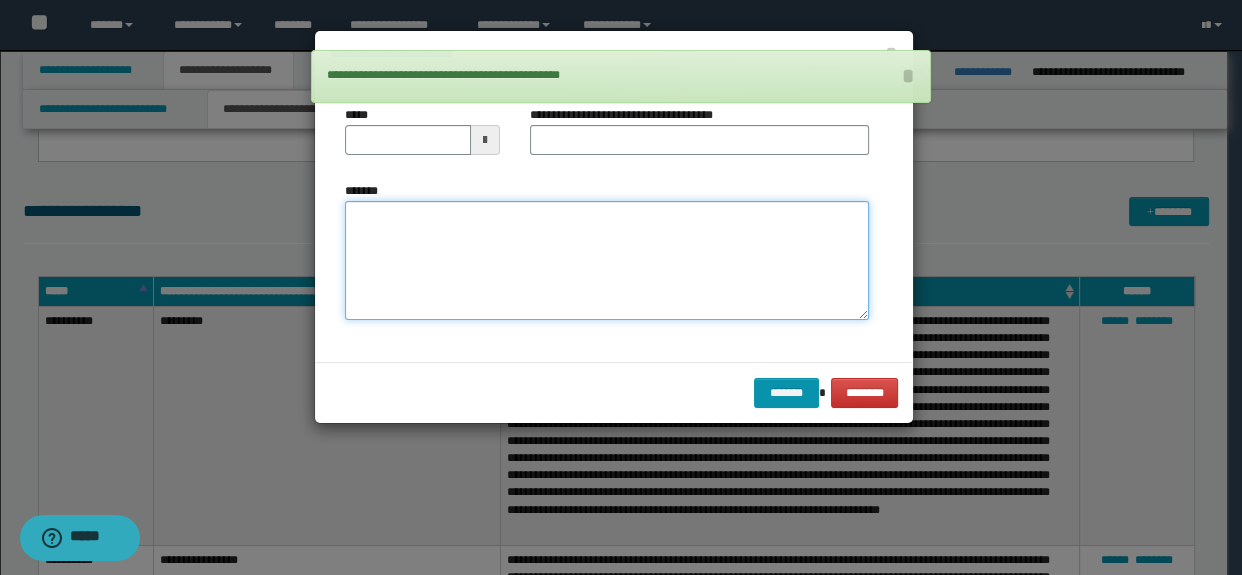 click on "*******" at bounding box center (607, 261) 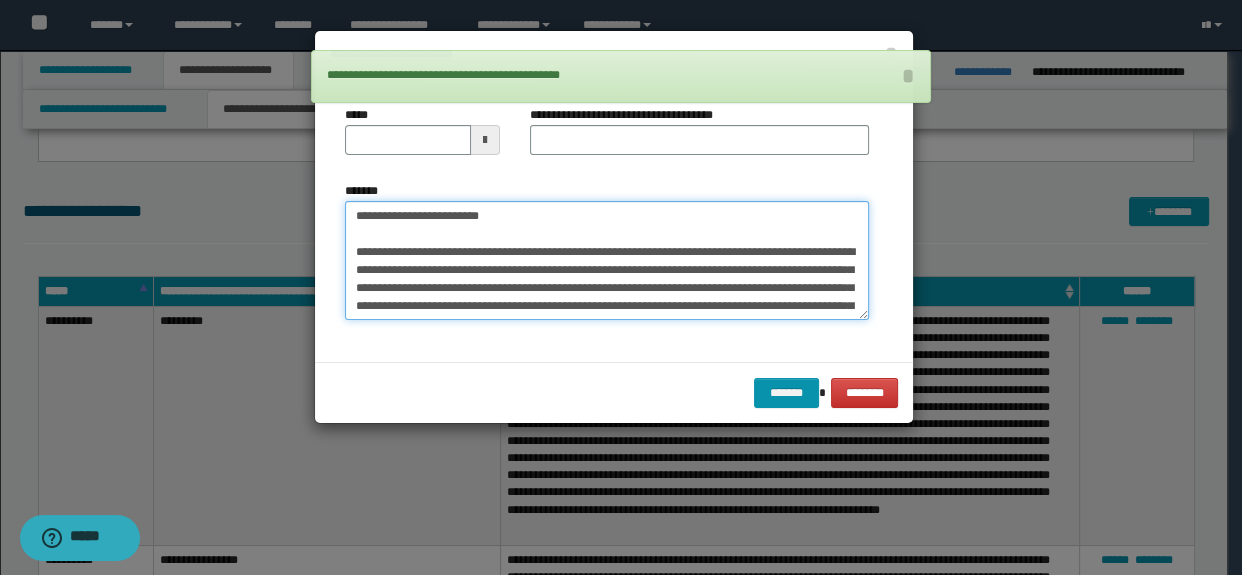scroll, scrollTop: 48, scrollLeft: 0, axis: vertical 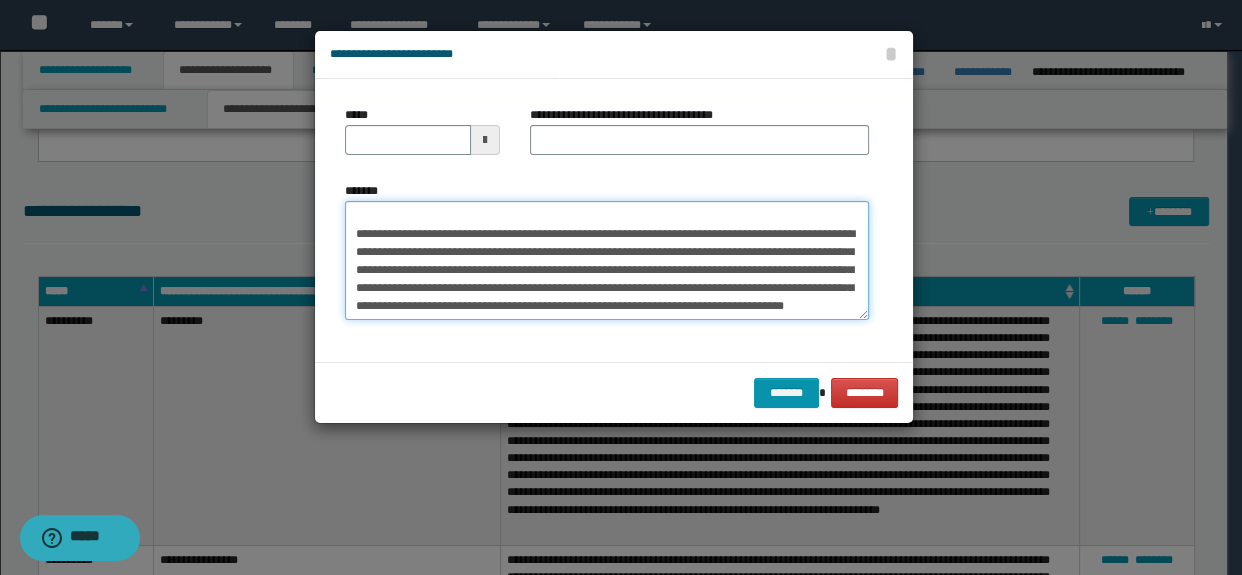 type on "**********" 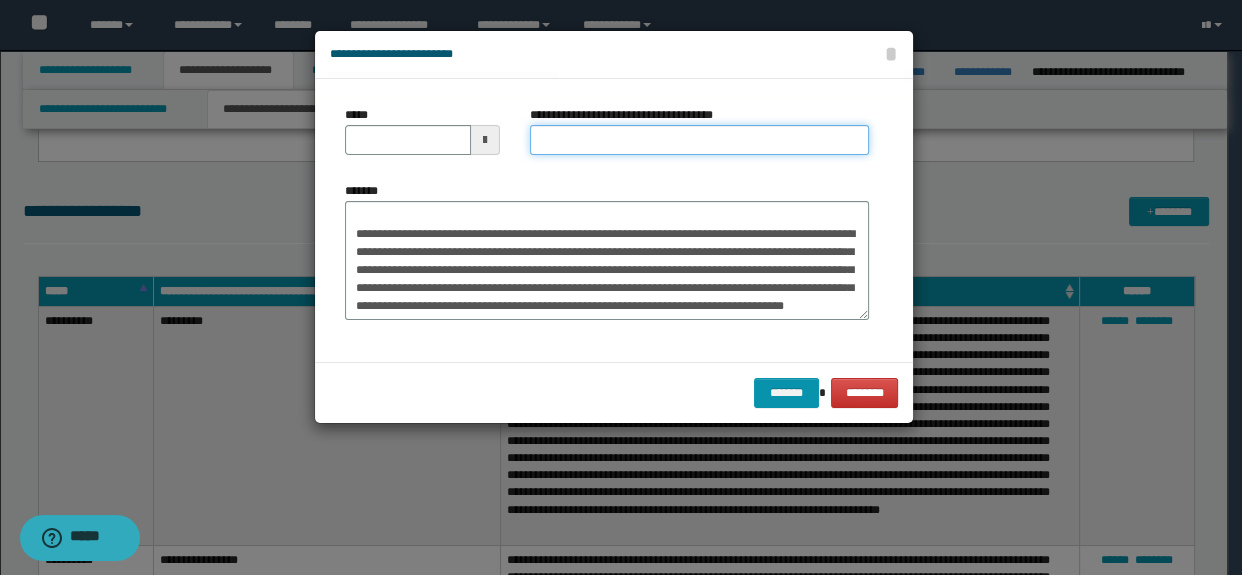 click on "**********" at bounding box center [700, 140] 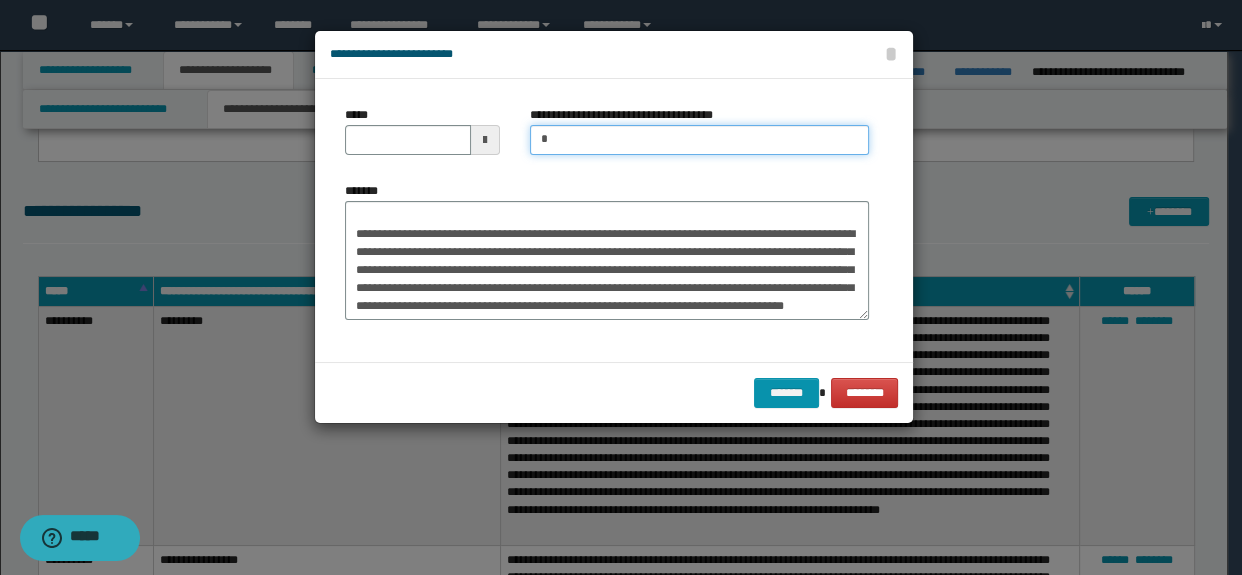 type on "**********" 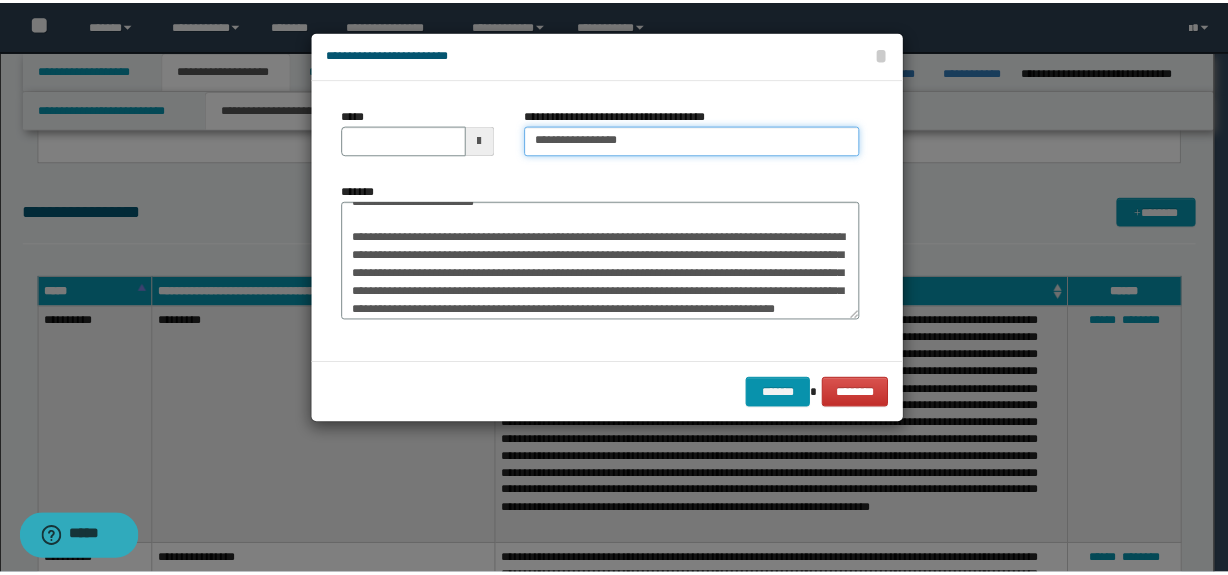 scroll, scrollTop: 0, scrollLeft: 0, axis: both 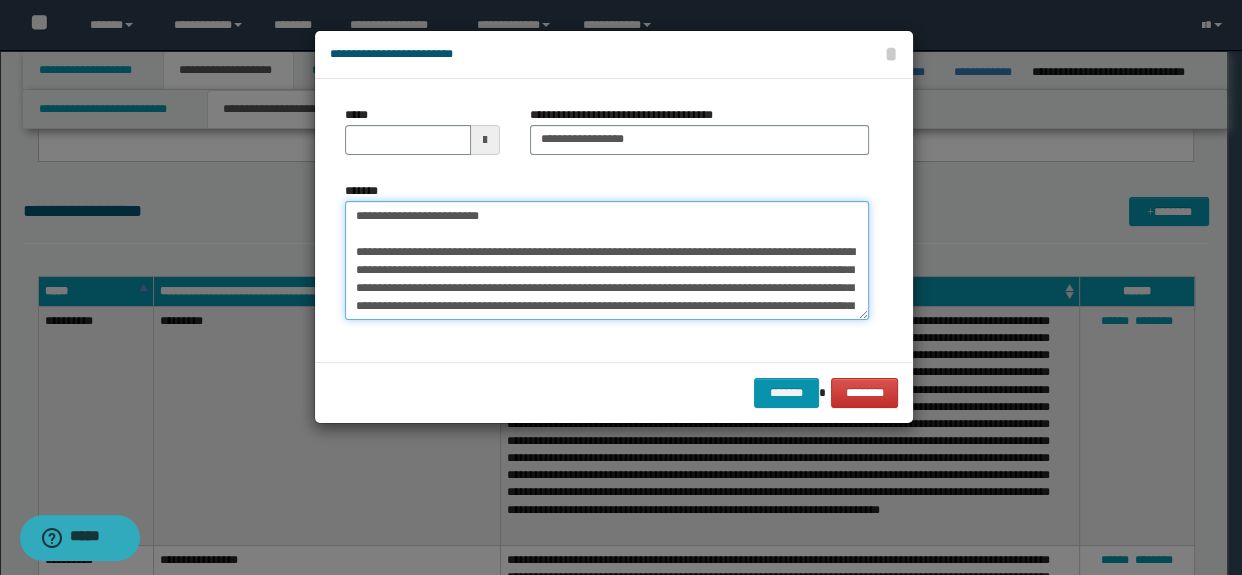 drag, startPoint x: 628, startPoint y: 236, endPoint x: 187, endPoint y: 193, distance: 443.0914 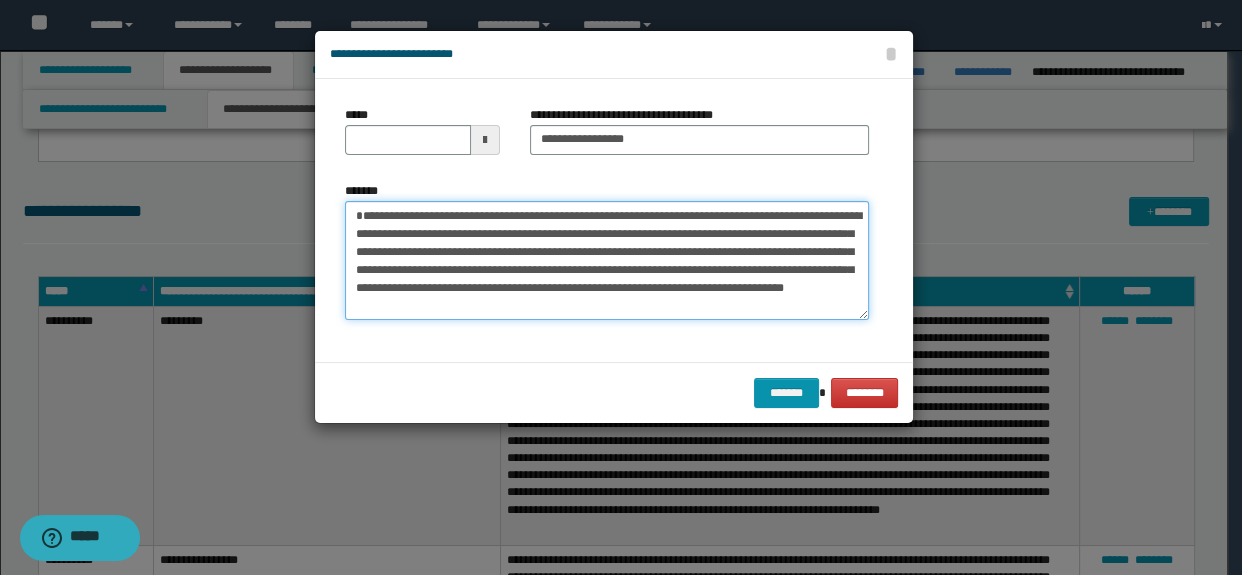 type 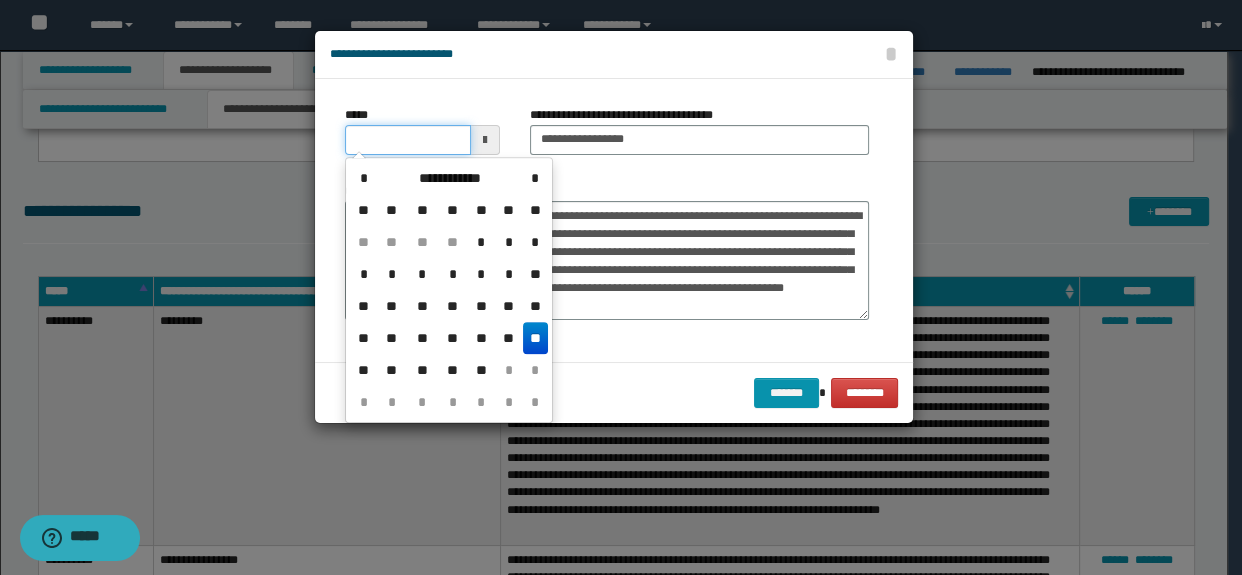 click on "*****" at bounding box center (408, 140) 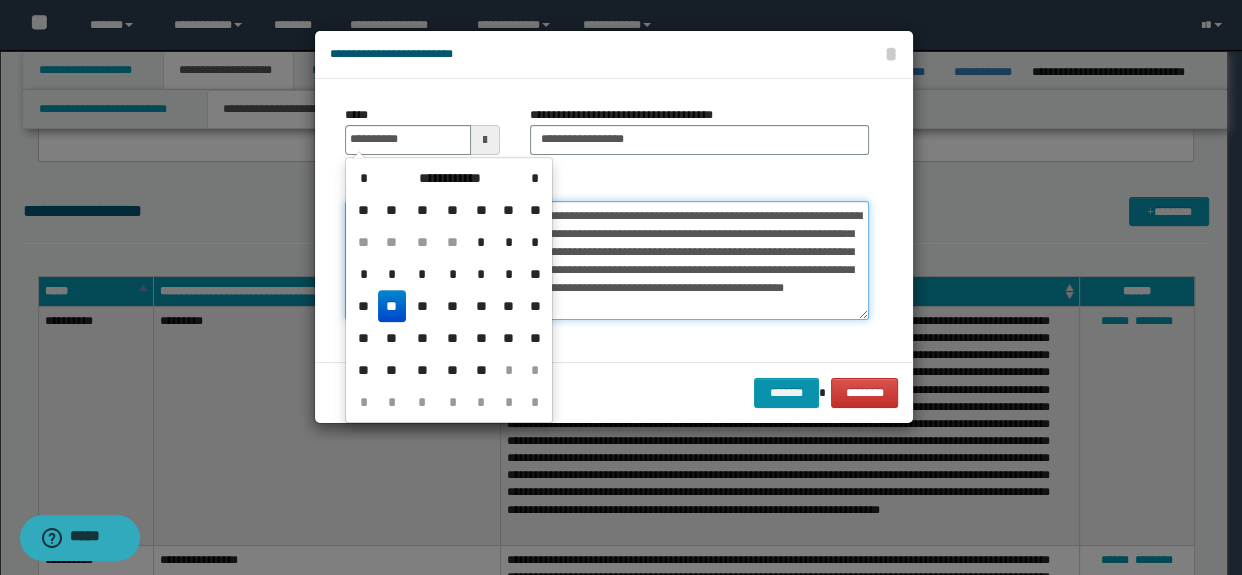 type on "**********" 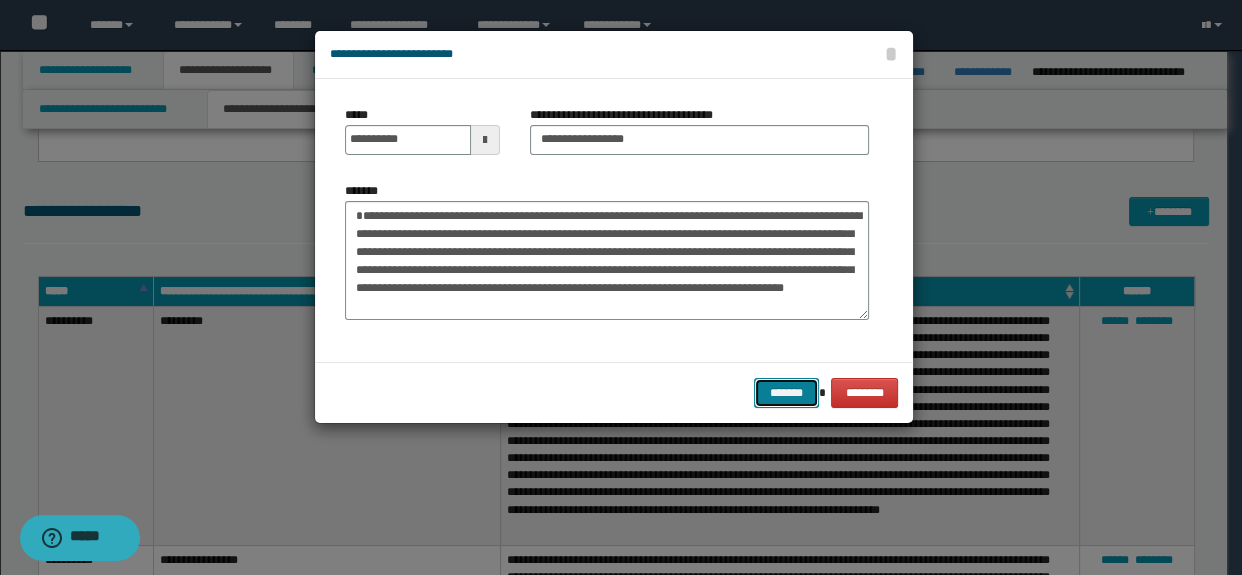 click on "*******" at bounding box center [786, 393] 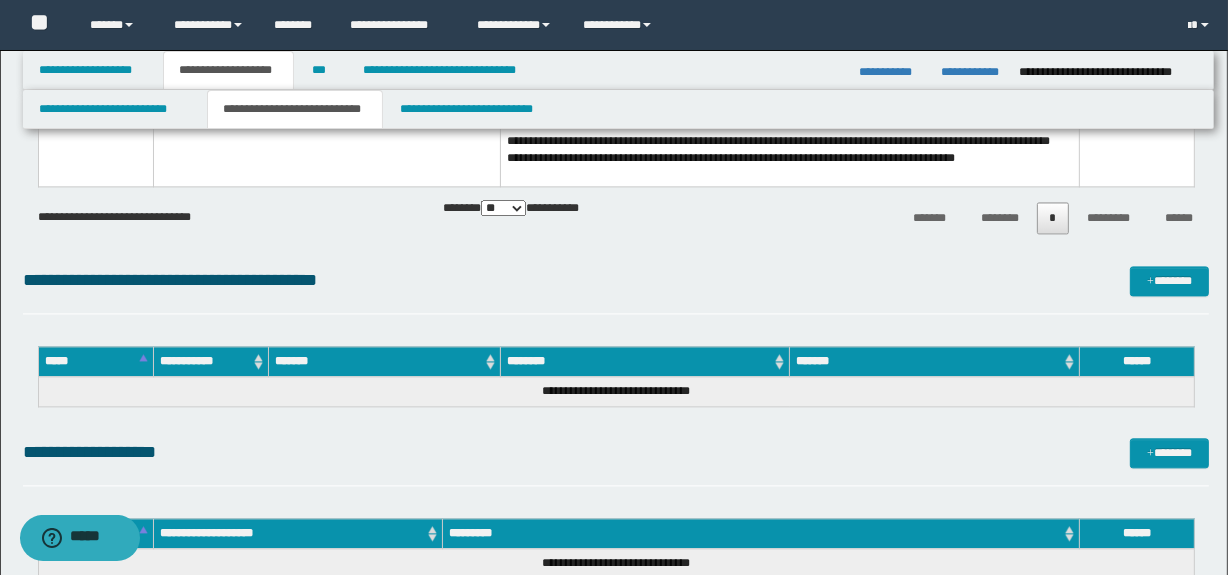 scroll, scrollTop: 4347, scrollLeft: 0, axis: vertical 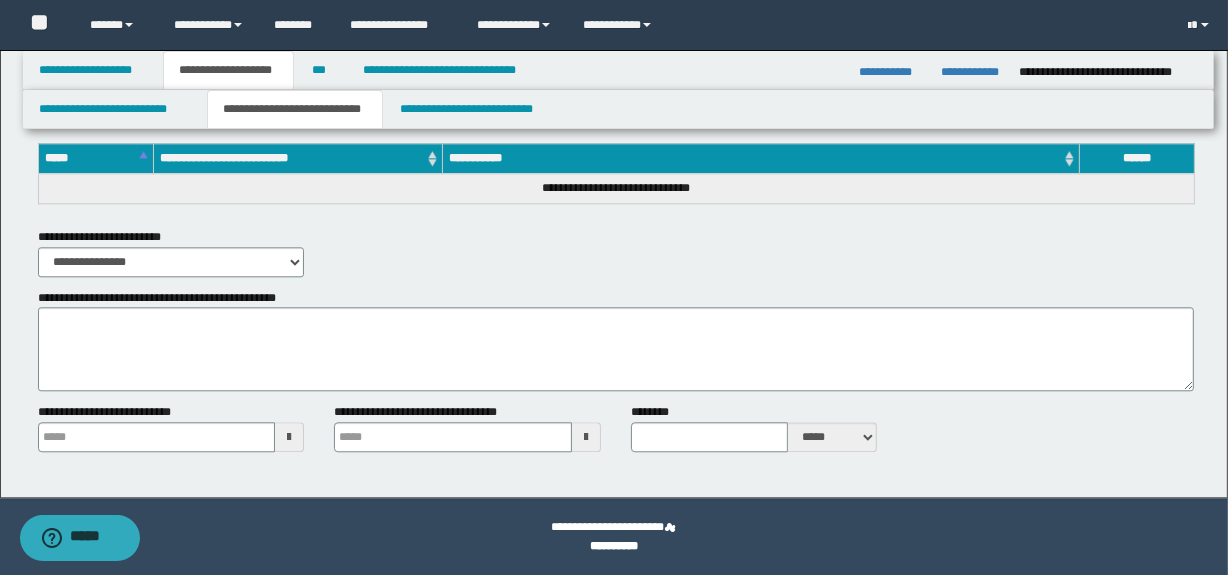 type 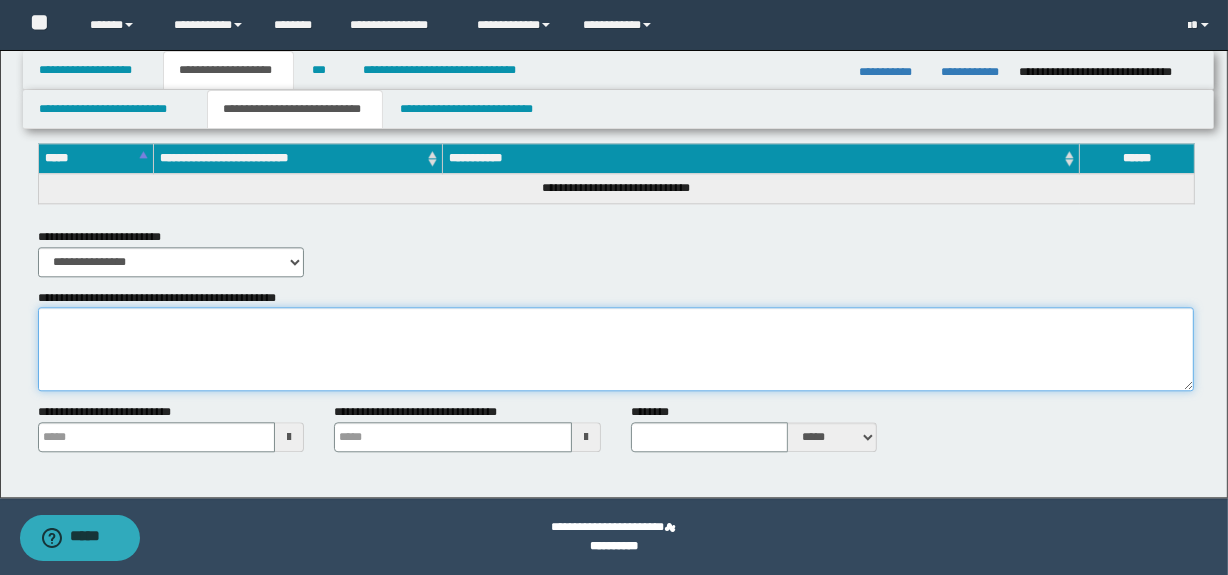 click on "**********" at bounding box center (616, 349) 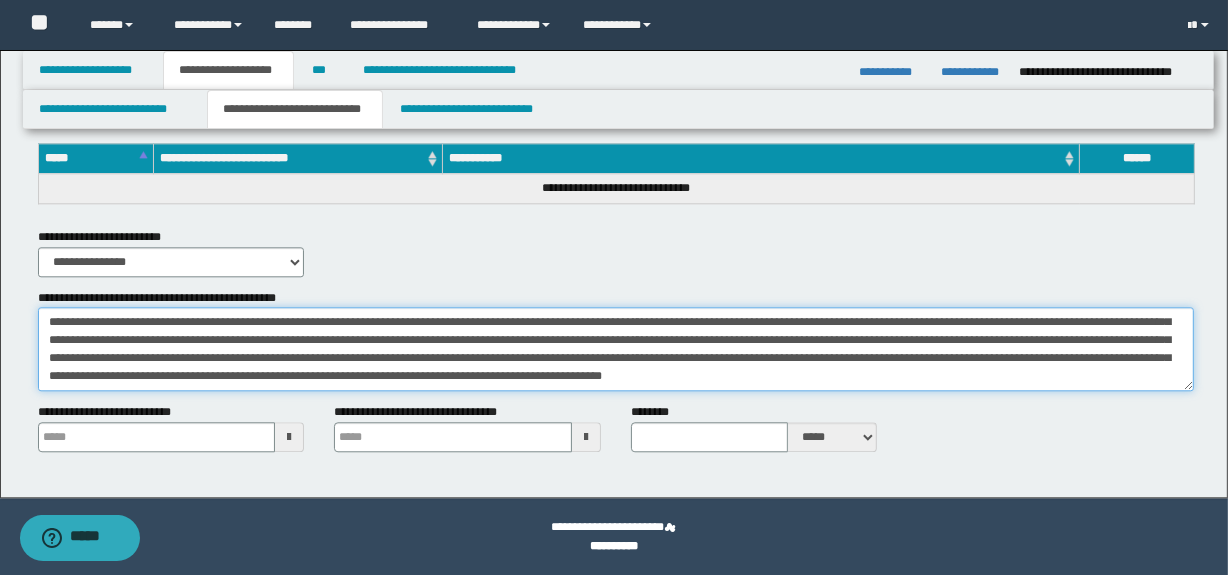 scroll, scrollTop: 0, scrollLeft: 0, axis: both 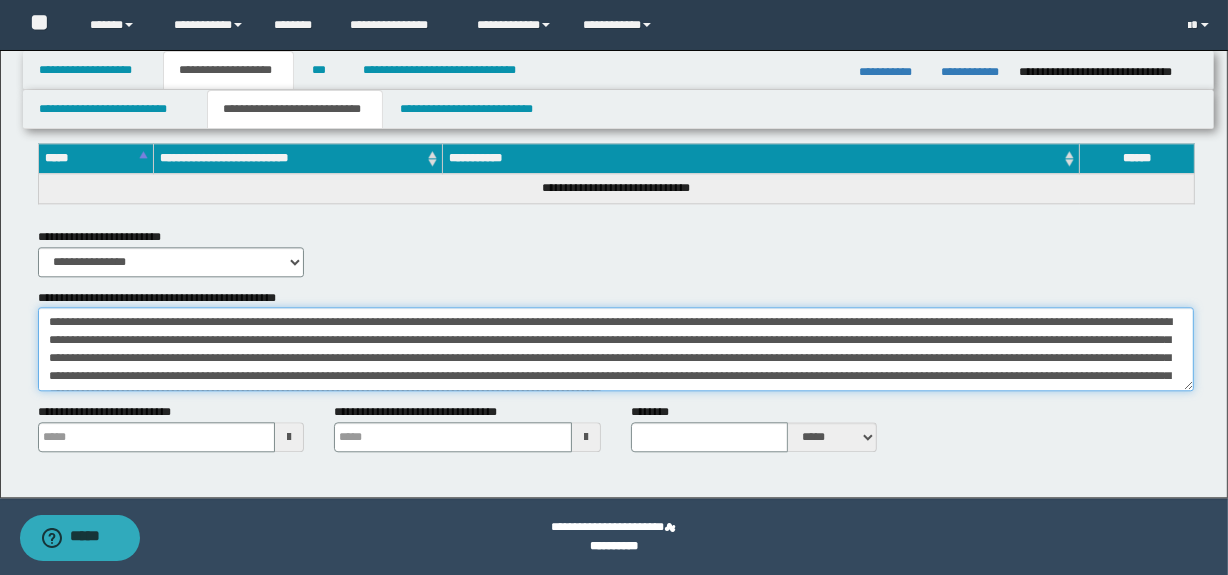 type on "**********" 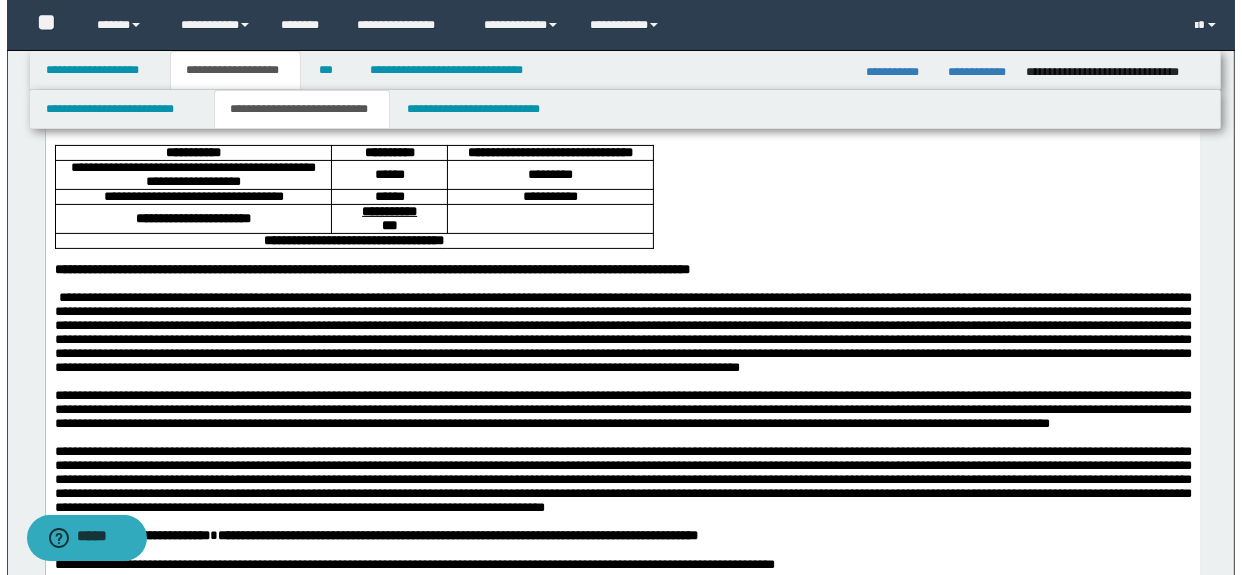 scroll, scrollTop: 0, scrollLeft: 0, axis: both 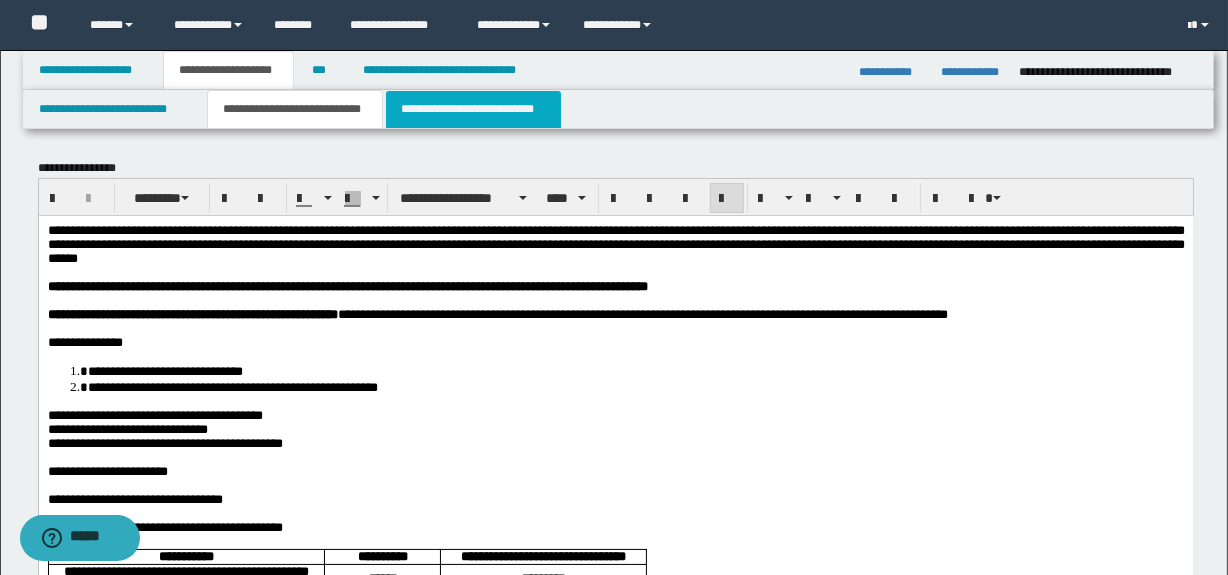 click on "**********" at bounding box center [473, 109] 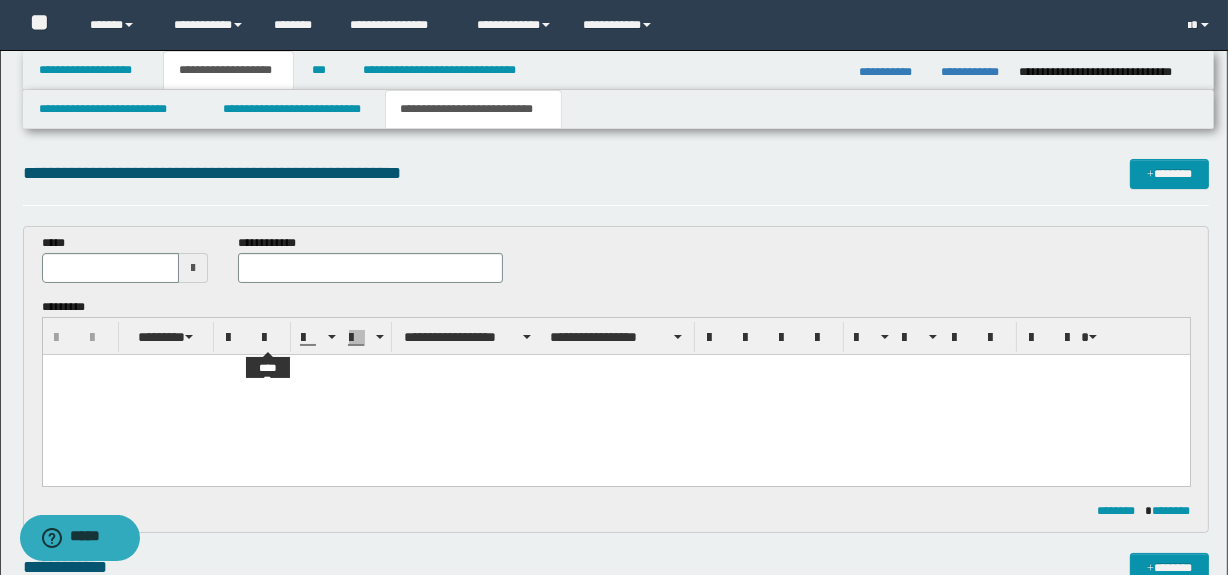 scroll, scrollTop: 0, scrollLeft: 0, axis: both 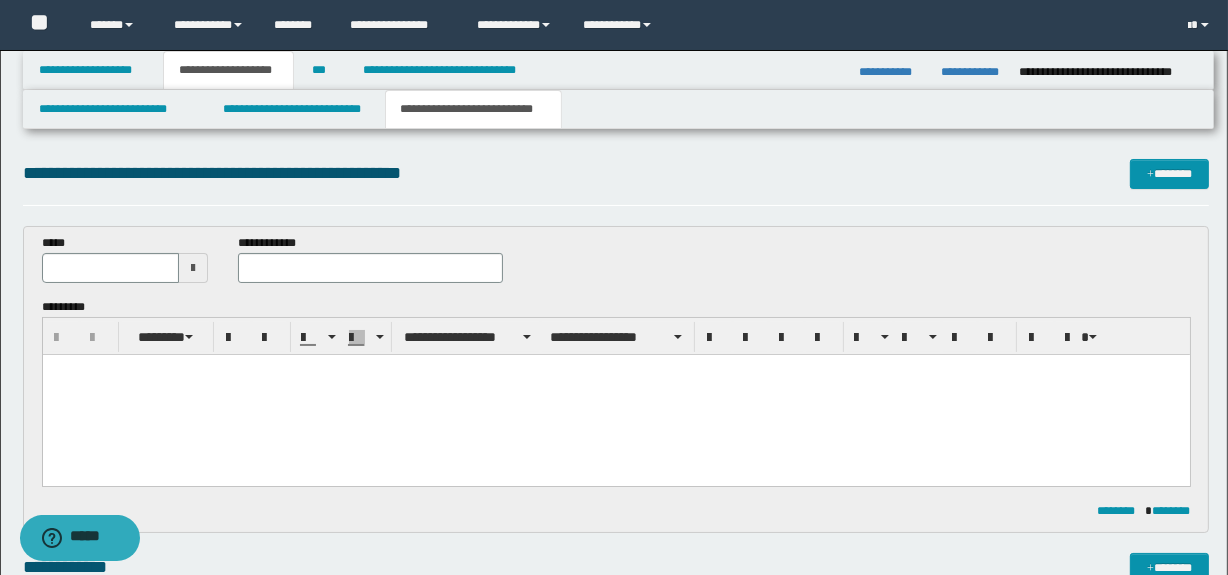 click at bounding box center [615, 395] 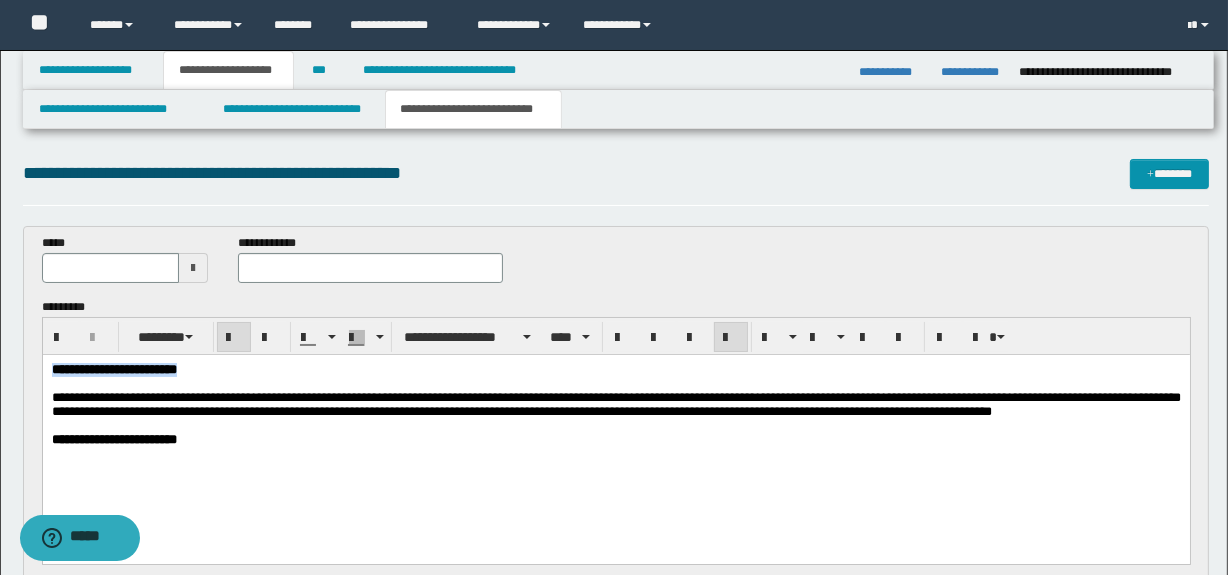 drag, startPoint x: 313, startPoint y: 369, endPoint x: -1, endPoint y: 363, distance: 314.0573 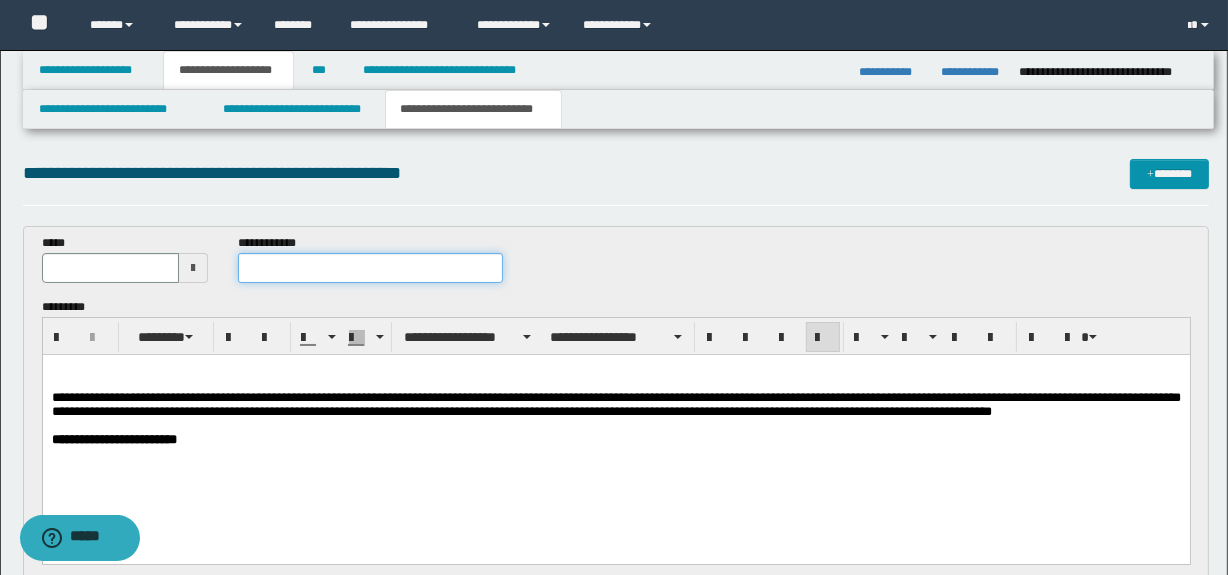 click at bounding box center (370, 268) 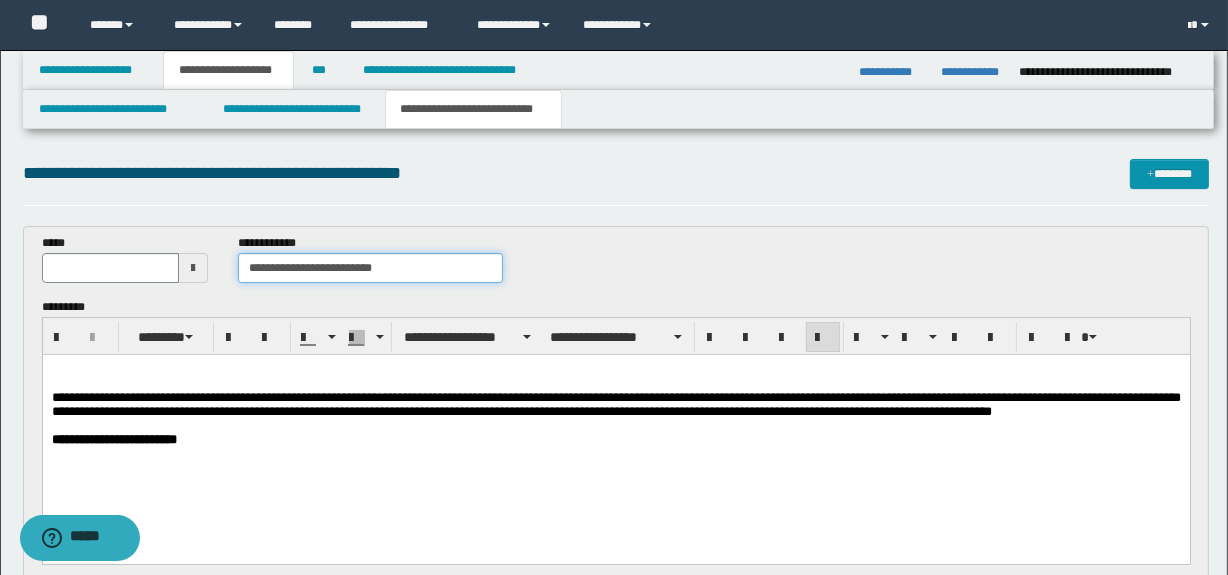 type on "**********" 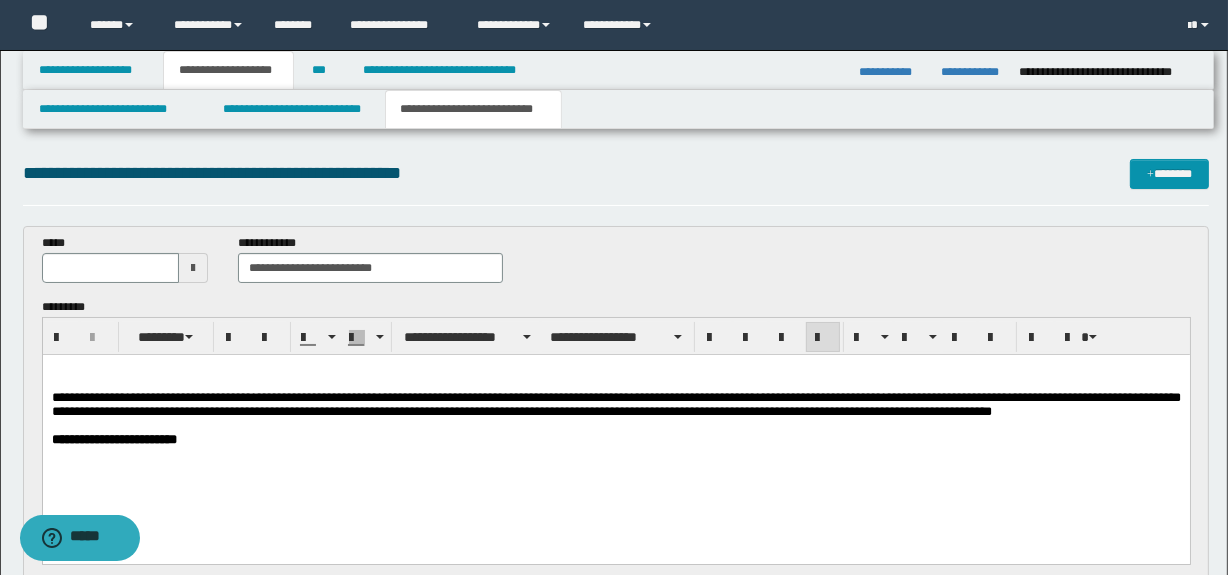 click at bounding box center [193, 268] 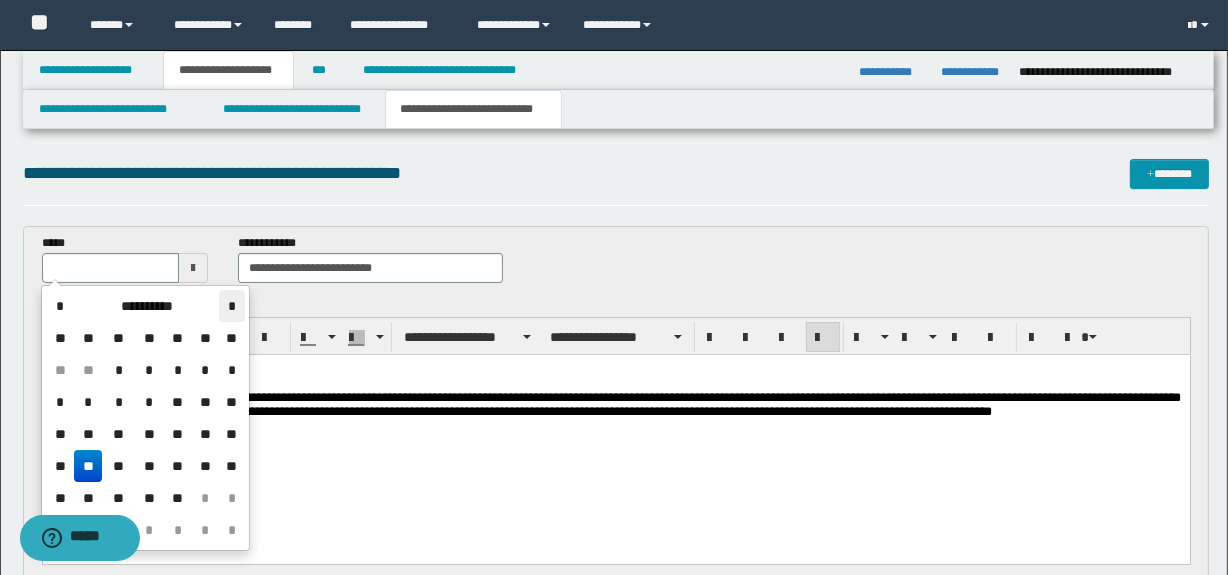 click on "*" at bounding box center (231, 306) 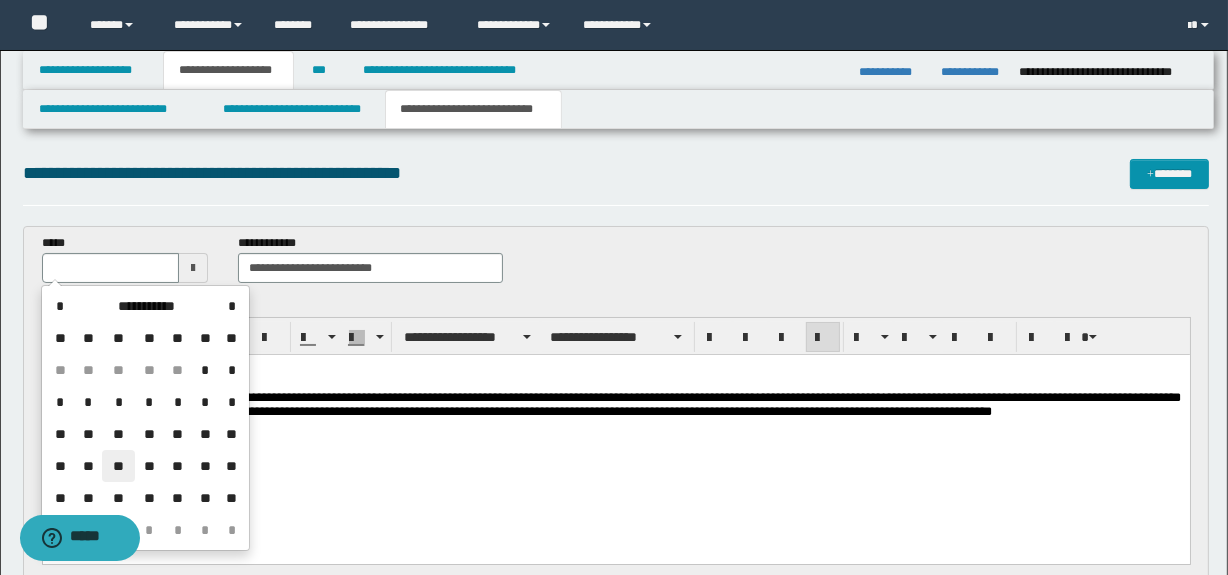click on "**" at bounding box center (118, 466) 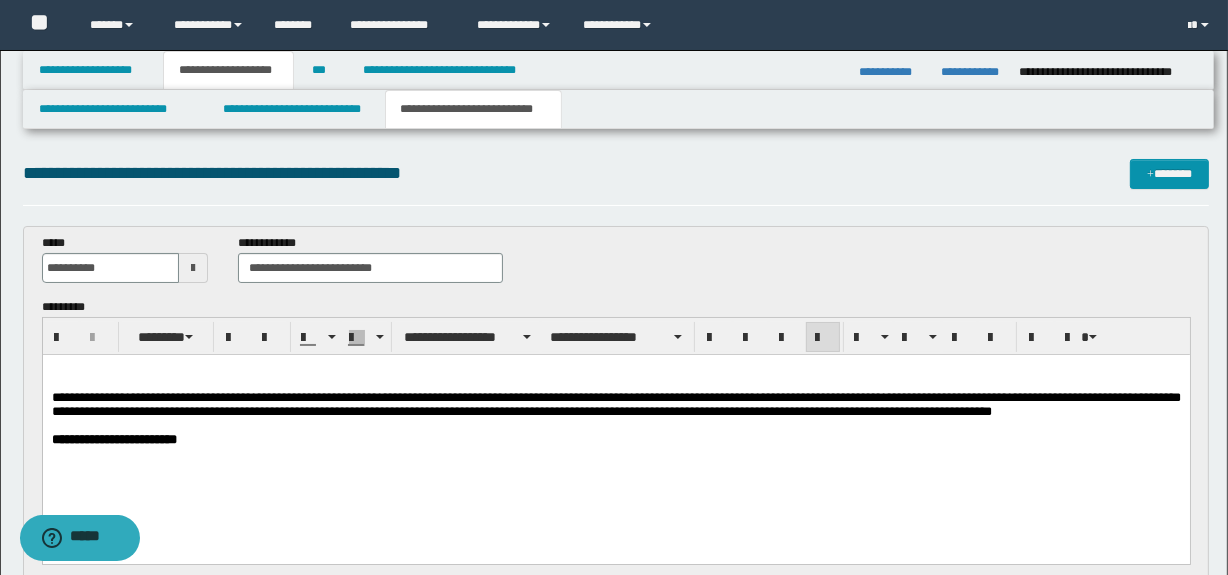 drag, startPoint x: 45, startPoint y: 397, endPoint x: 58, endPoint y: 396, distance: 13.038404 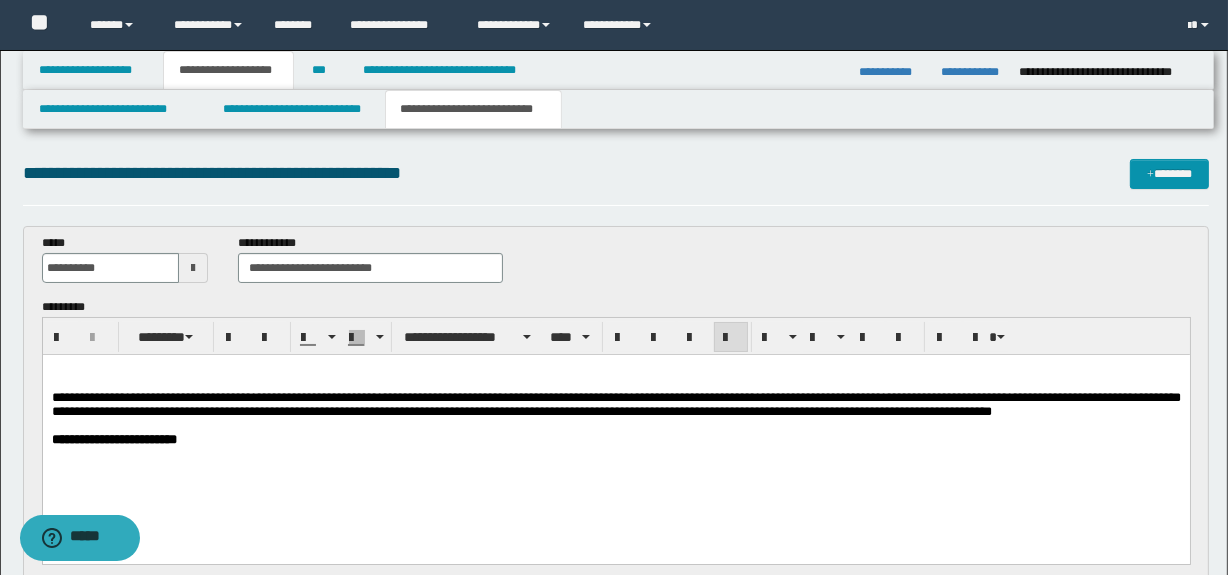 click on "**********" at bounding box center (615, 404) 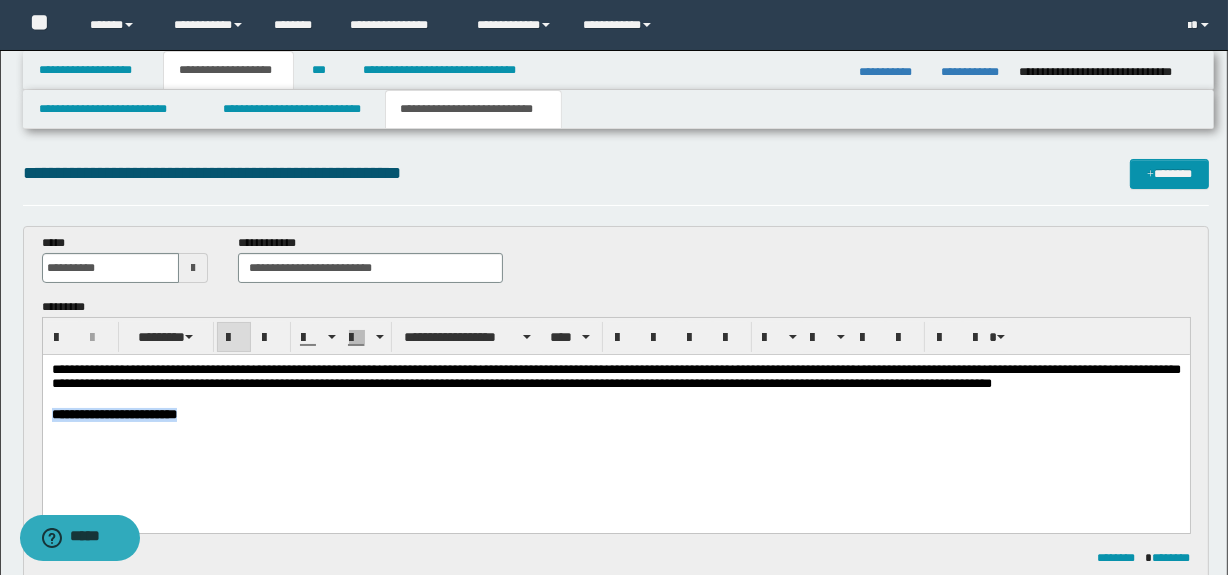 drag, startPoint x: 291, startPoint y: 432, endPoint x: 42, endPoint y: 425, distance: 249.09837 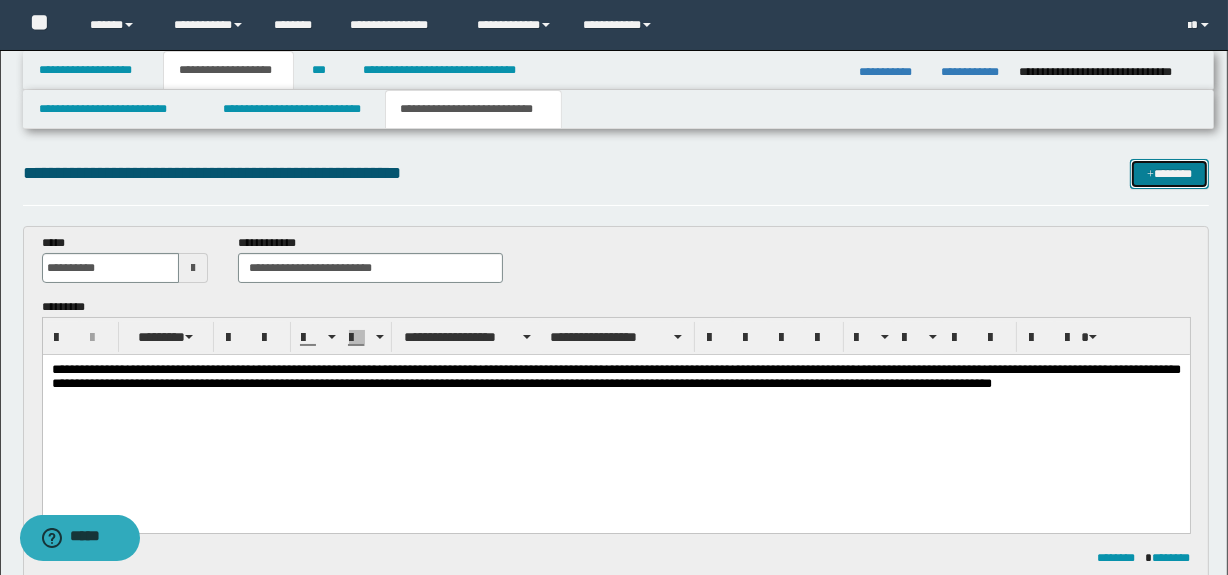 click at bounding box center (1150, 175) 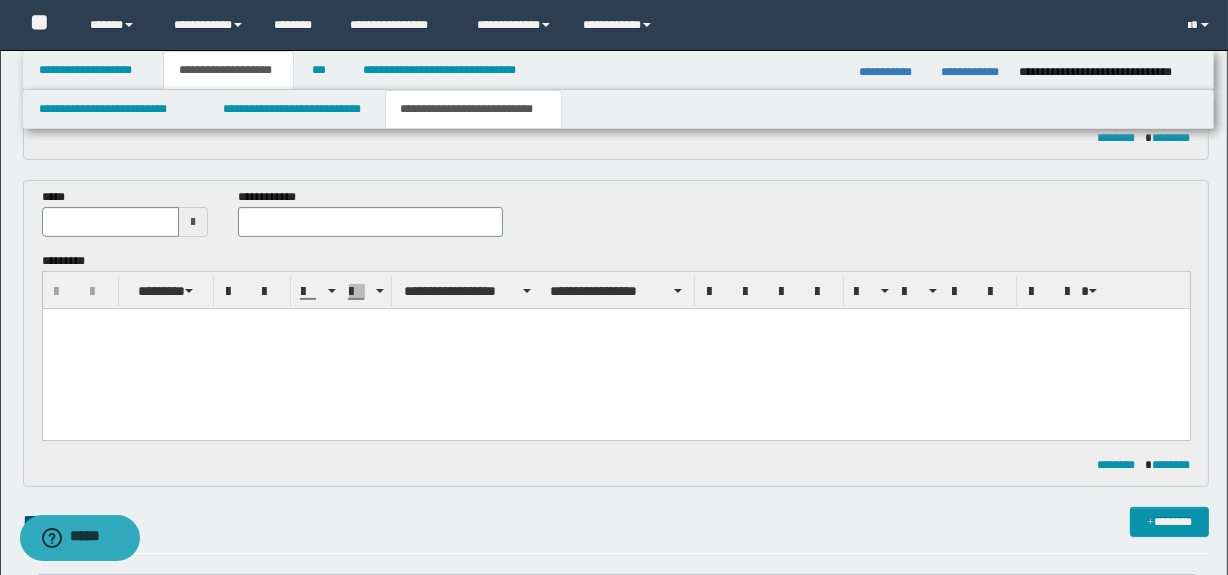 scroll, scrollTop: 406, scrollLeft: 0, axis: vertical 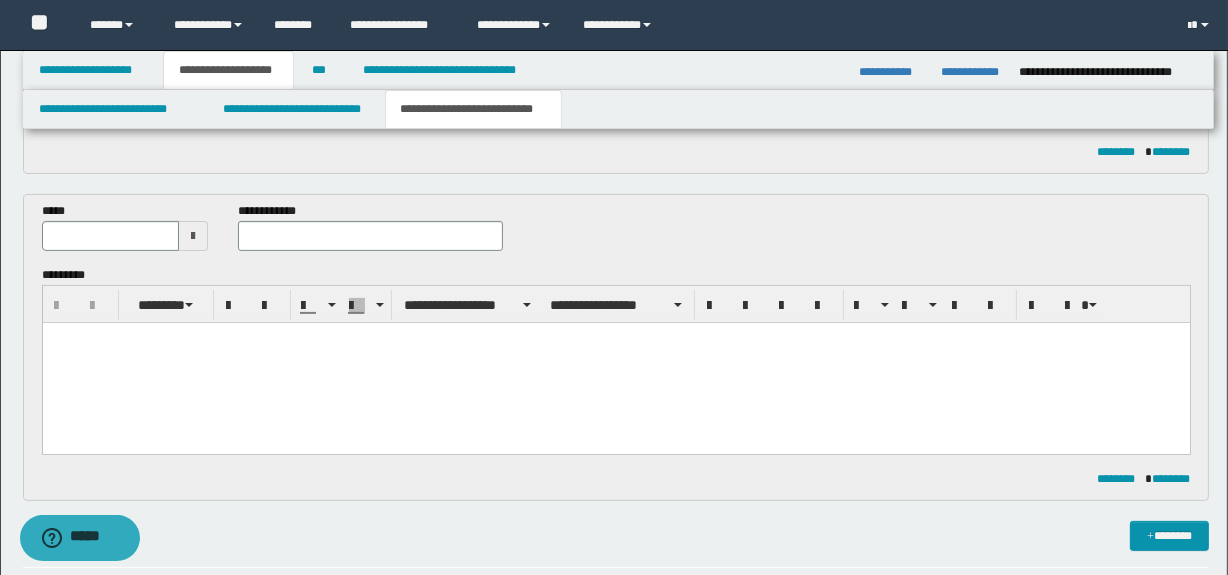 click on "**********" at bounding box center [370, 226] 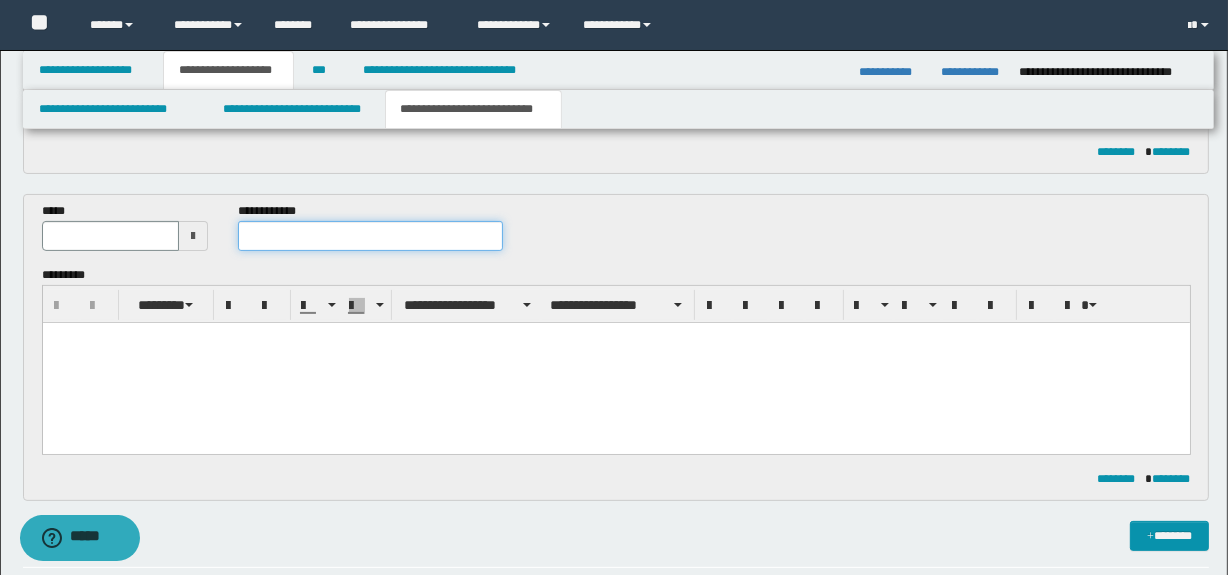 click at bounding box center [370, 236] 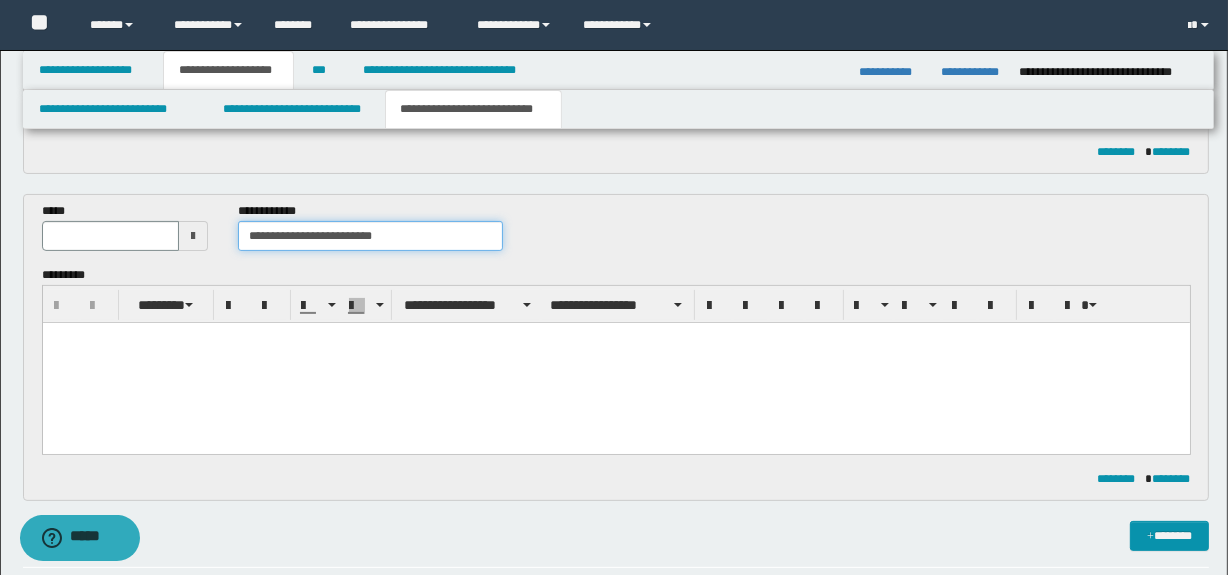 type 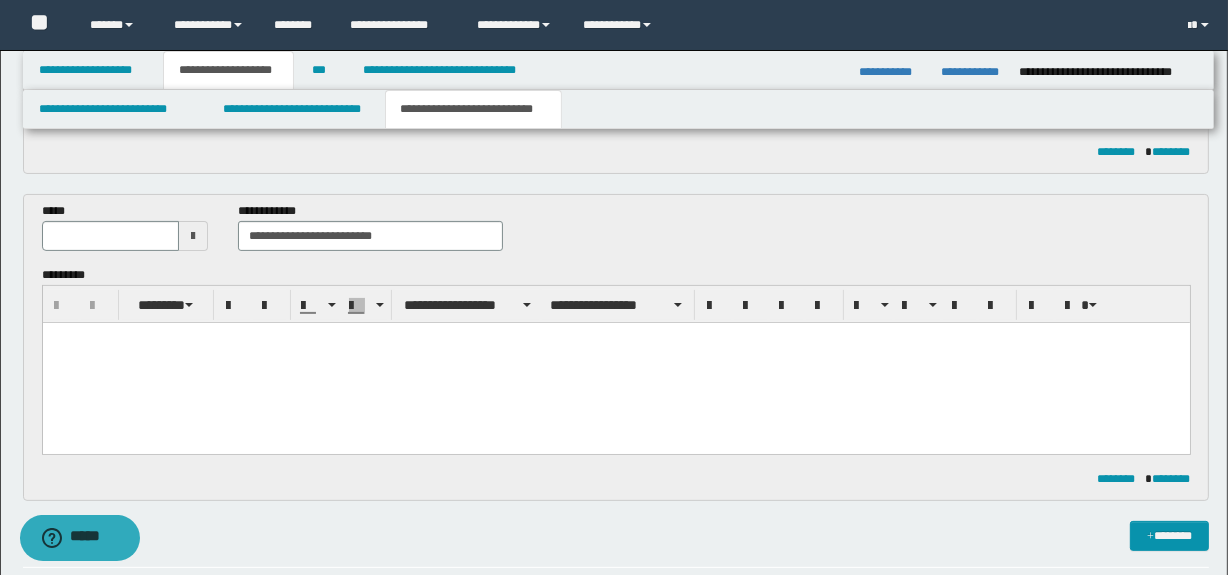 click at bounding box center (193, 236) 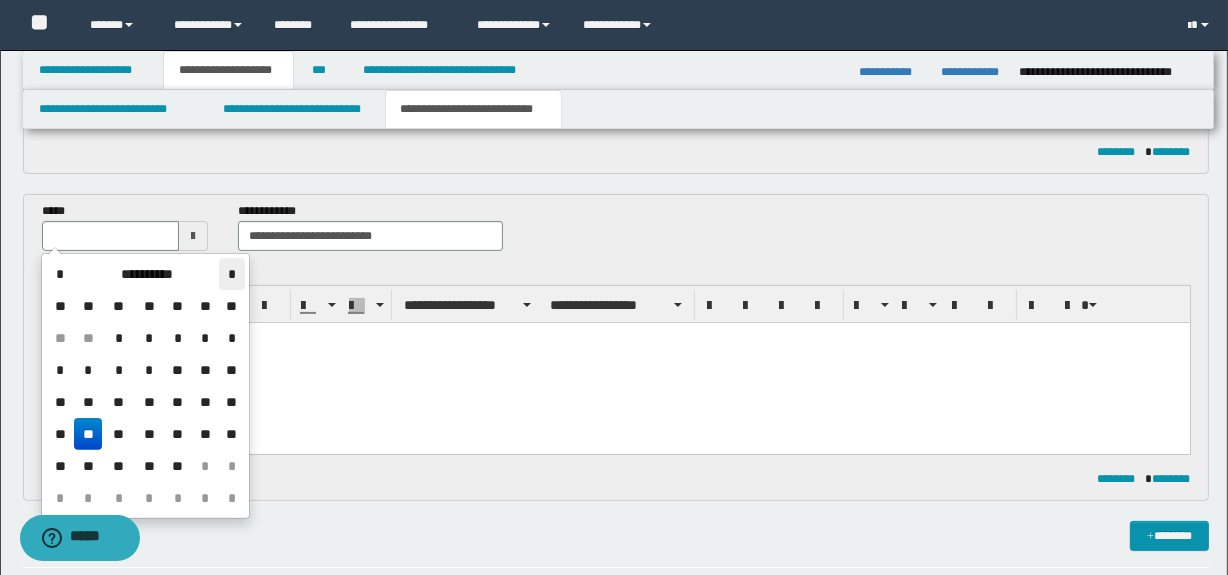 click on "*" at bounding box center (231, 274) 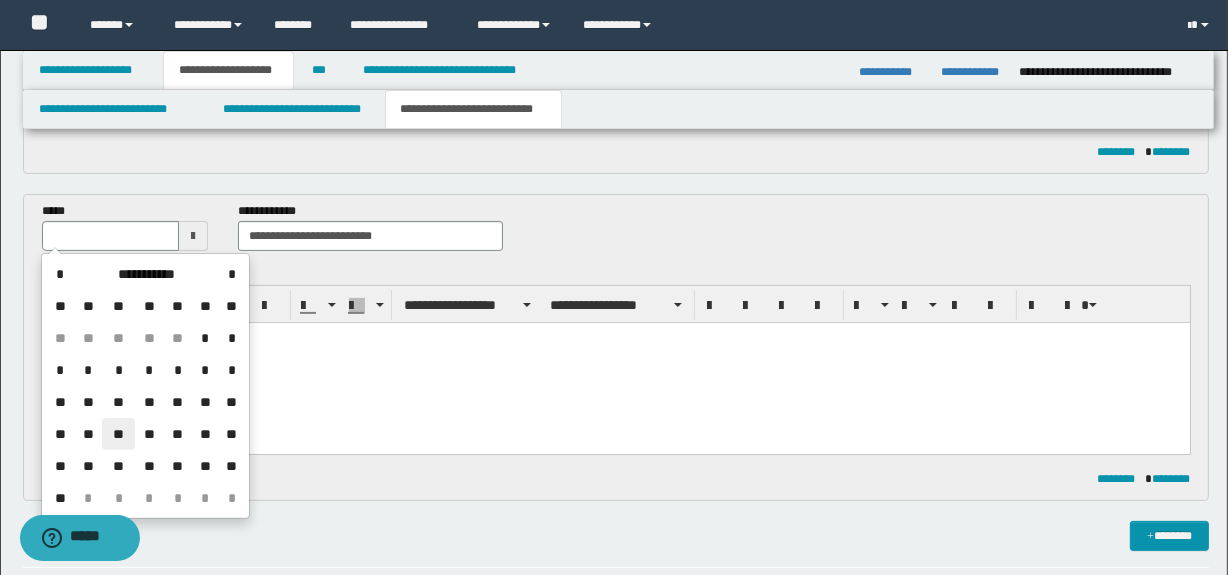 click on "**" at bounding box center [118, 434] 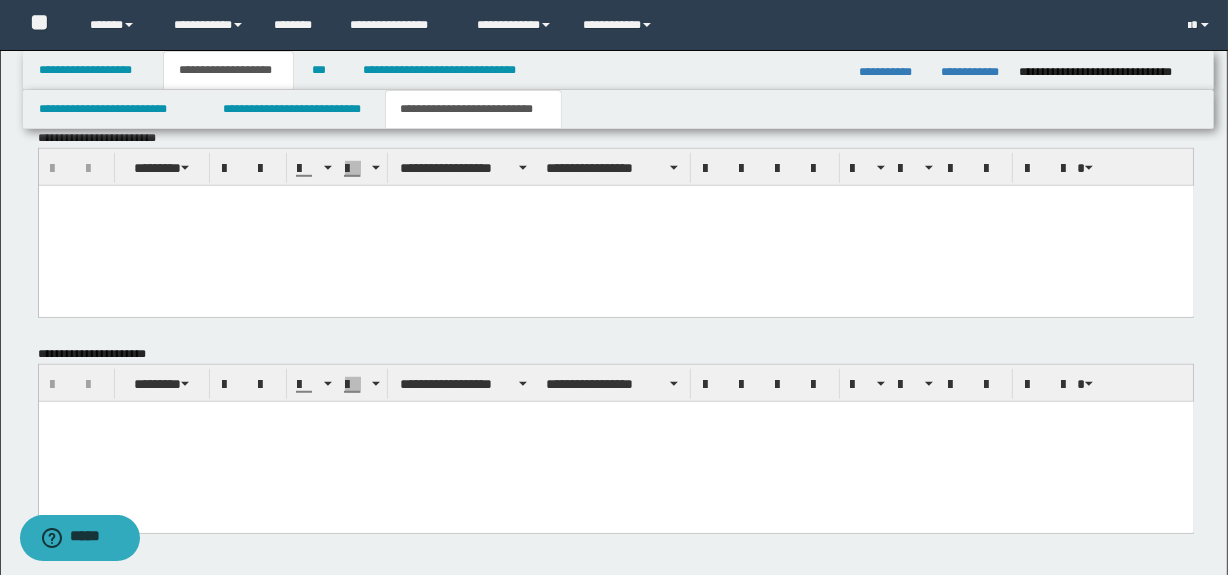 scroll, scrollTop: 1310, scrollLeft: 0, axis: vertical 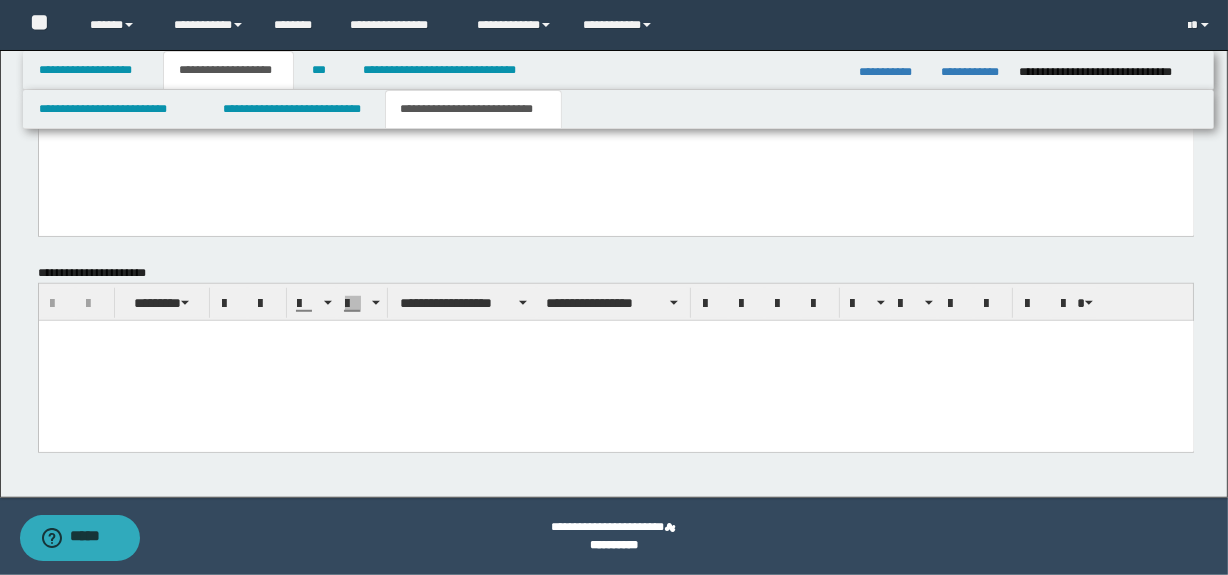 click at bounding box center (616, 386) 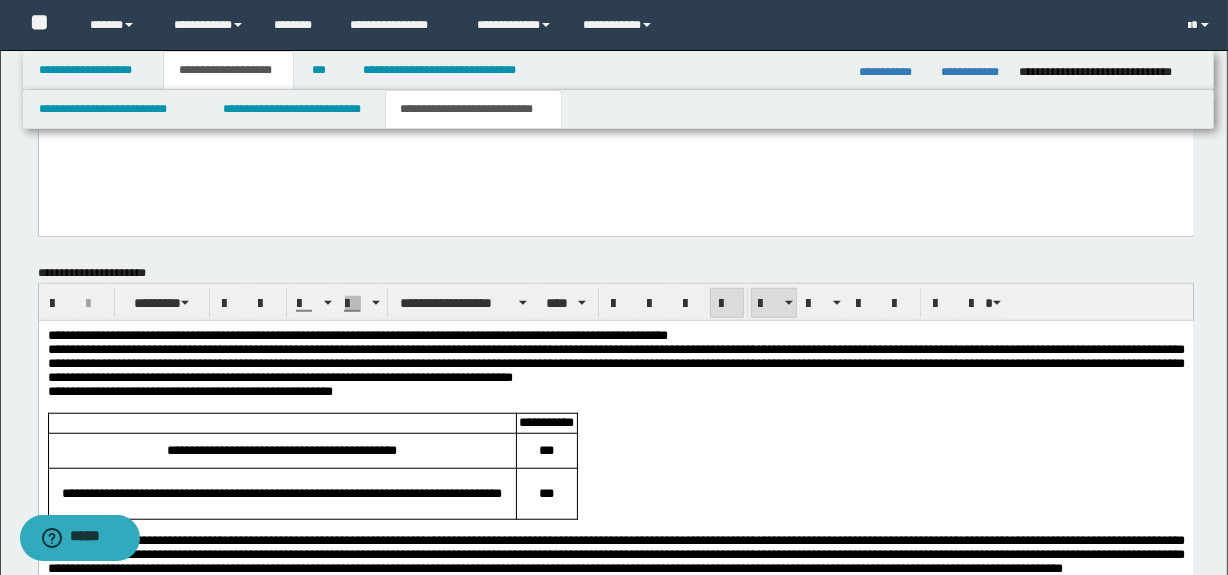 click on "**********" at bounding box center [615, 335] 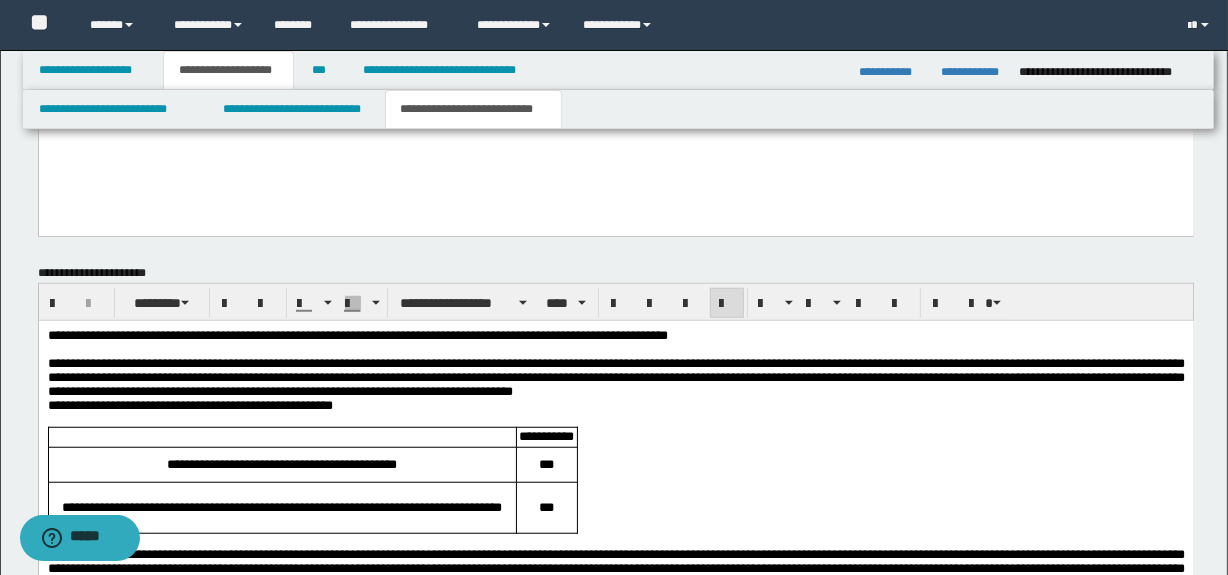 click on "**********" at bounding box center [615, 377] 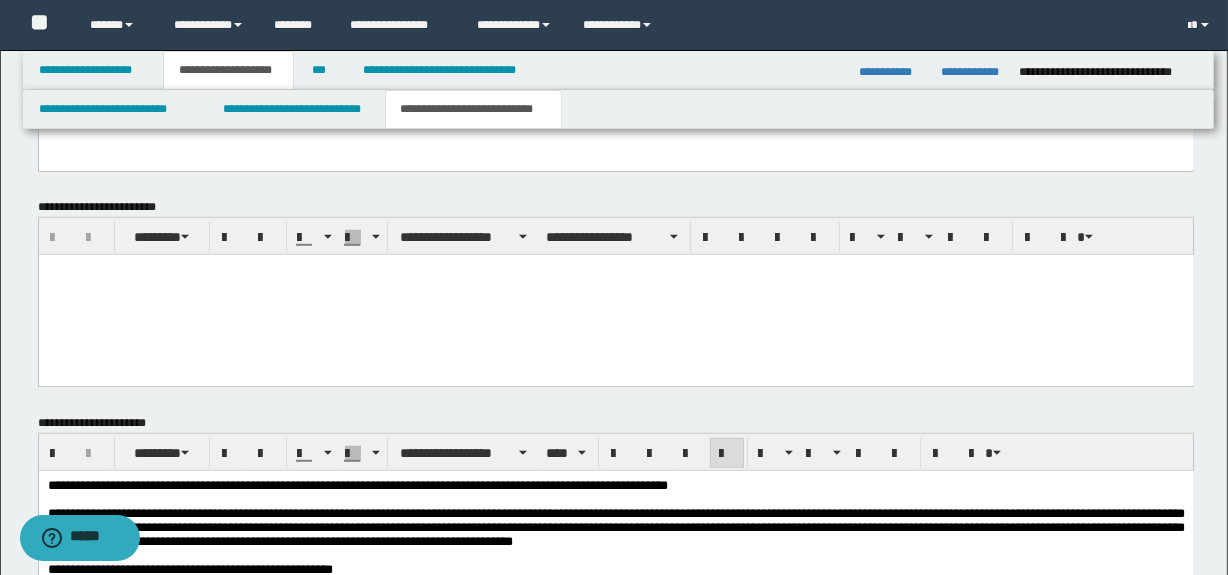 scroll, scrollTop: 1158, scrollLeft: 0, axis: vertical 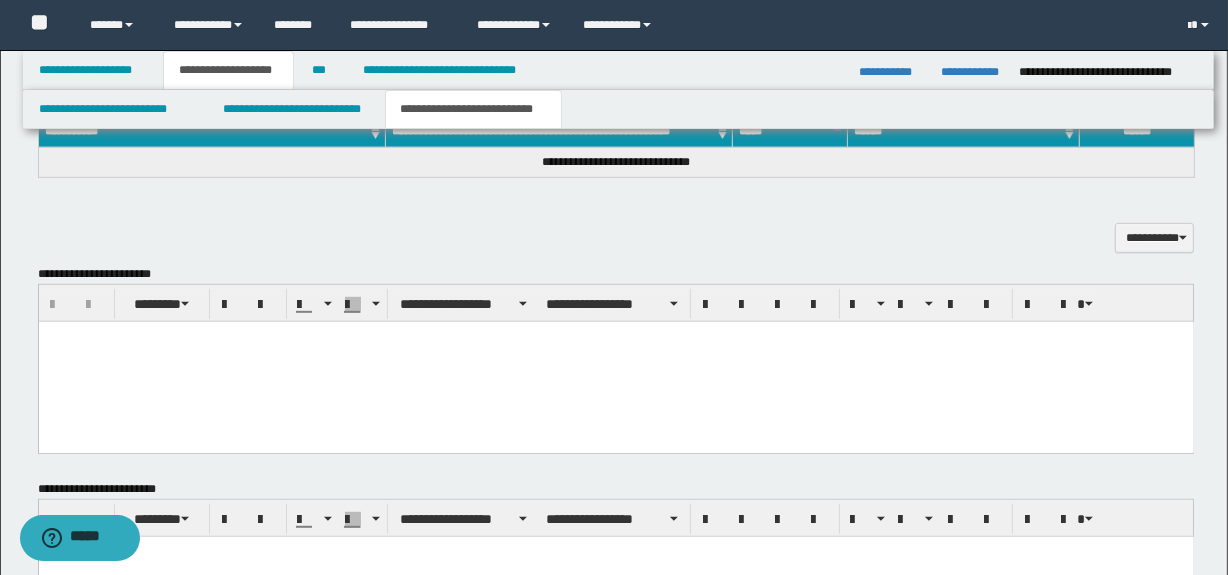 click at bounding box center [615, 361] 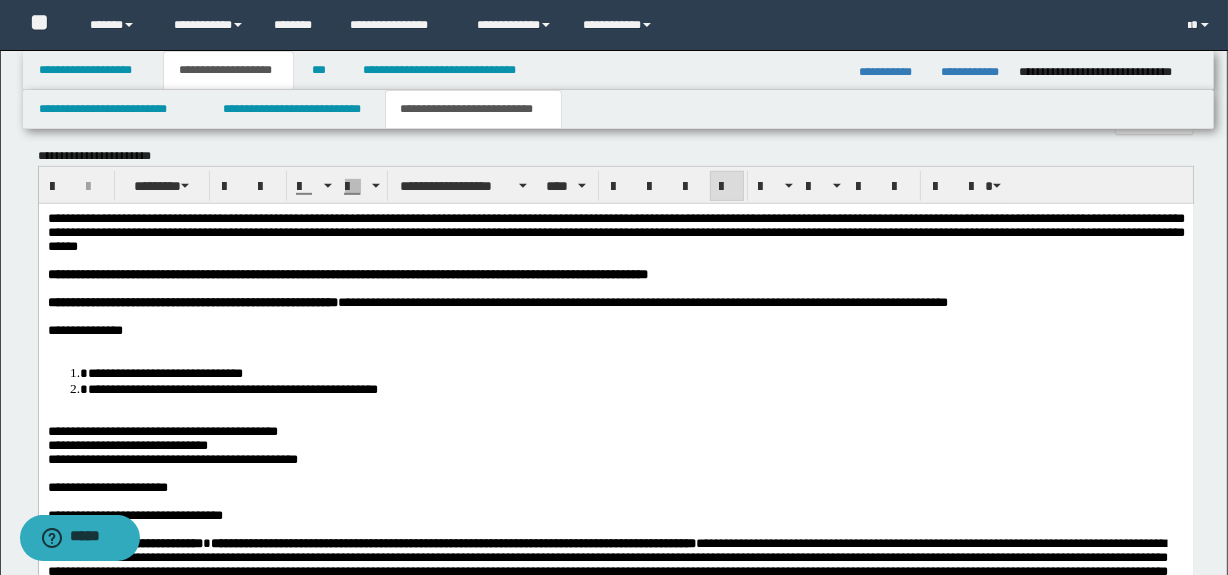 scroll, scrollTop: 999, scrollLeft: 0, axis: vertical 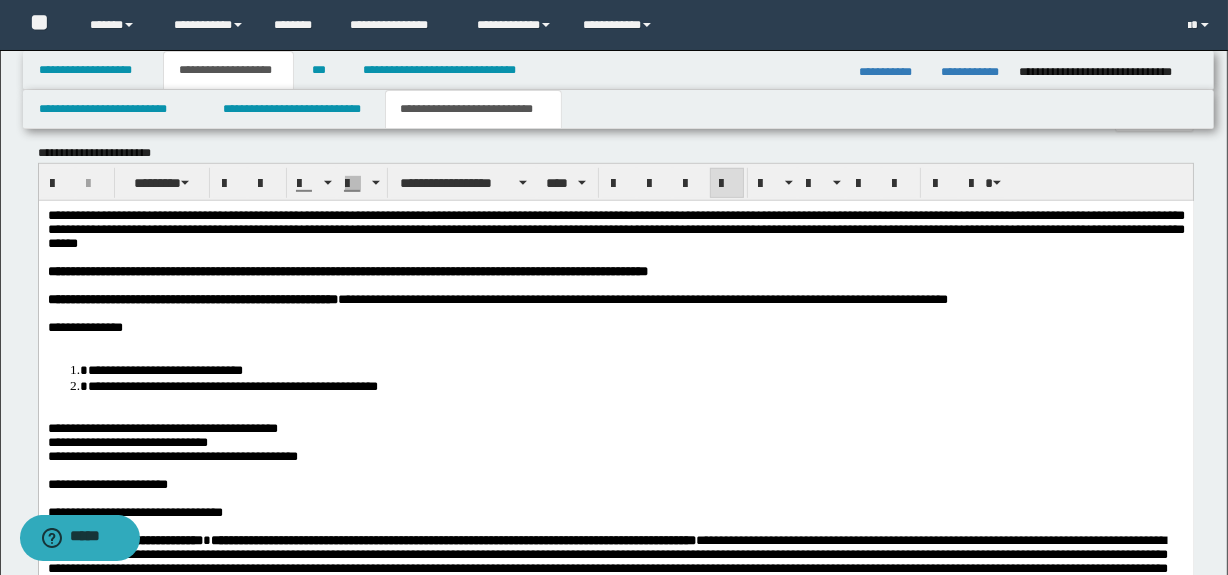 click on "**********" at bounding box center [615, 596] 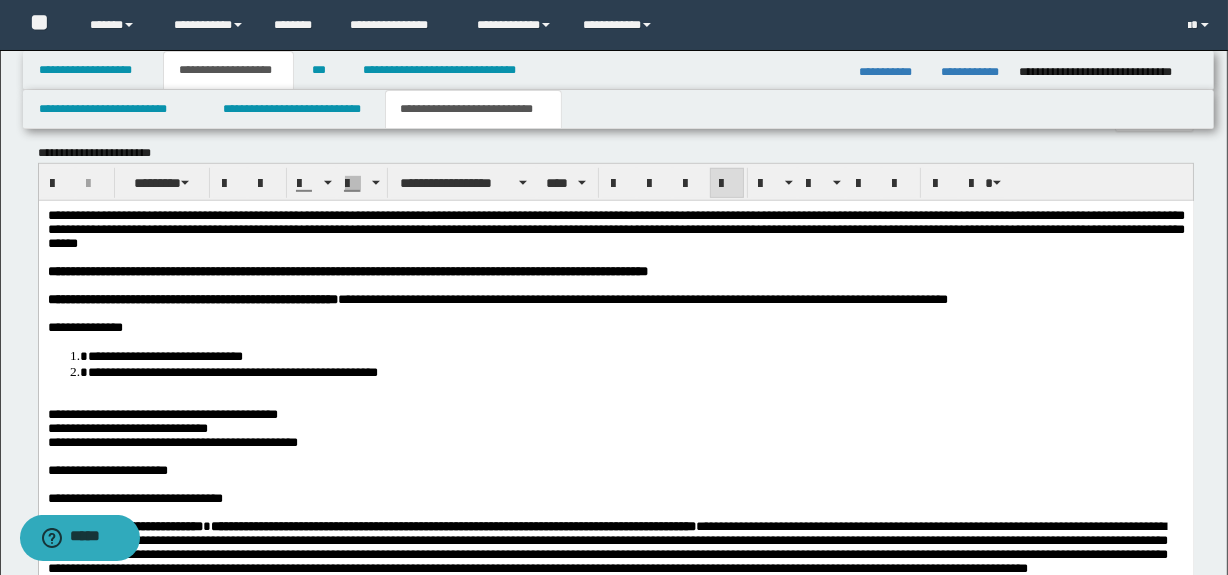 drag, startPoint x: 92, startPoint y: 402, endPoint x: 95, endPoint y: 412, distance: 10.440307 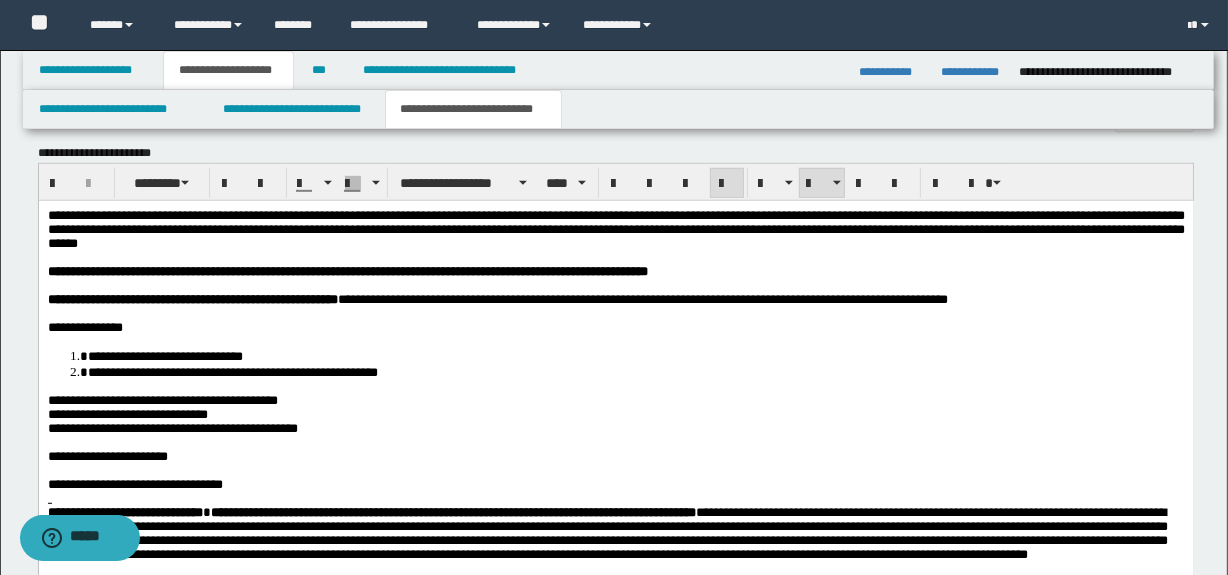 click on "**********" at bounding box center [615, 582] 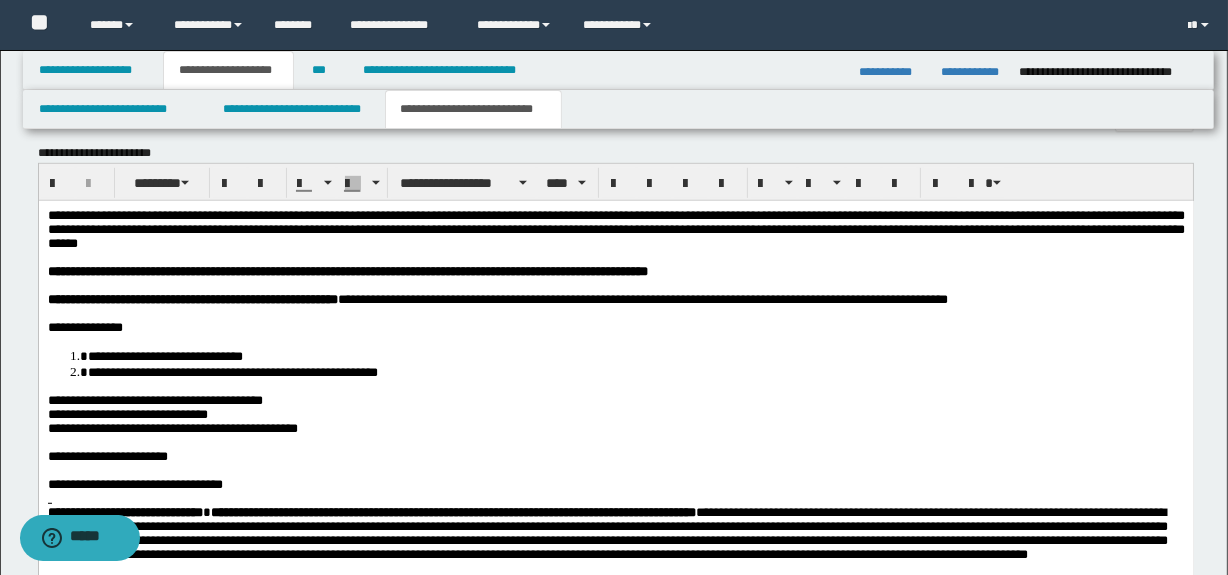 drag, startPoint x: 231, startPoint y: 439, endPoint x: 257, endPoint y: 436, distance: 26.172504 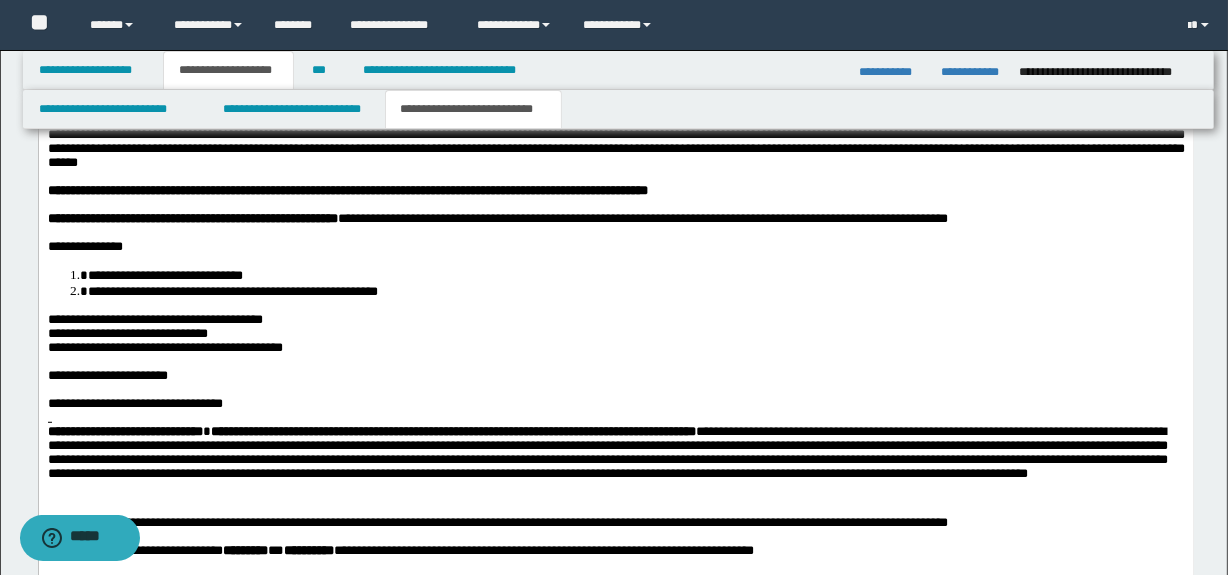 scroll, scrollTop: 1180, scrollLeft: 0, axis: vertical 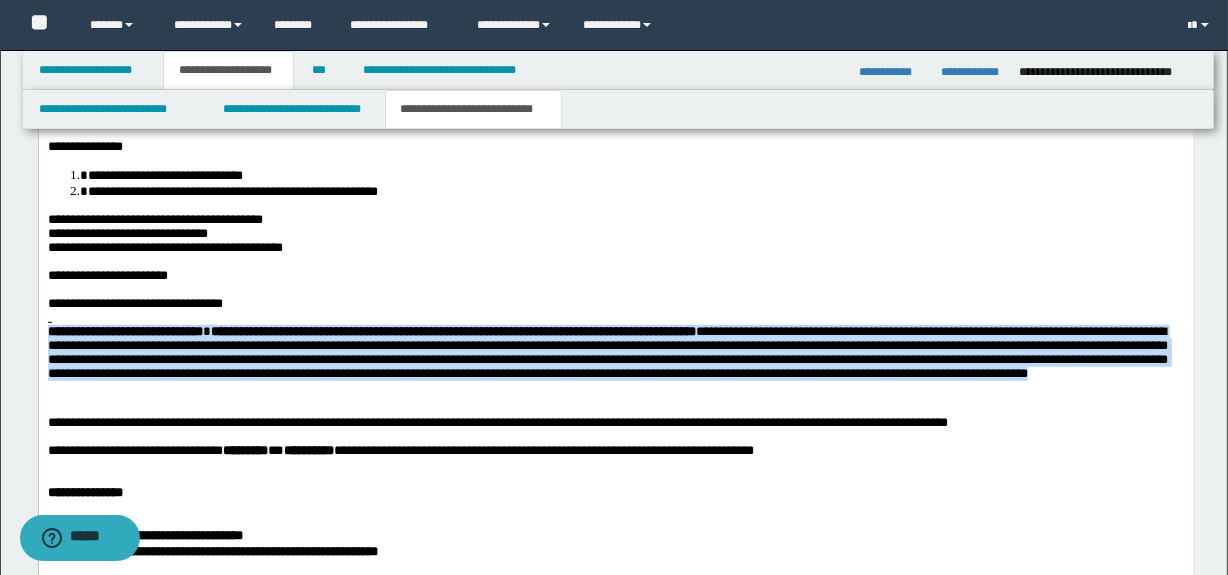 drag, startPoint x: 370, startPoint y: 421, endPoint x: 340, endPoint y: 337, distance: 89.19641 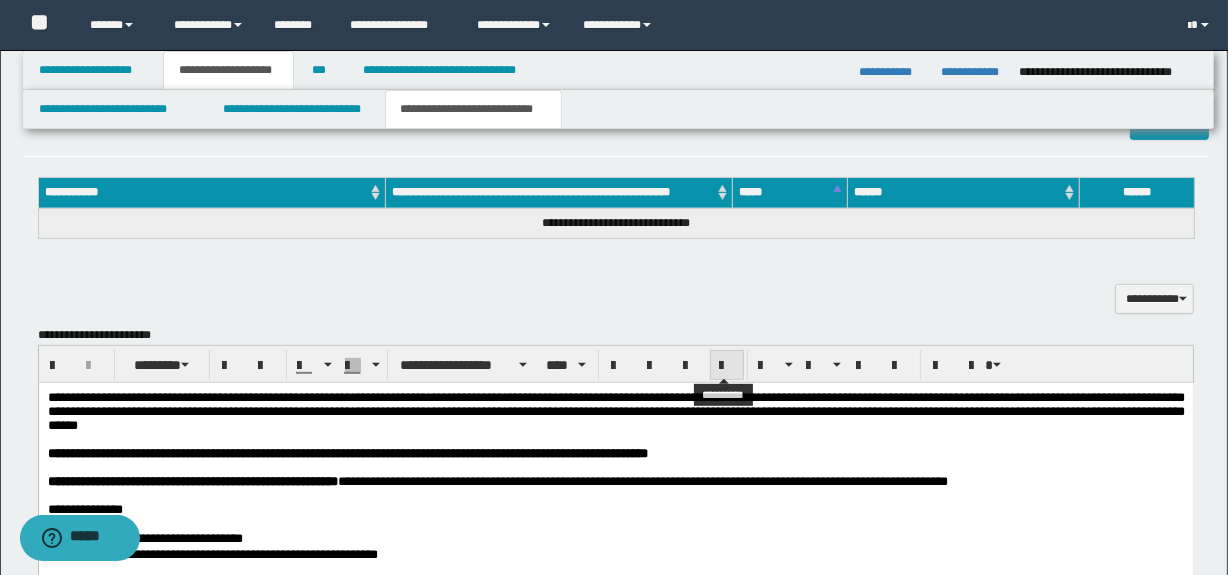 click at bounding box center (727, 365) 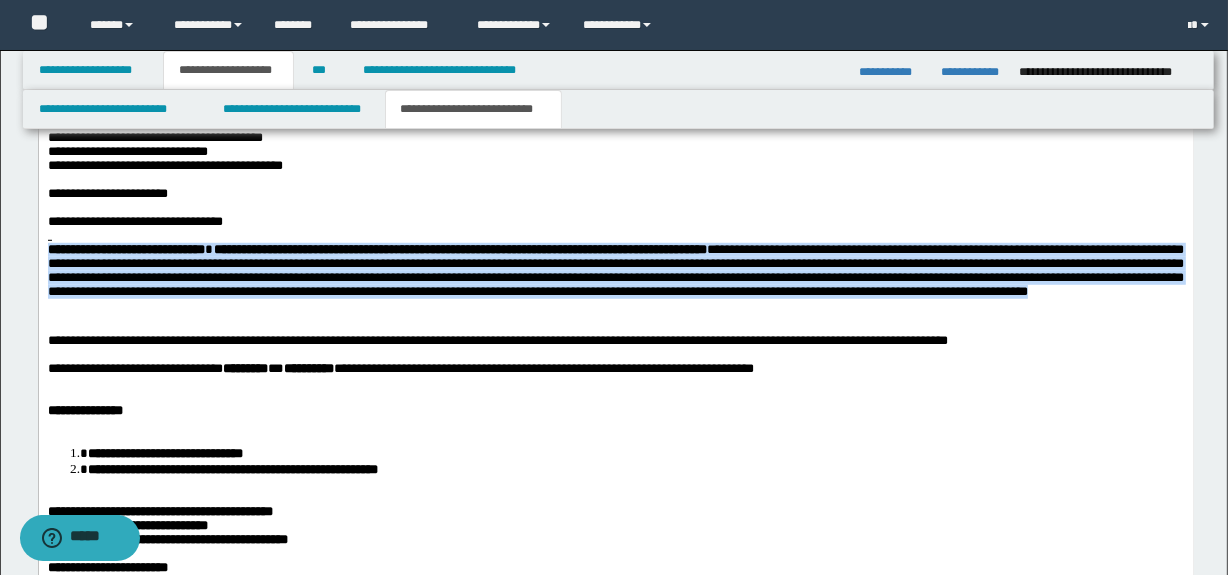 scroll, scrollTop: 1362, scrollLeft: 0, axis: vertical 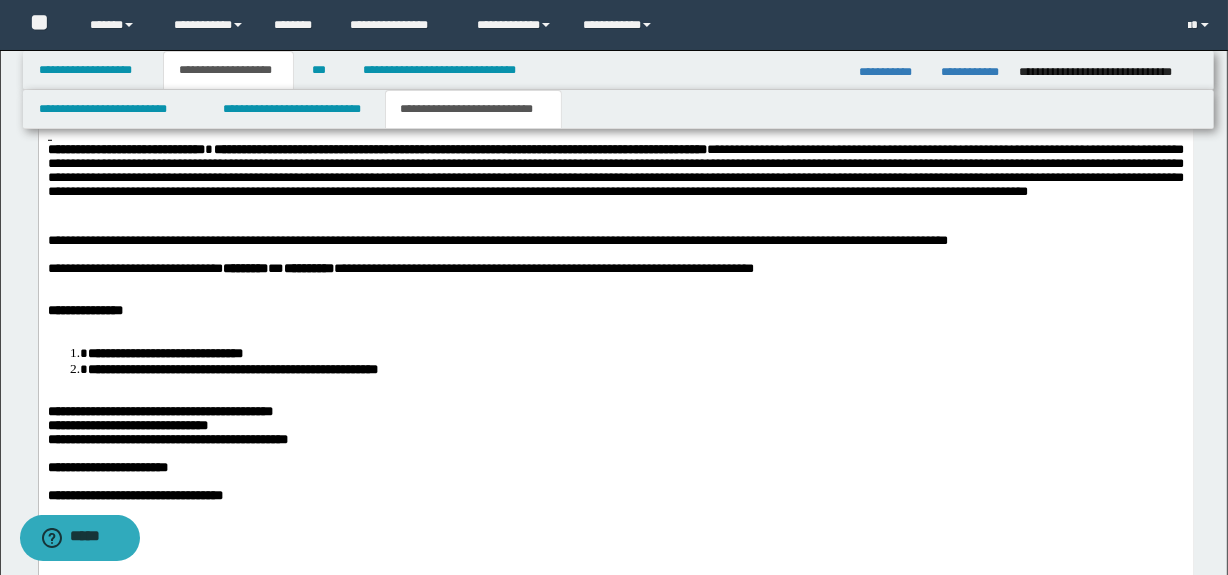 click on "**********" at bounding box center [615, 220] 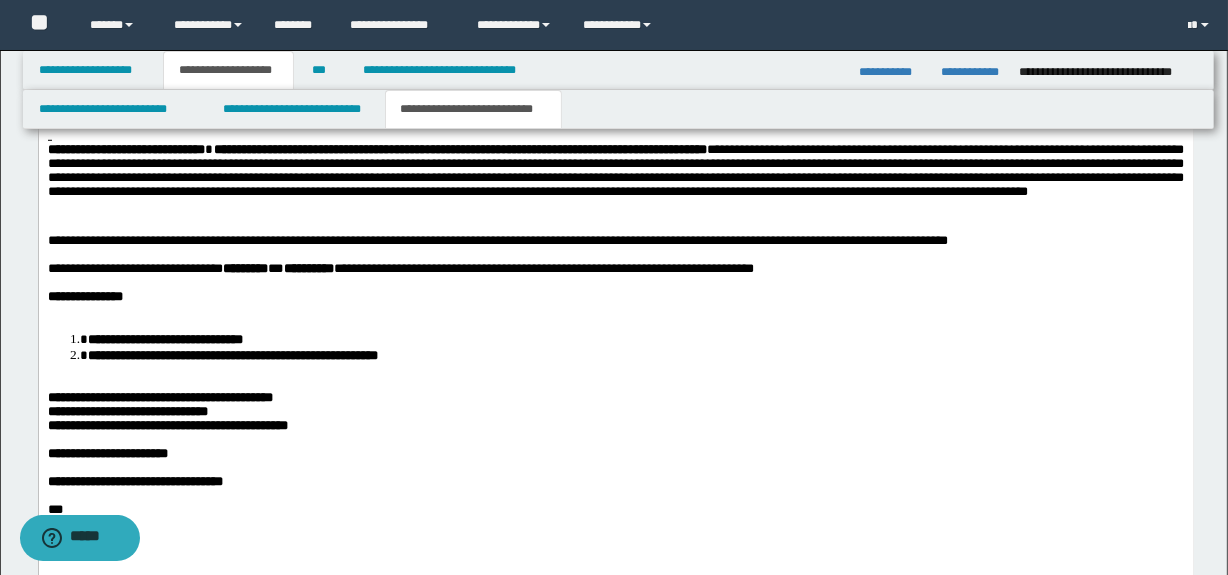 click at bounding box center [615, 311] 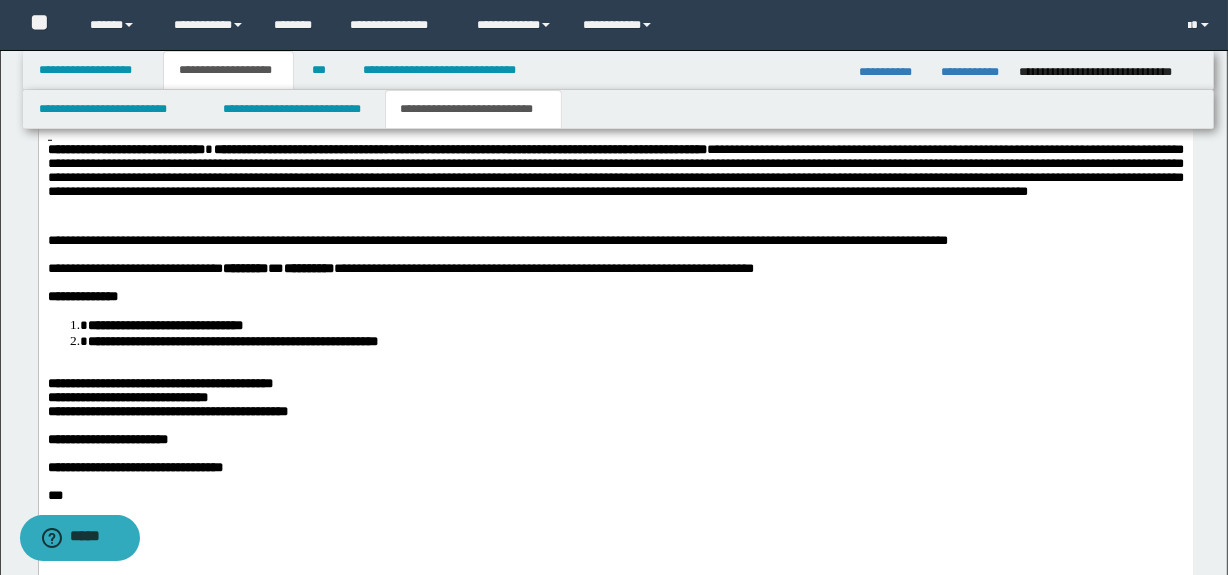 click on "**********" at bounding box center (615, 206) 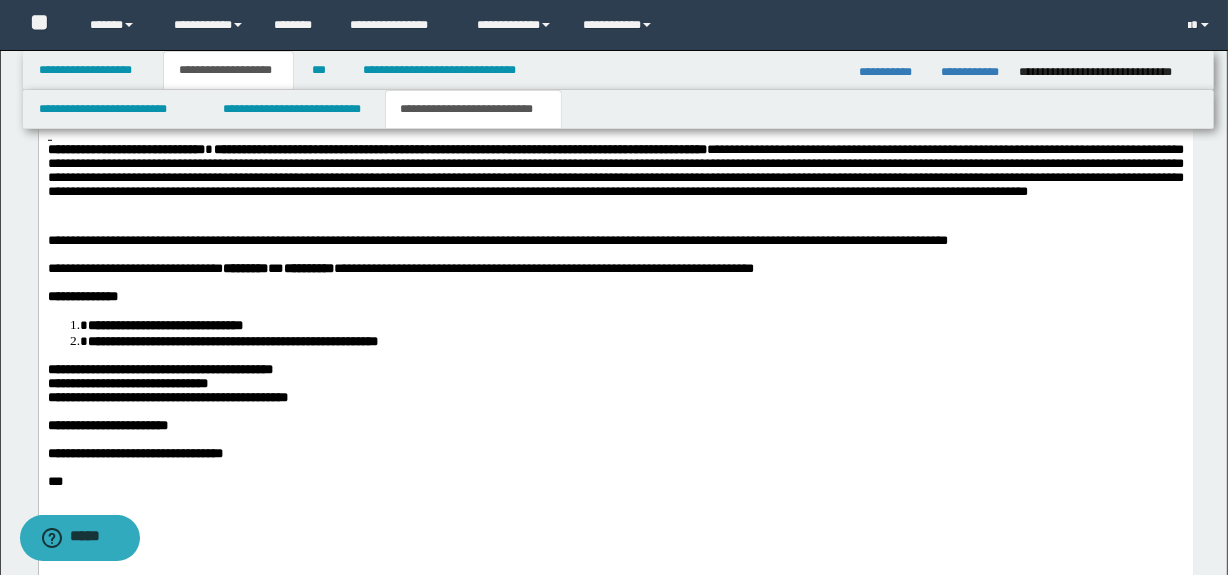 click on "**********" at bounding box center (159, 369) 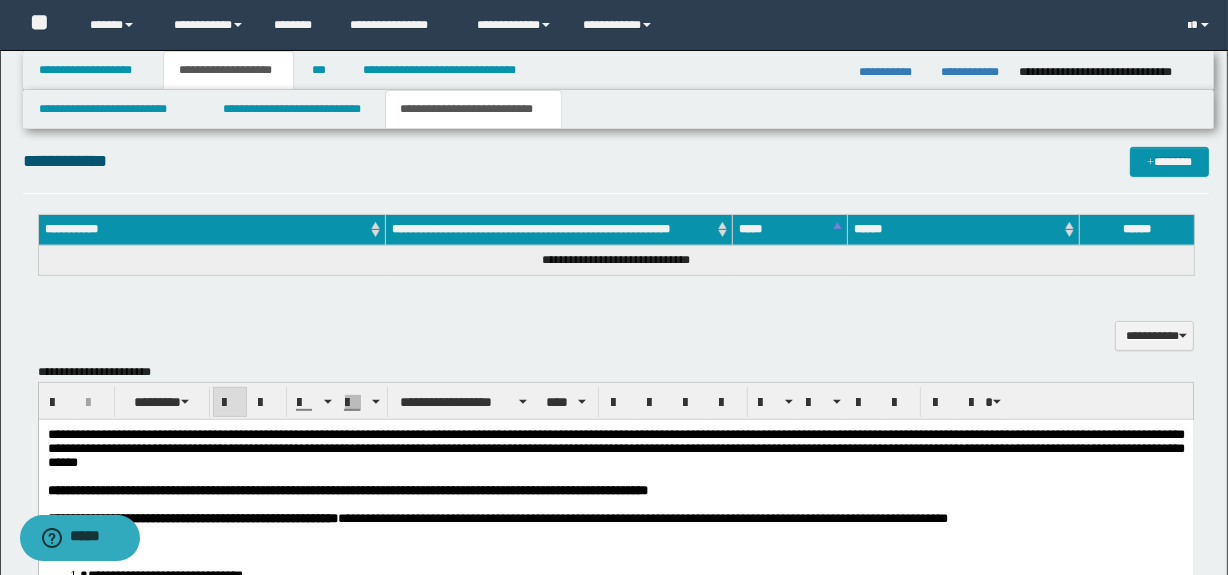 scroll, scrollTop: 757, scrollLeft: 0, axis: vertical 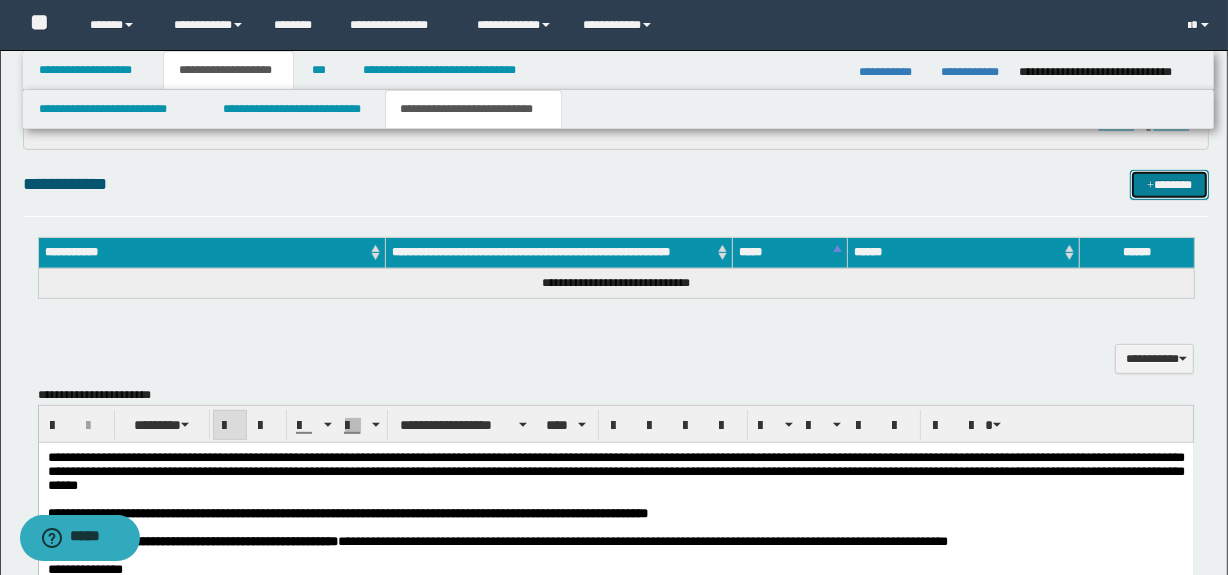 click on "*******" at bounding box center (1170, 185) 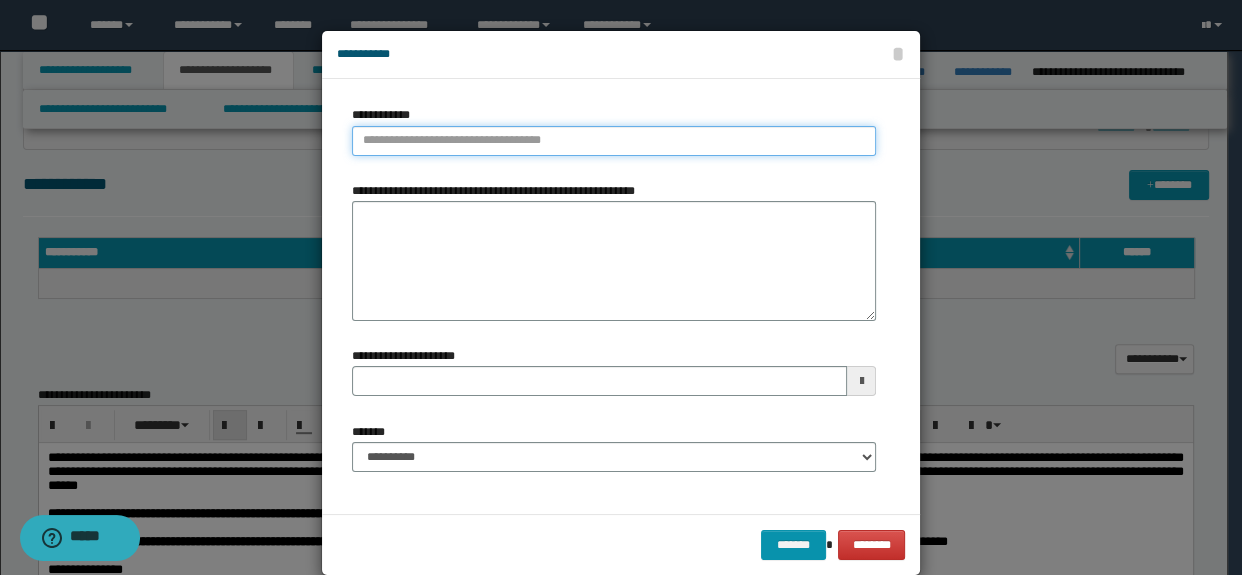 click on "**********" at bounding box center [614, 141] 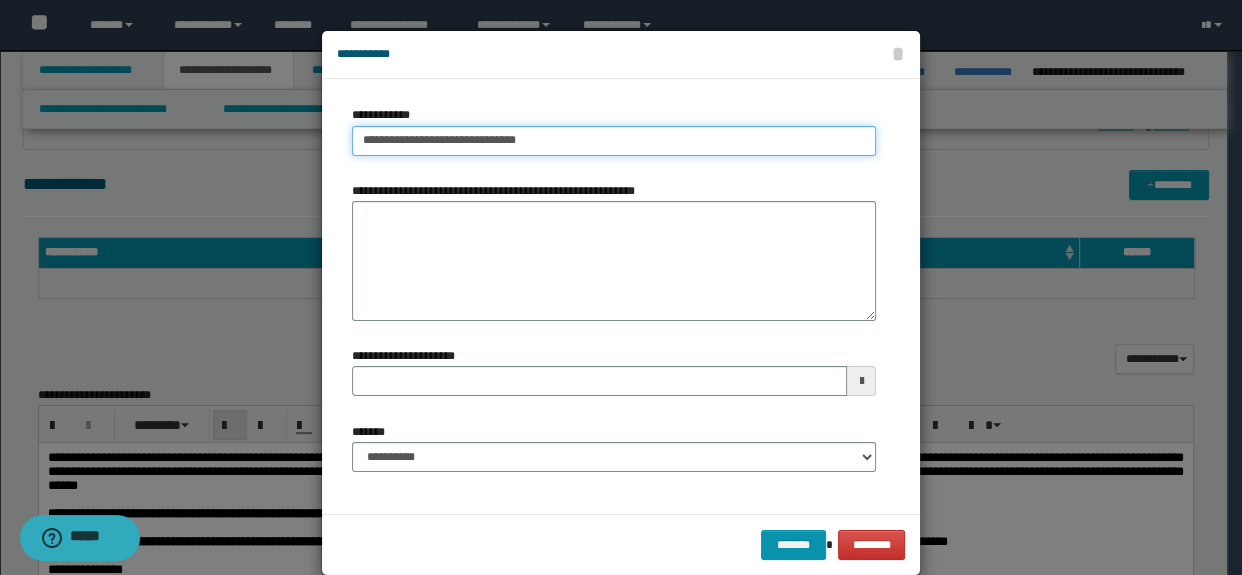 type on "**********" 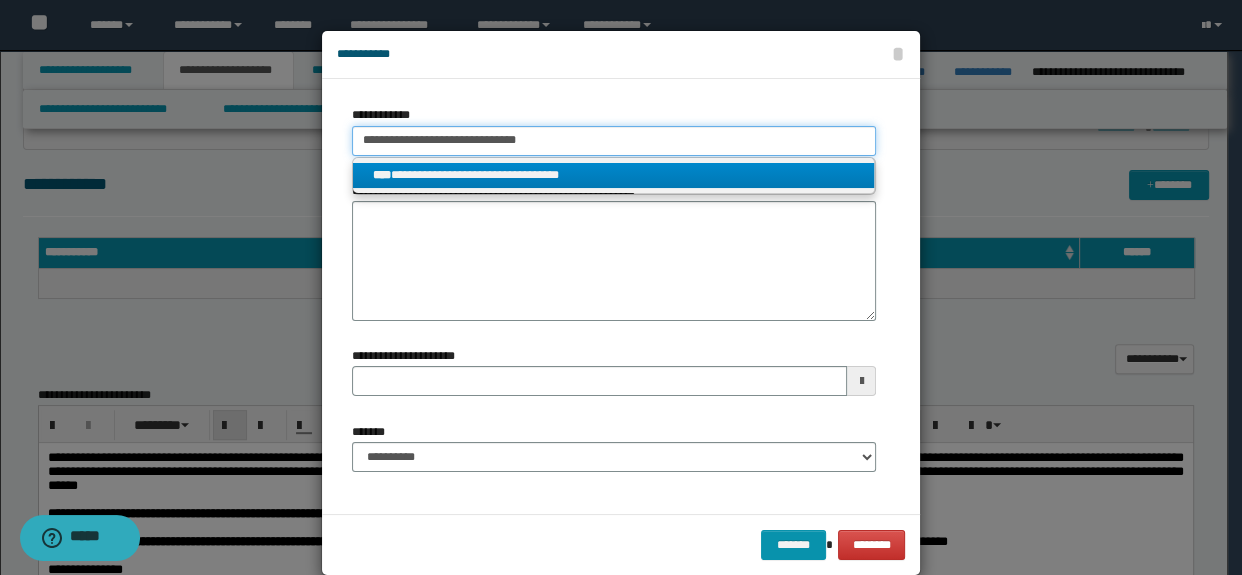 type on "**********" 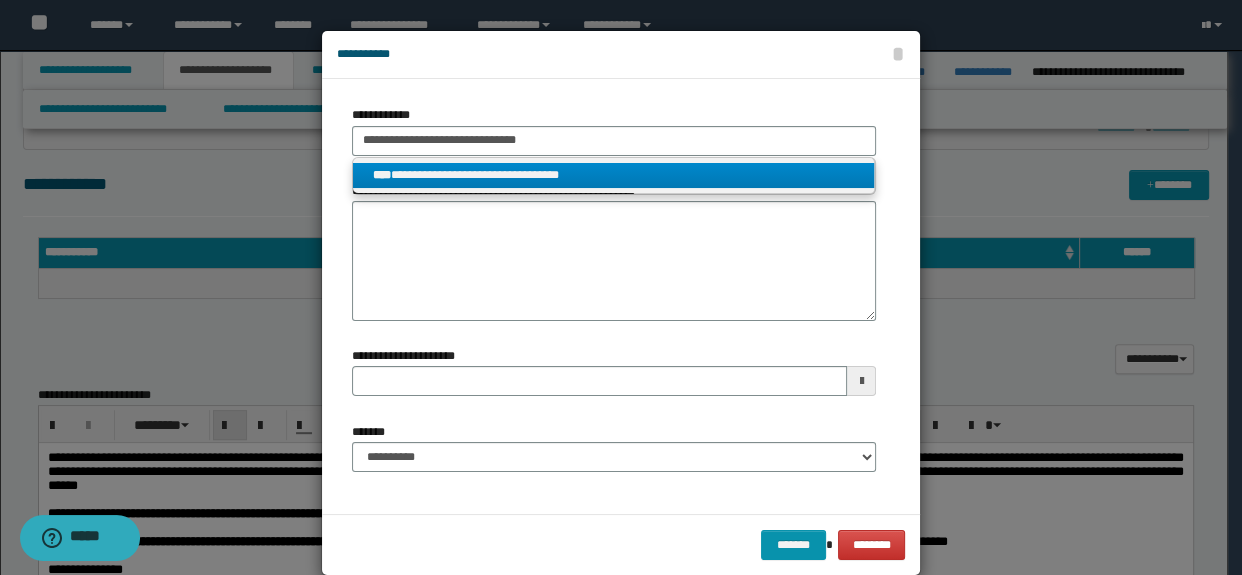 click on "**********" at bounding box center (614, 175) 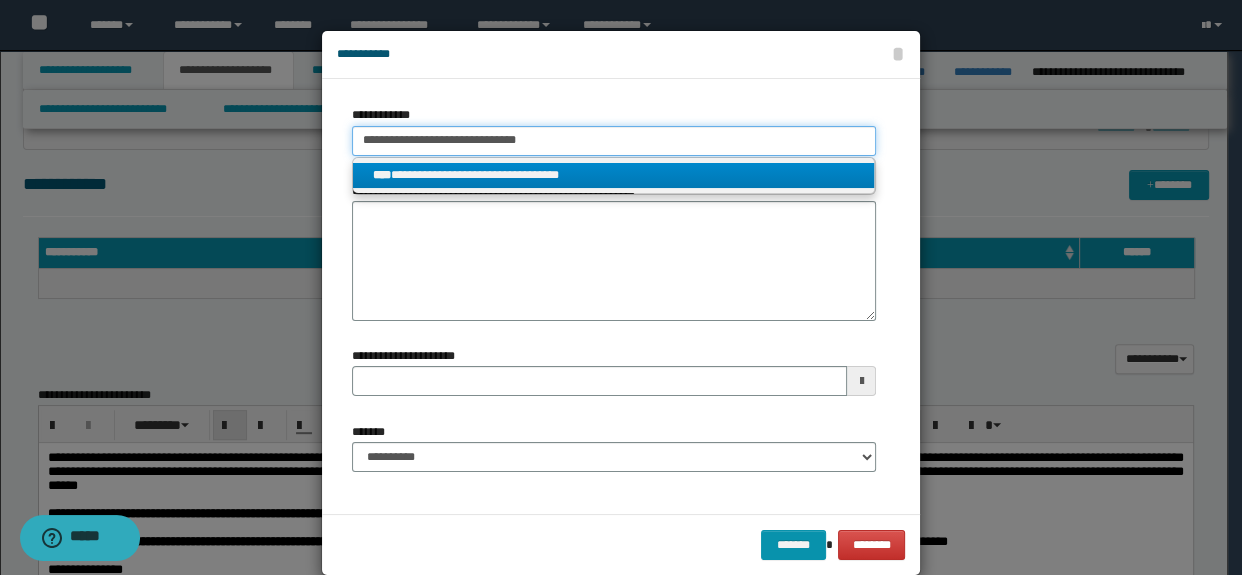 type 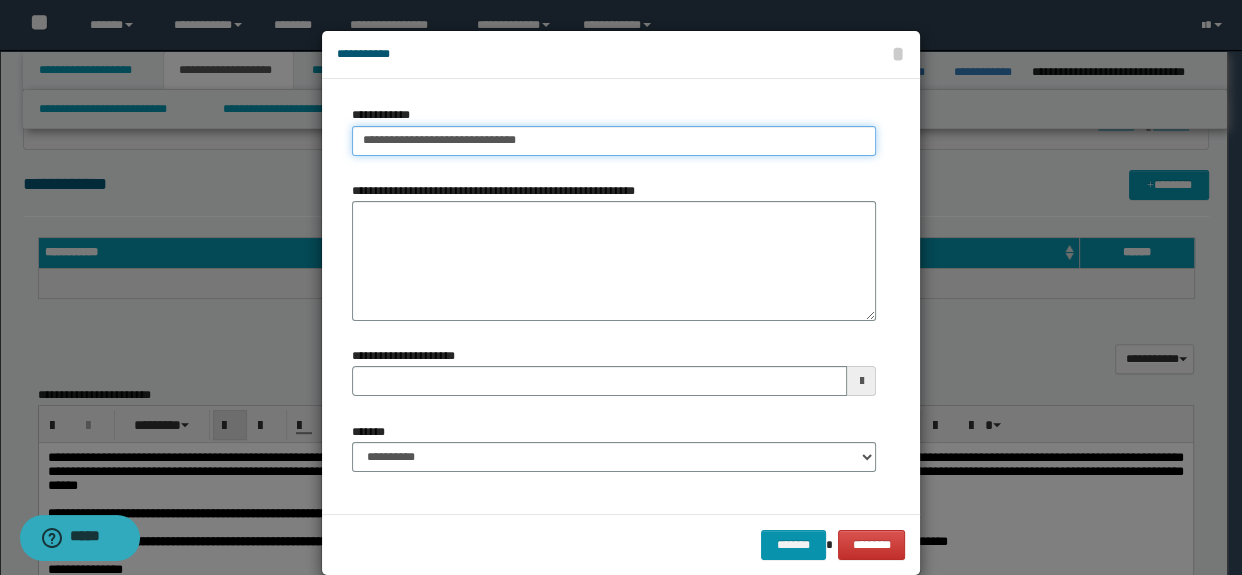 type 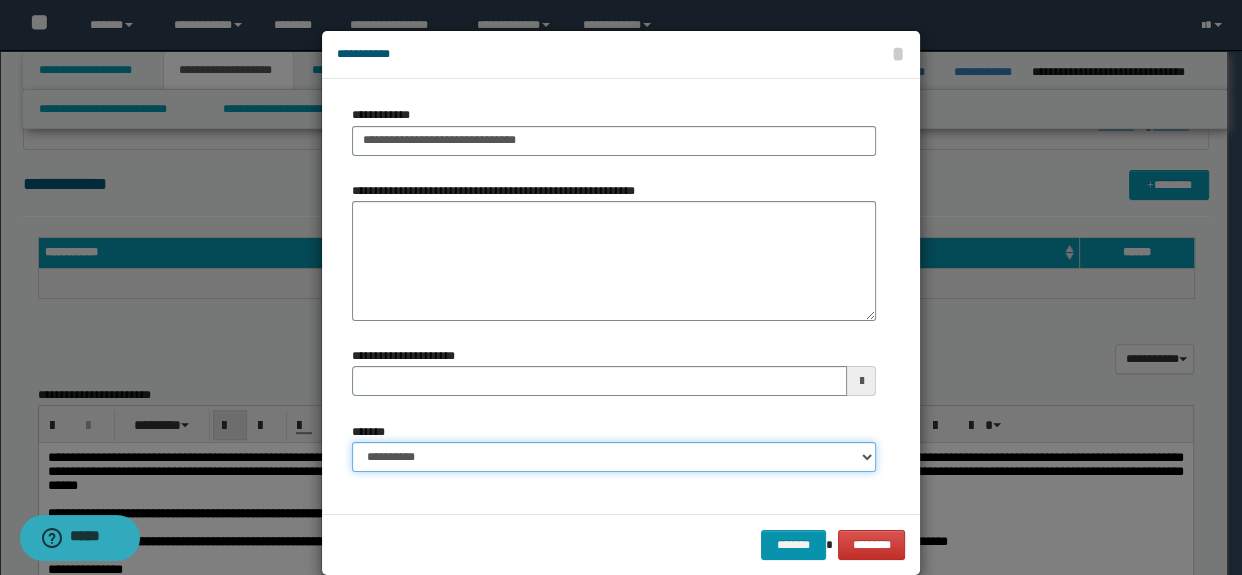 click on "**********" at bounding box center [614, 457] 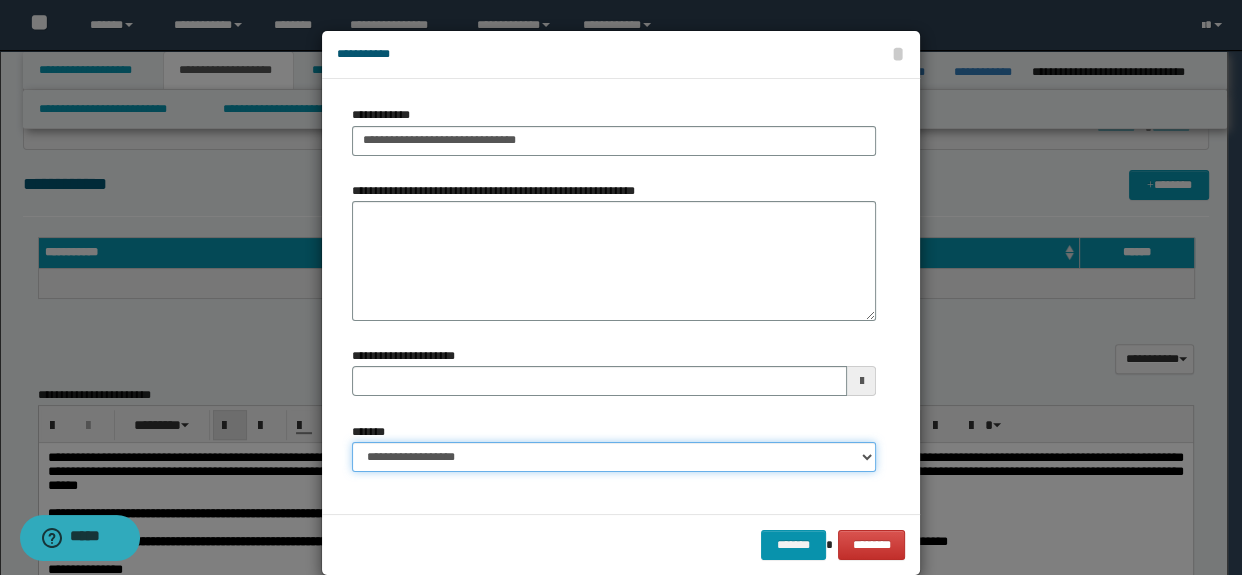 click on "**********" at bounding box center [614, 457] 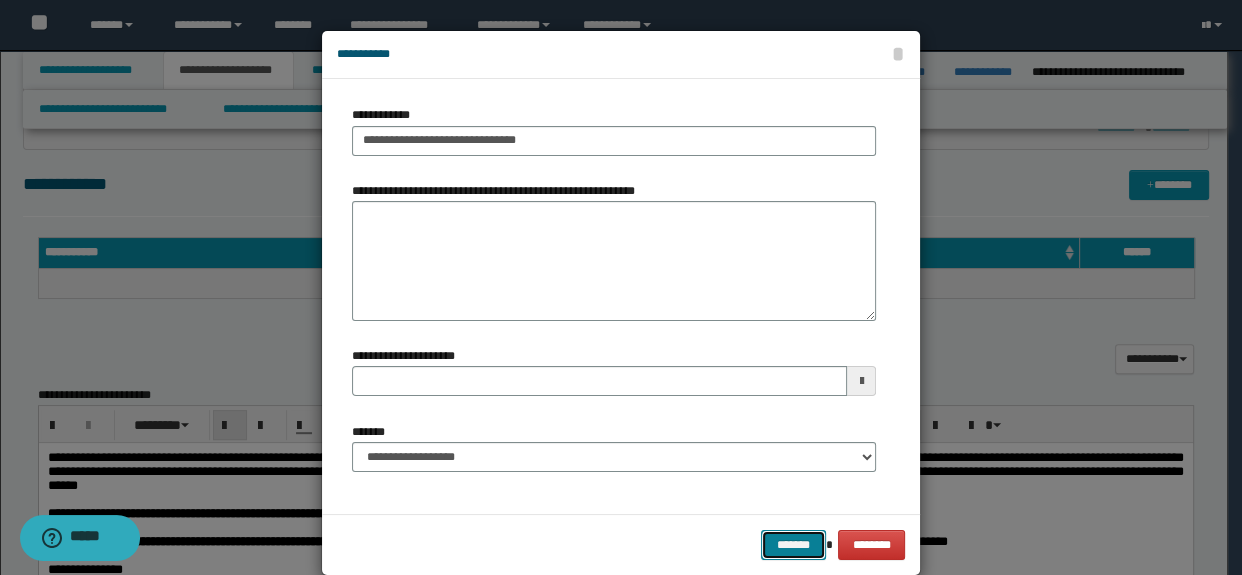 click on "*******" at bounding box center (793, 545) 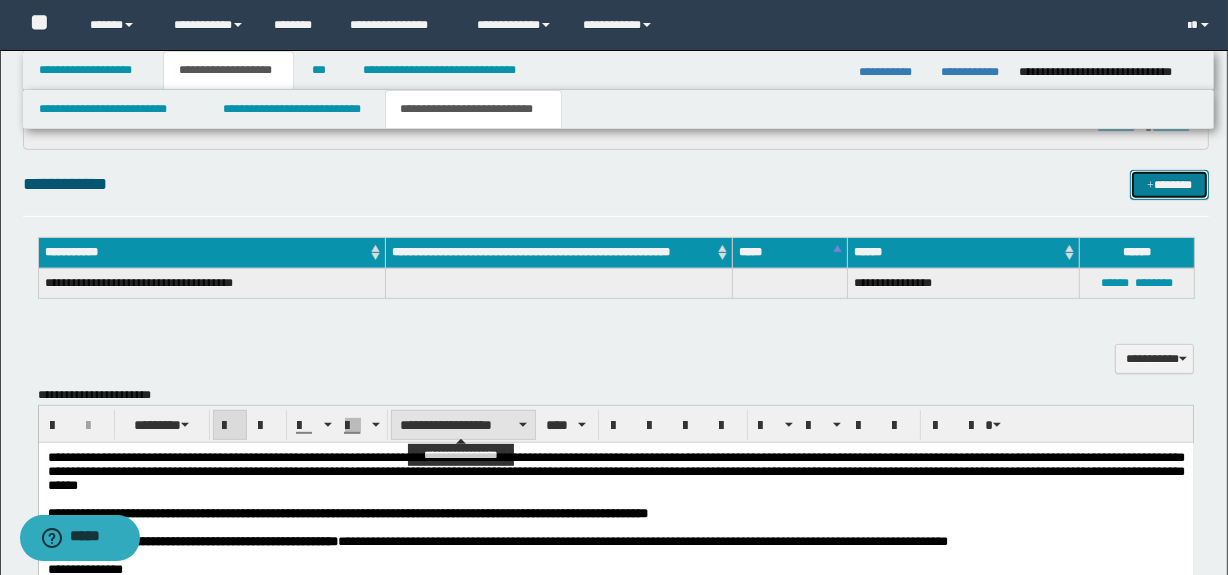 type 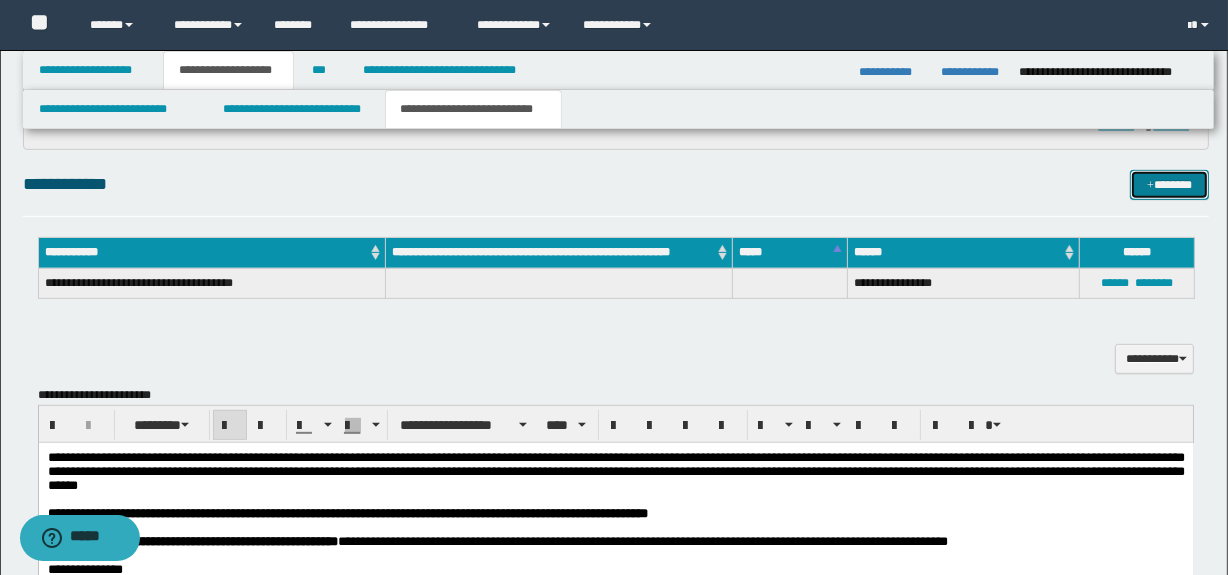 click on "*******" at bounding box center (1170, 185) 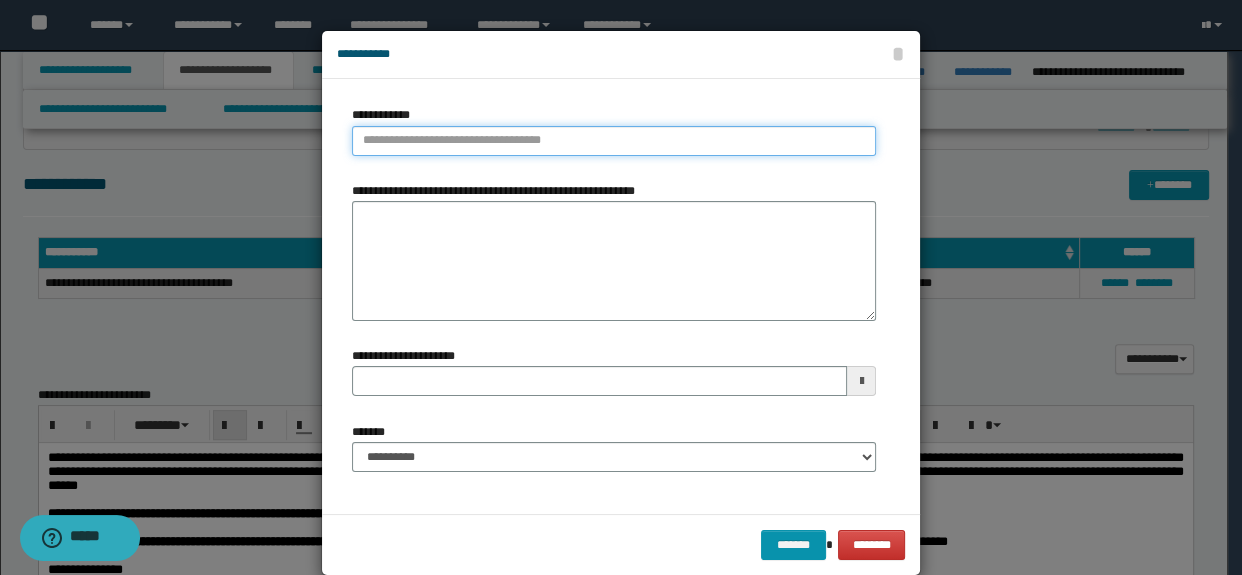 type on "**********" 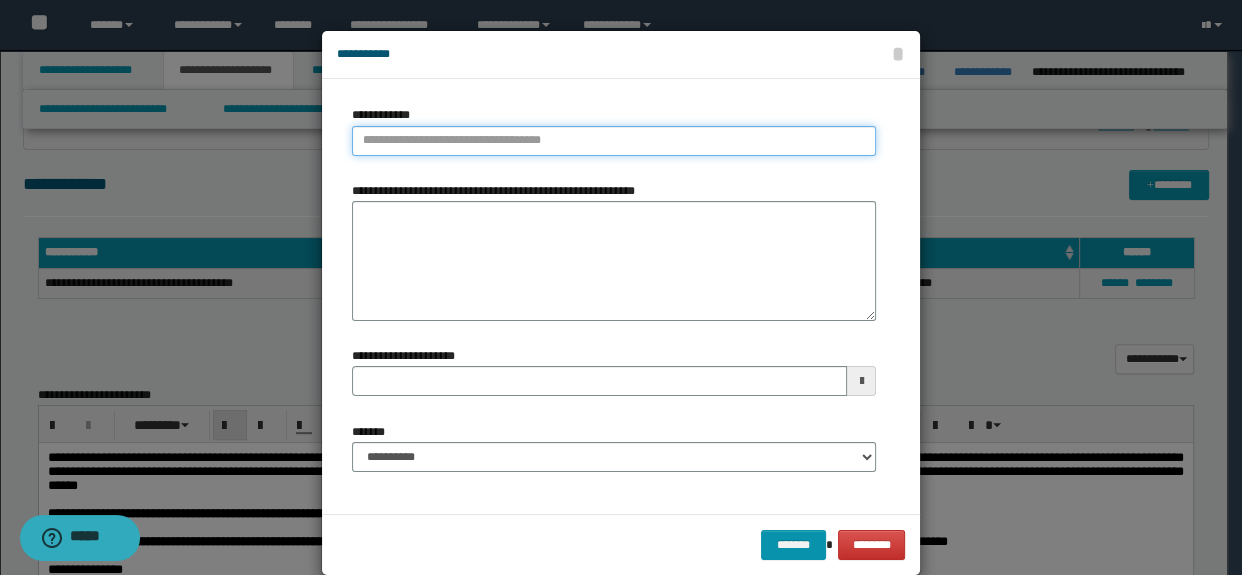 click on "**********" at bounding box center (614, 141) 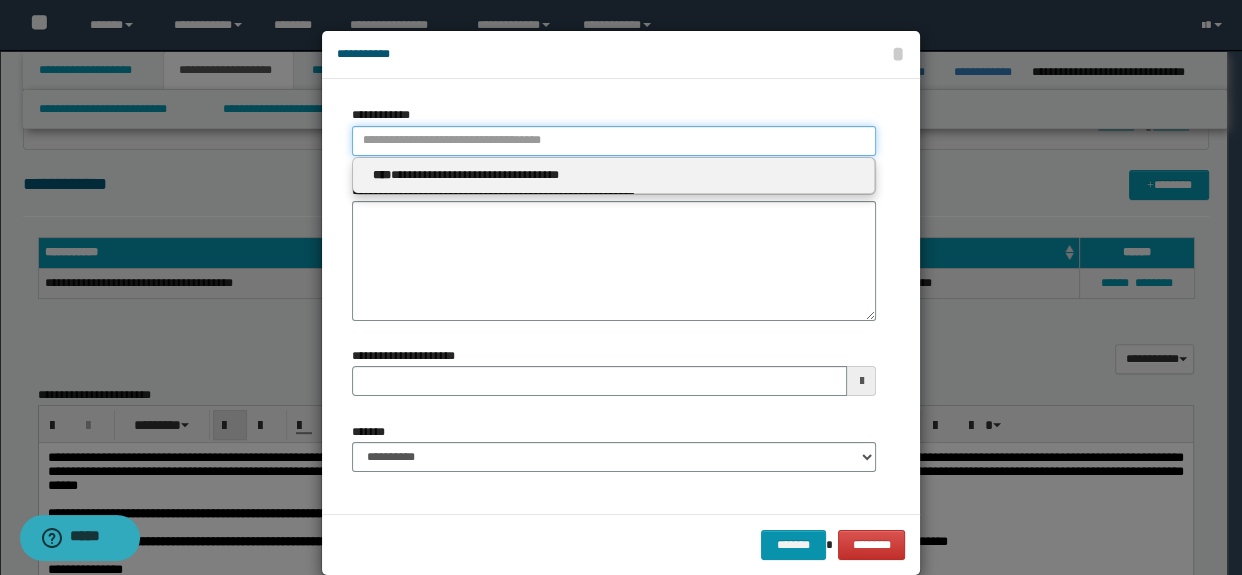paste on "**********" 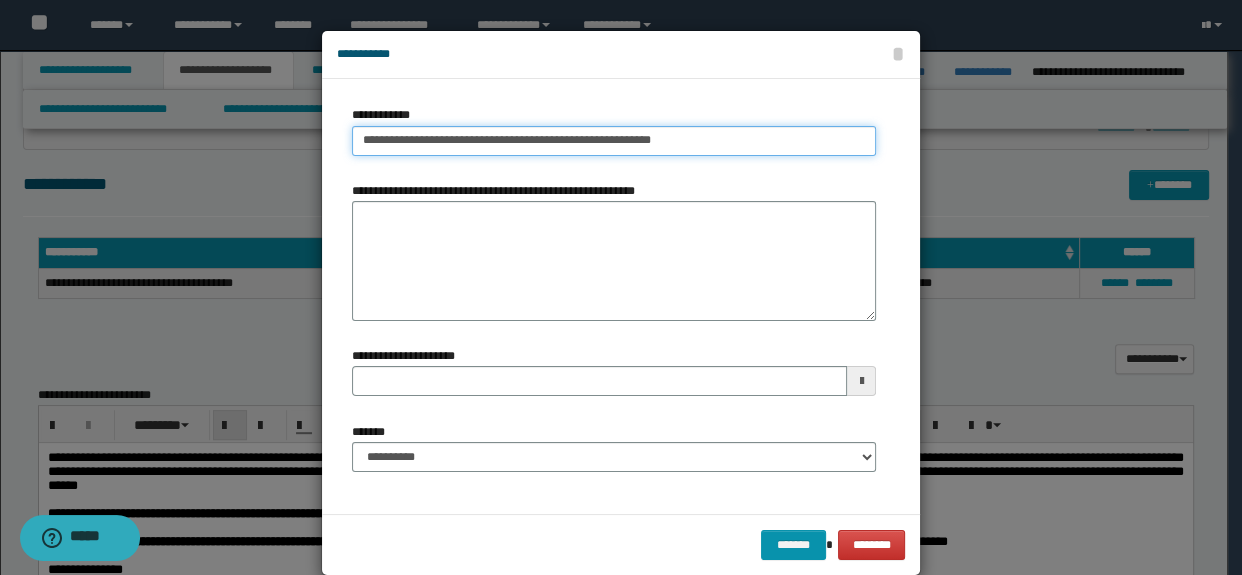 type on "**********" 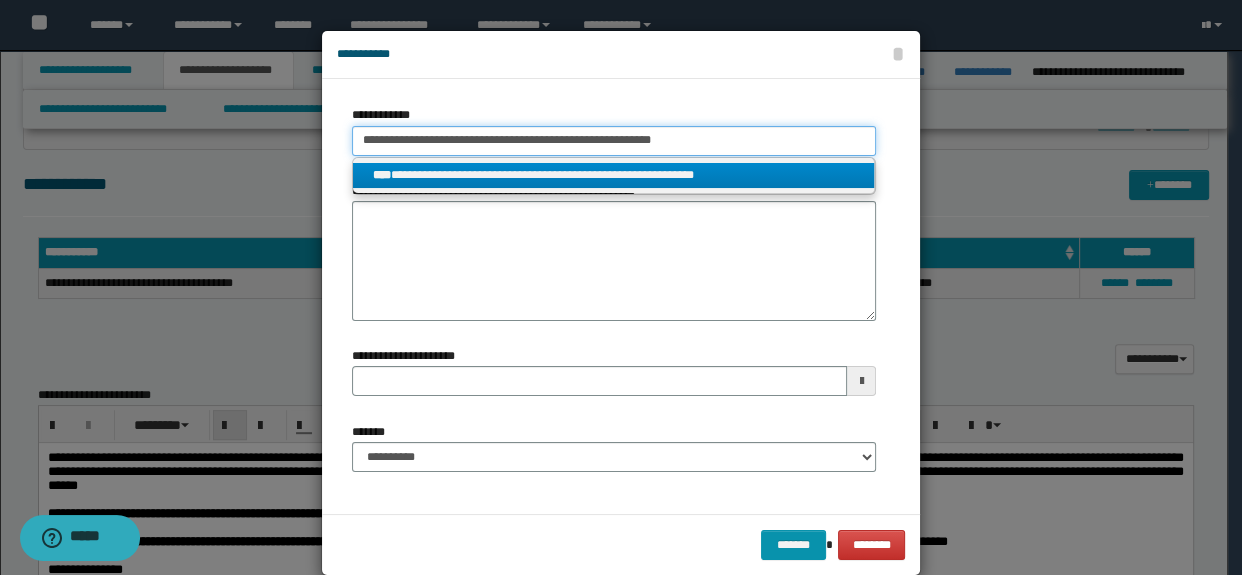 type on "**********" 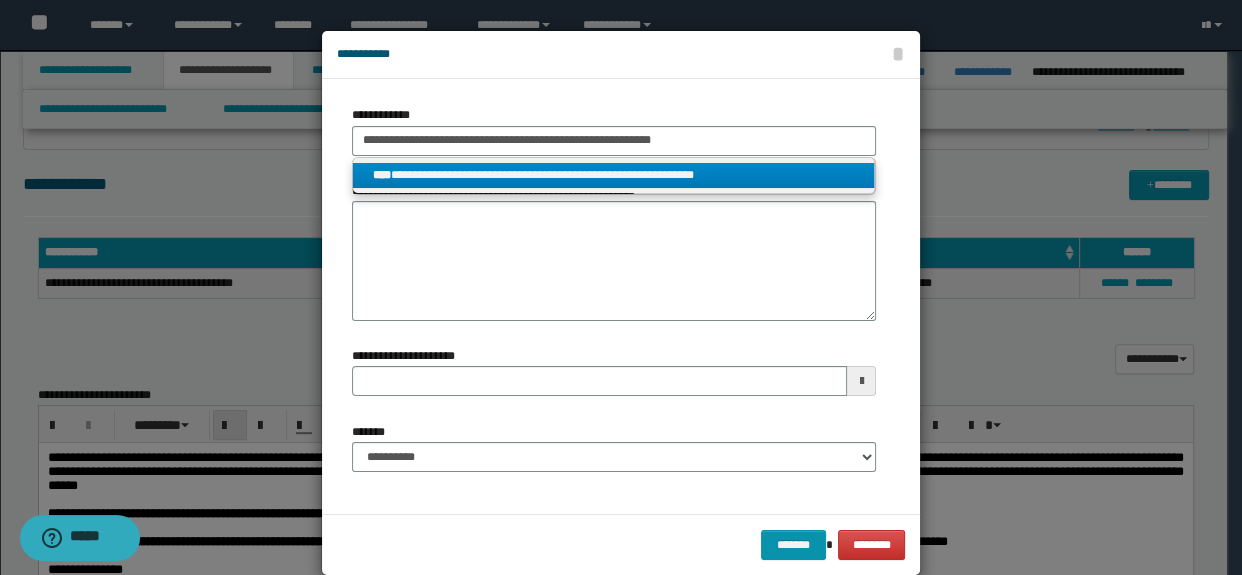 click on "**********" at bounding box center [614, 175] 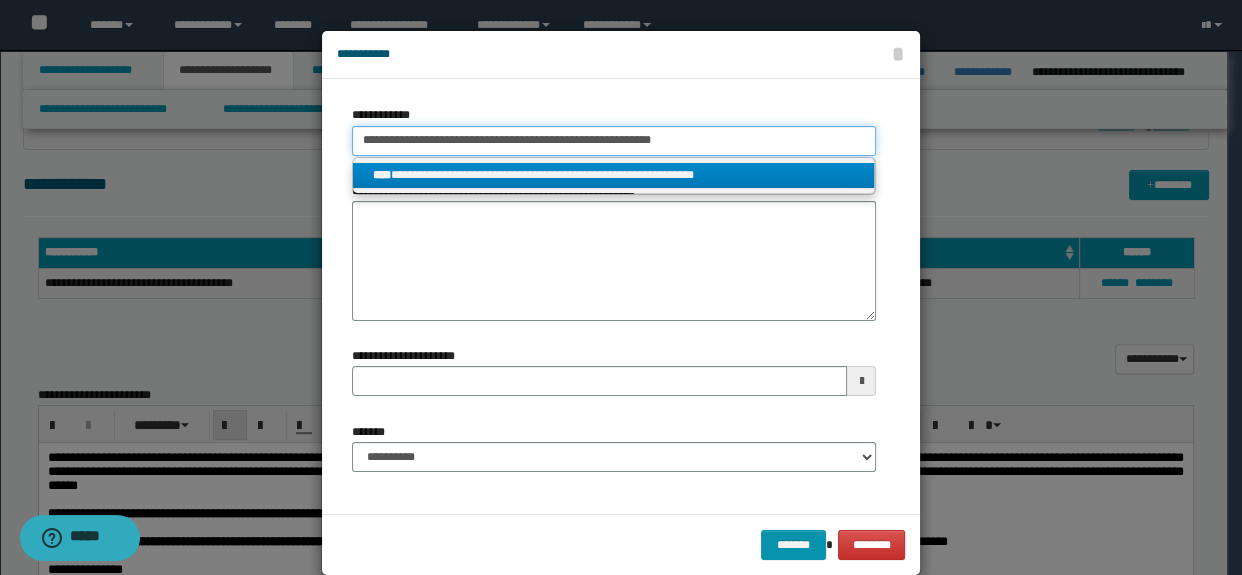 type 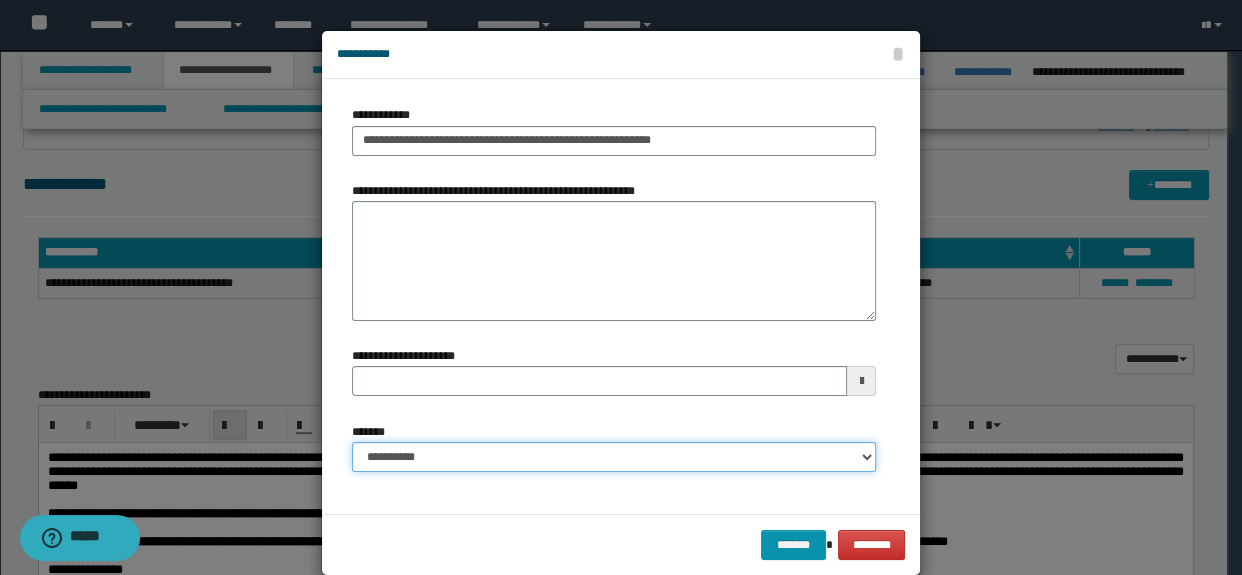 drag, startPoint x: 485, startPoint y: 459, endPoint x: 480, endPoint y: 442, distance: 17.720045 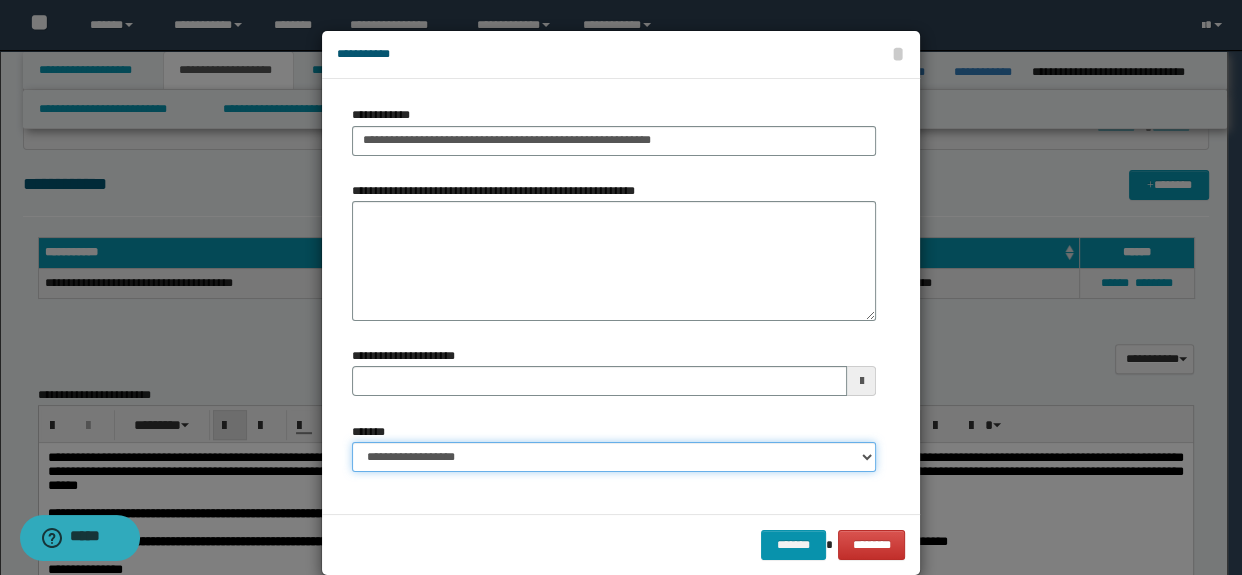 type 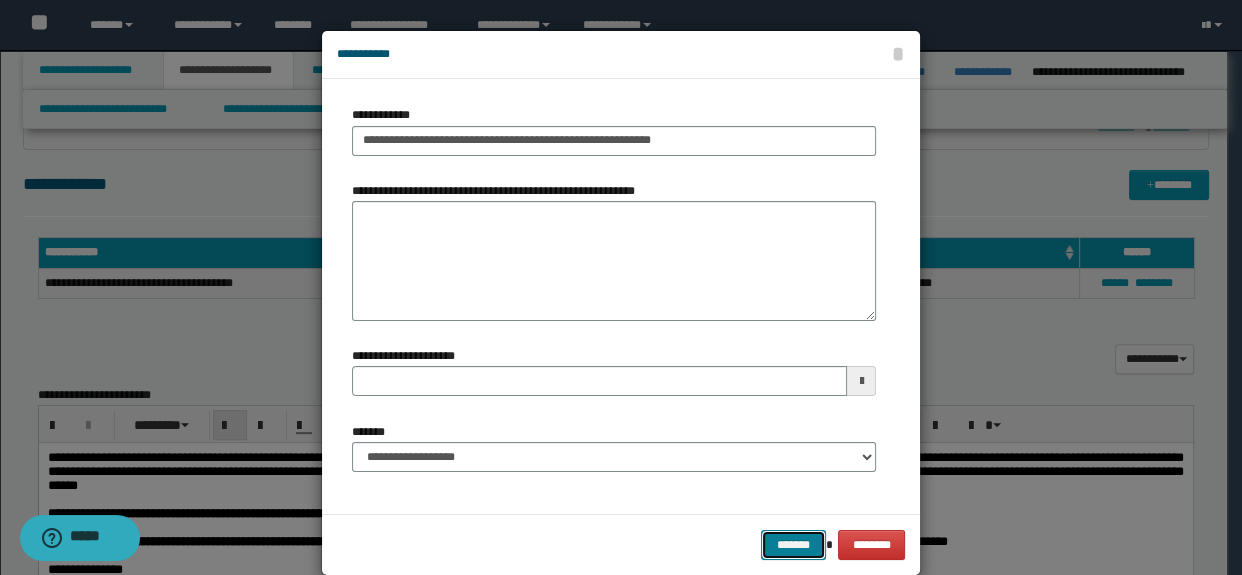 click on "*******" at bounding box center [793, 545] 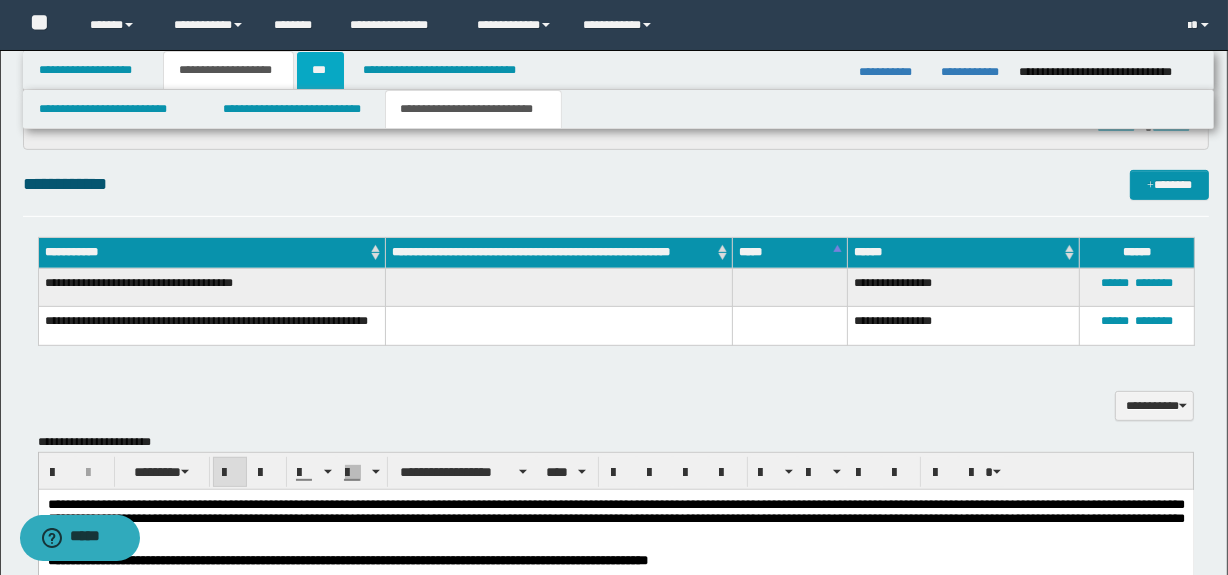 click on "***" at bounding box center (320, 70) 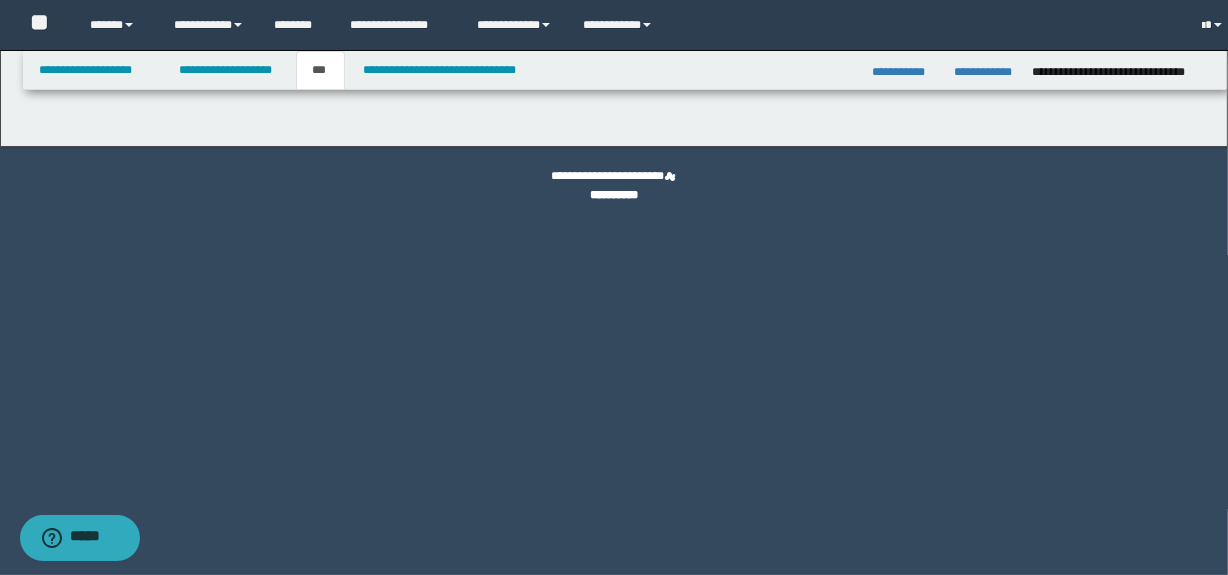 scroll, scrollTop: 0, scrollLeft: 0, axis: both 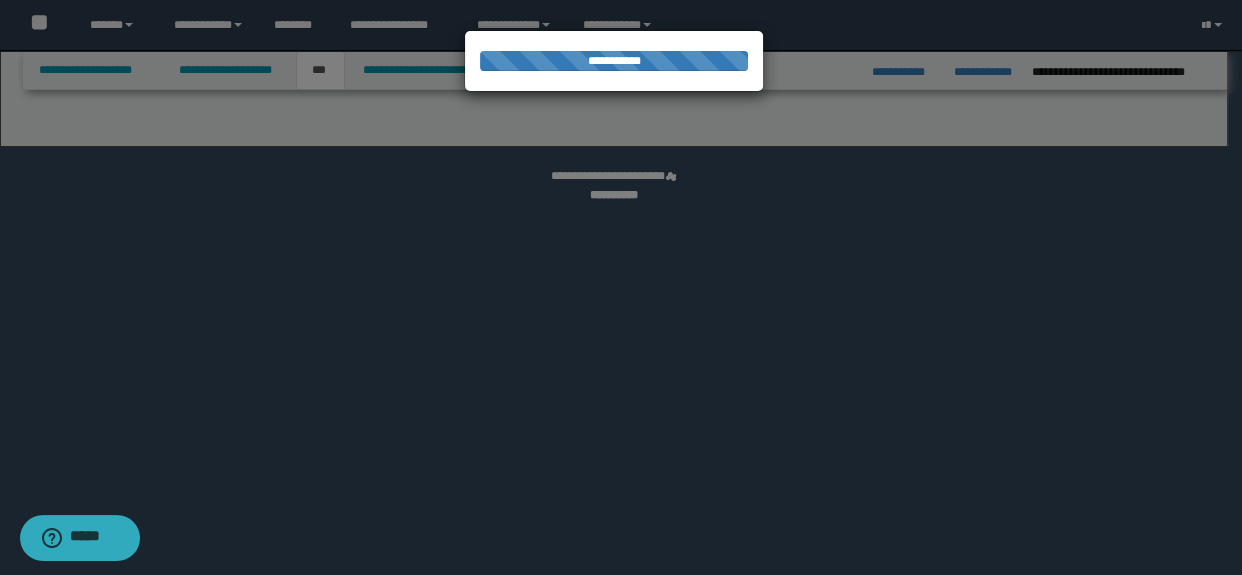 select on "*" 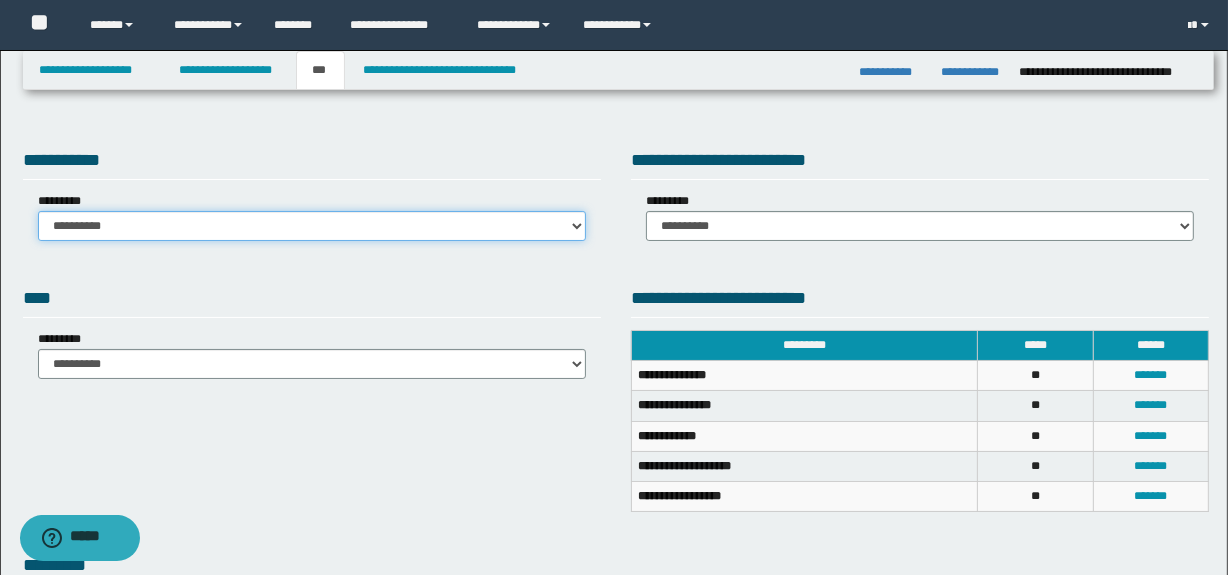 click on "**********" at bounding box center (312, 226) 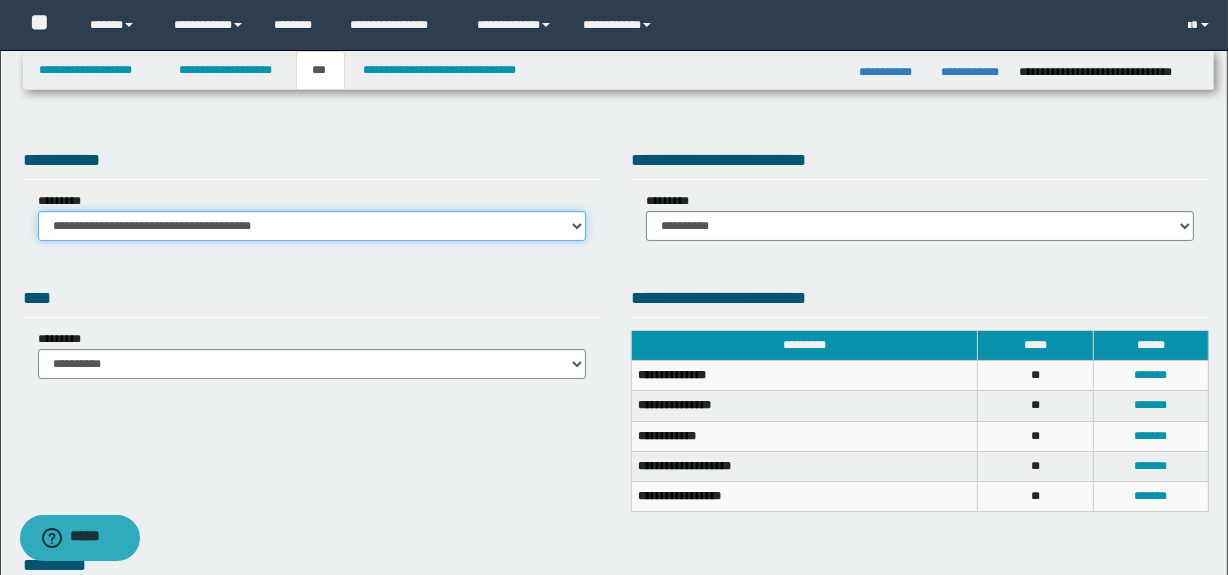 click on "**********" at bounding box center [312, 226] 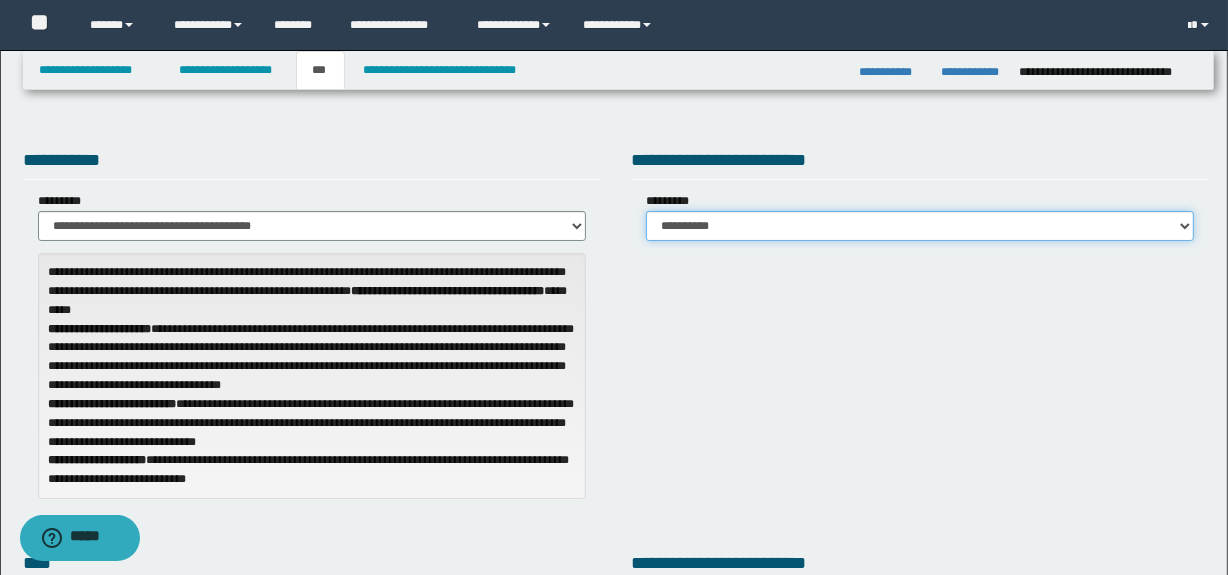 click on "**********" at bounding box center (920, 226) 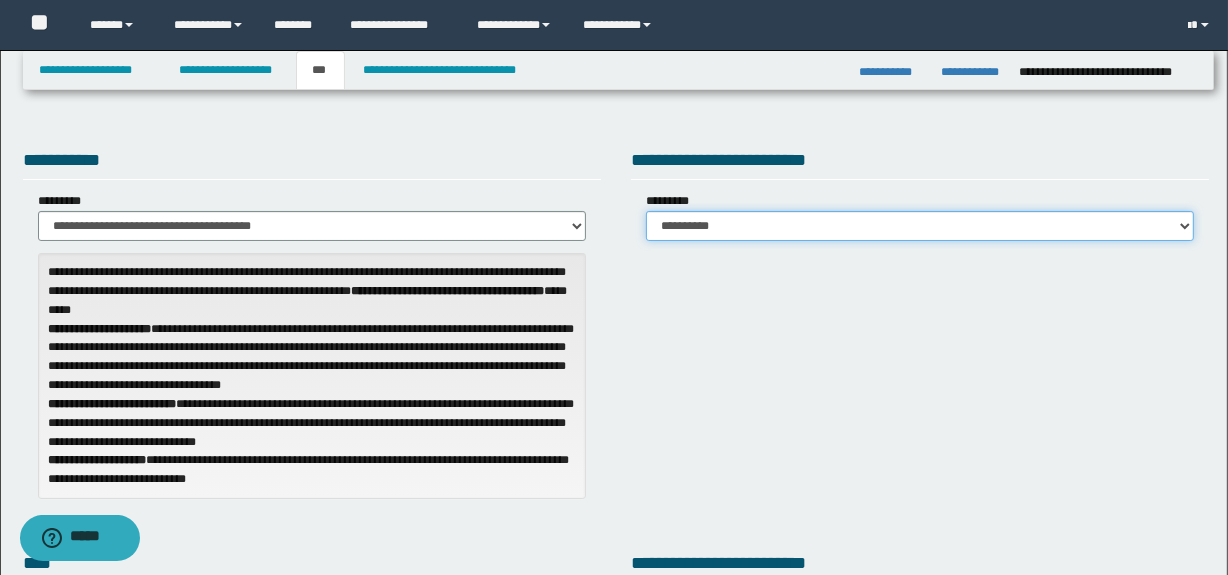 select on "***" 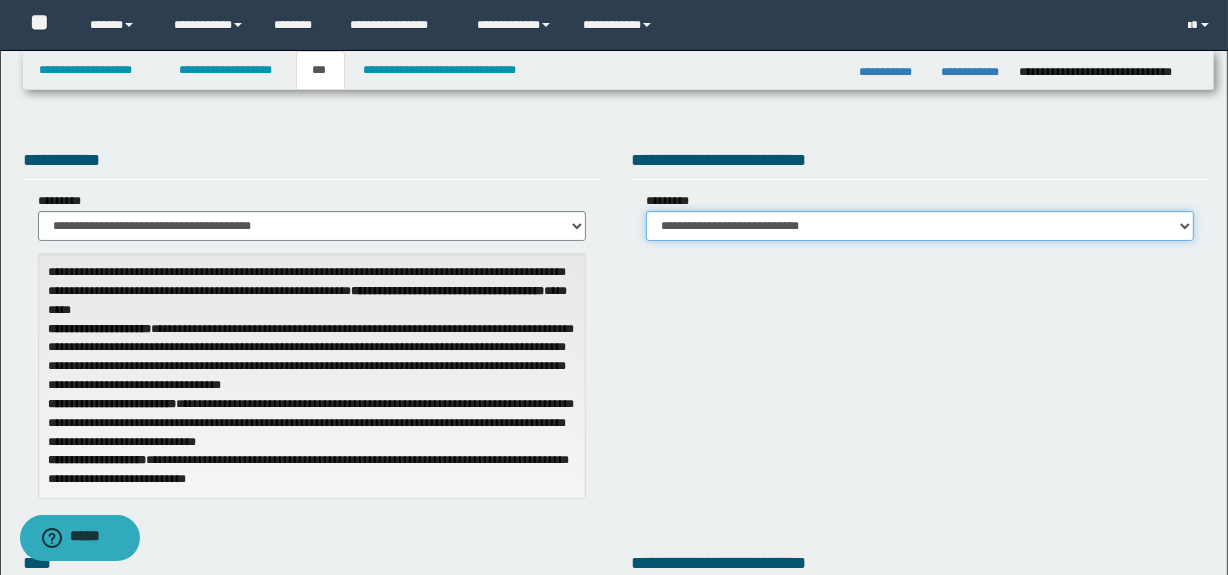 click on "**********" at bounding box center [920, 226] 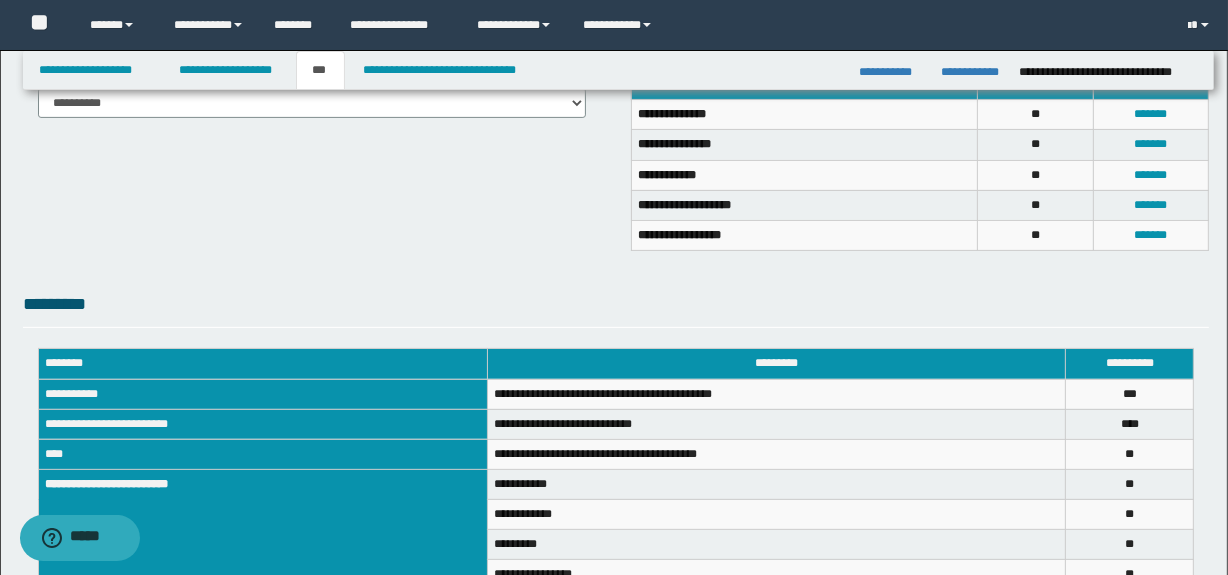 scroll, scrollTop: 729, scrollLeft: 0, axis: vertical 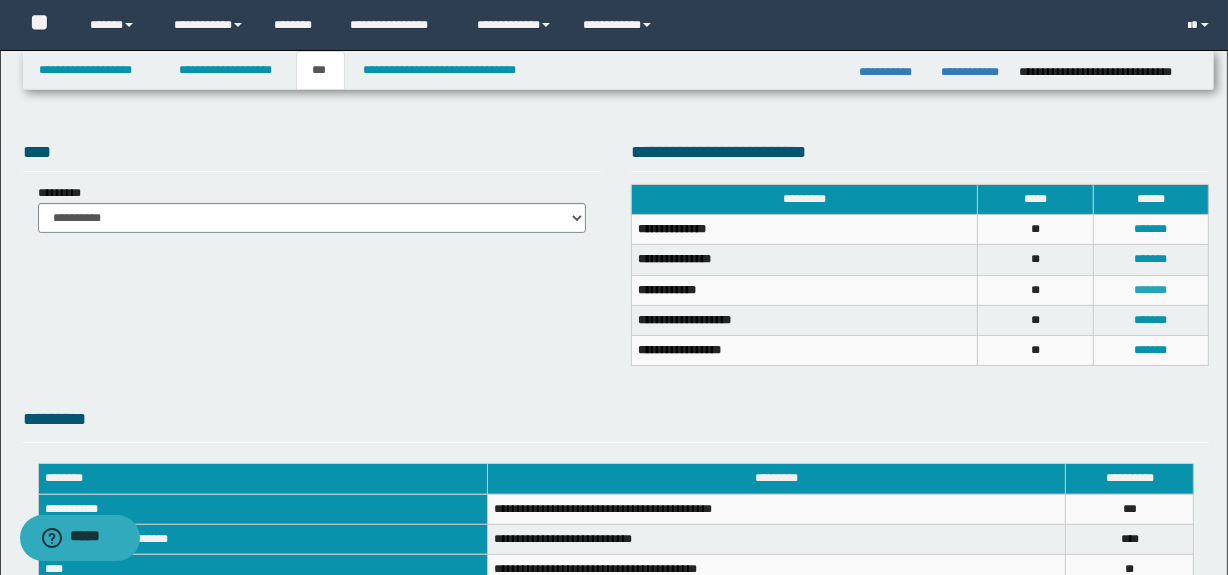 click on "*******" at bounding box center [1151, 290] 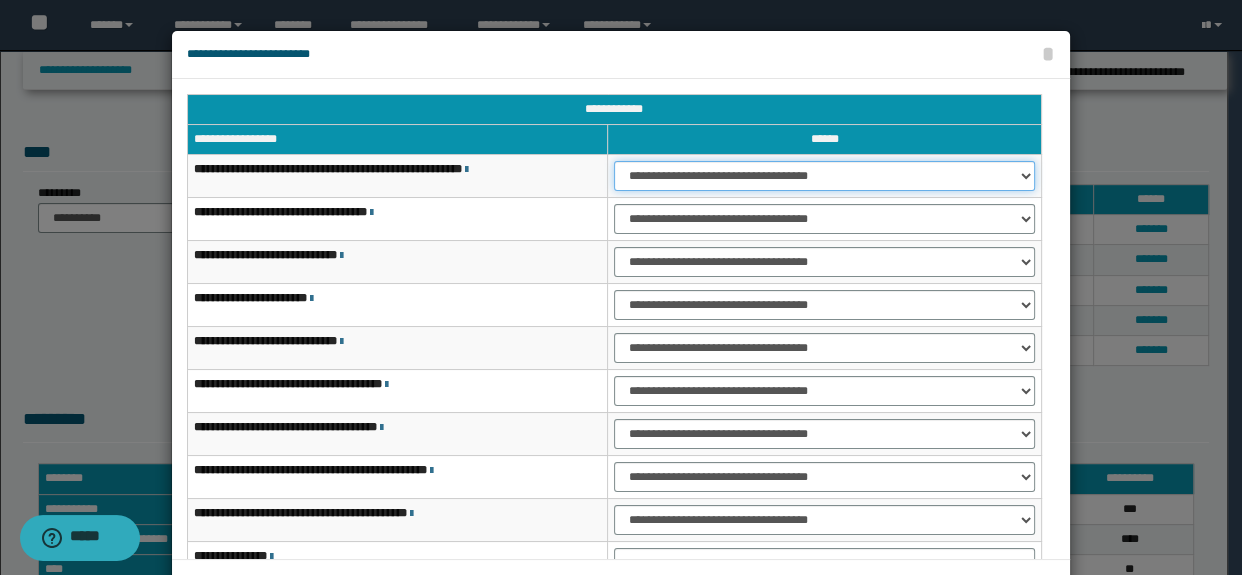 click on "**********" at bounding box center (824, 176) 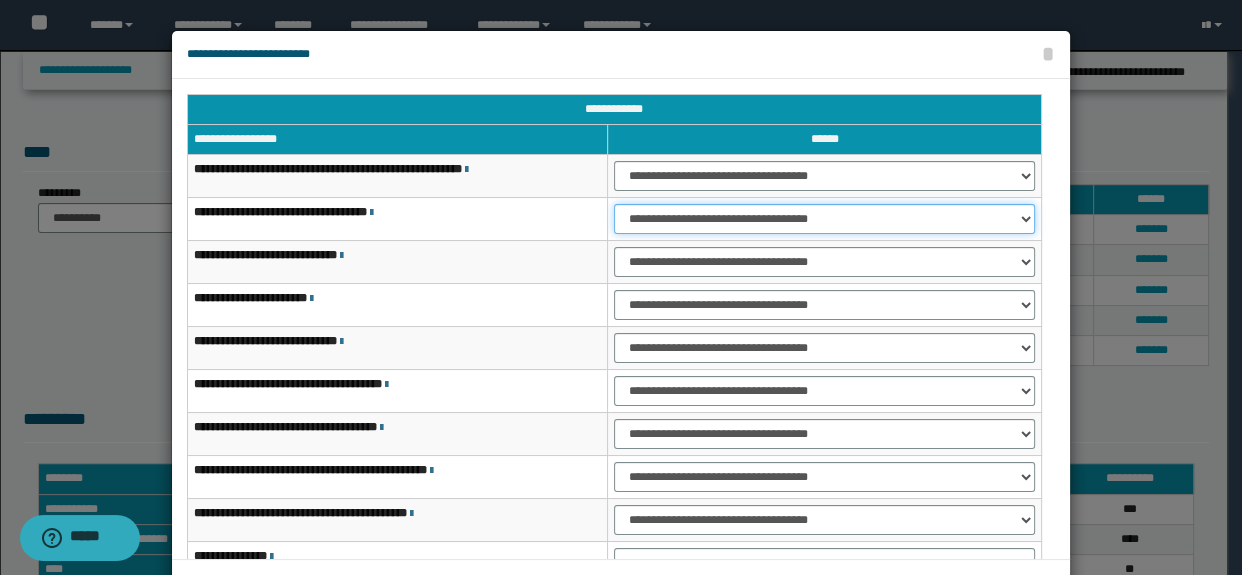 drag, startPoint x: 621, startPoint y: 209, endPoint x: 627, endPoint y: 232, distance: 23.769728 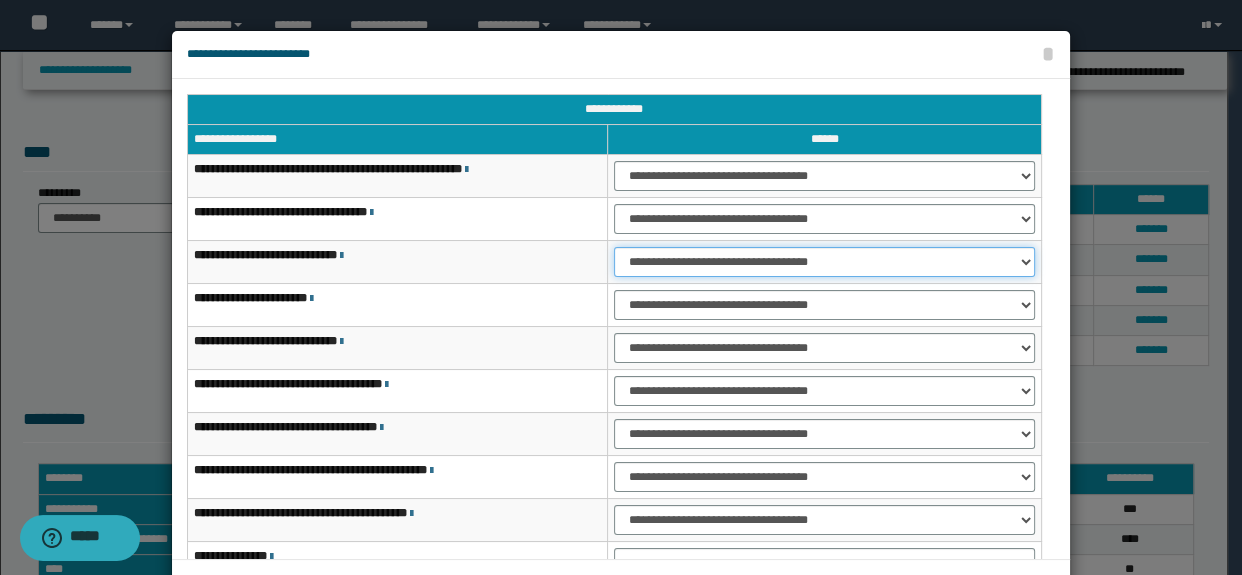 click on "**********" at bounding box center [824, 262] 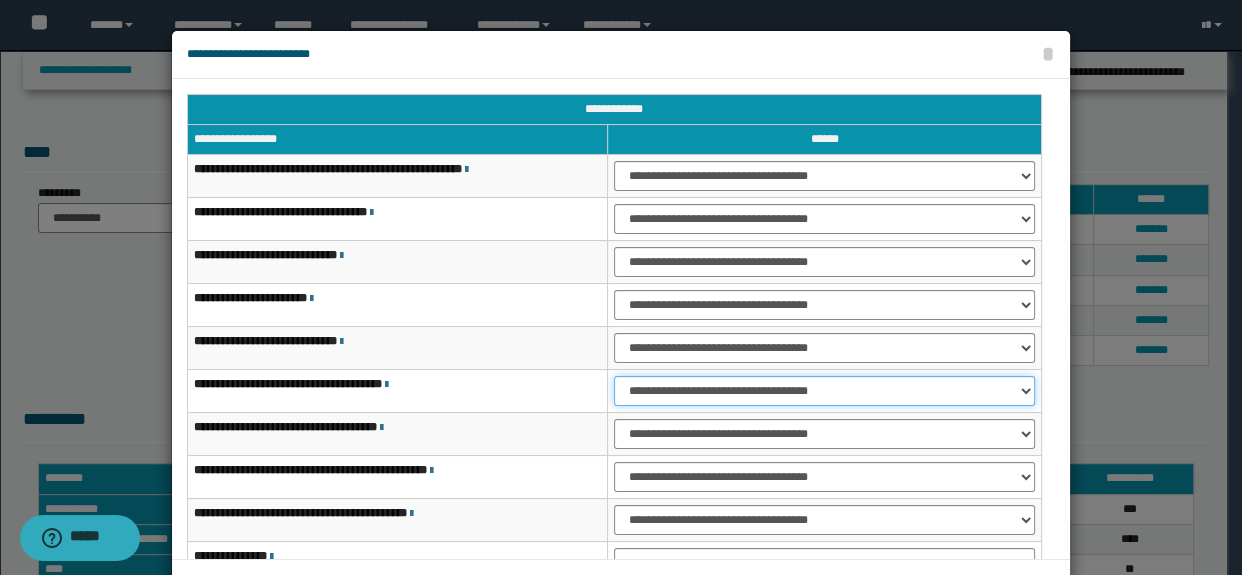 click on "**********" at bounding box center (824, 391) 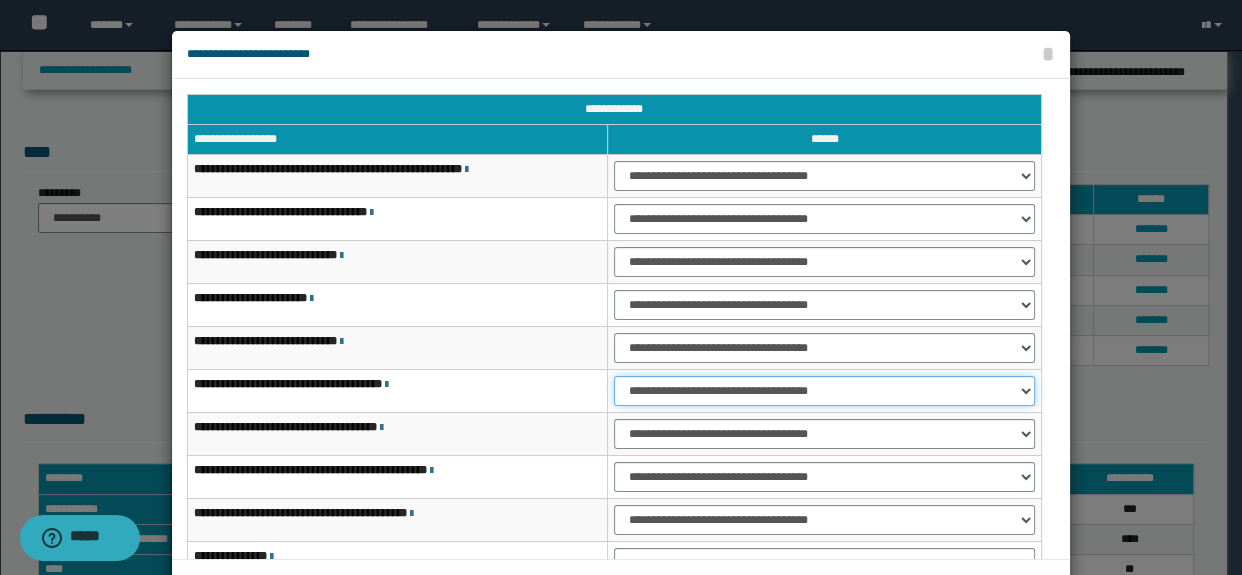 select on "***" 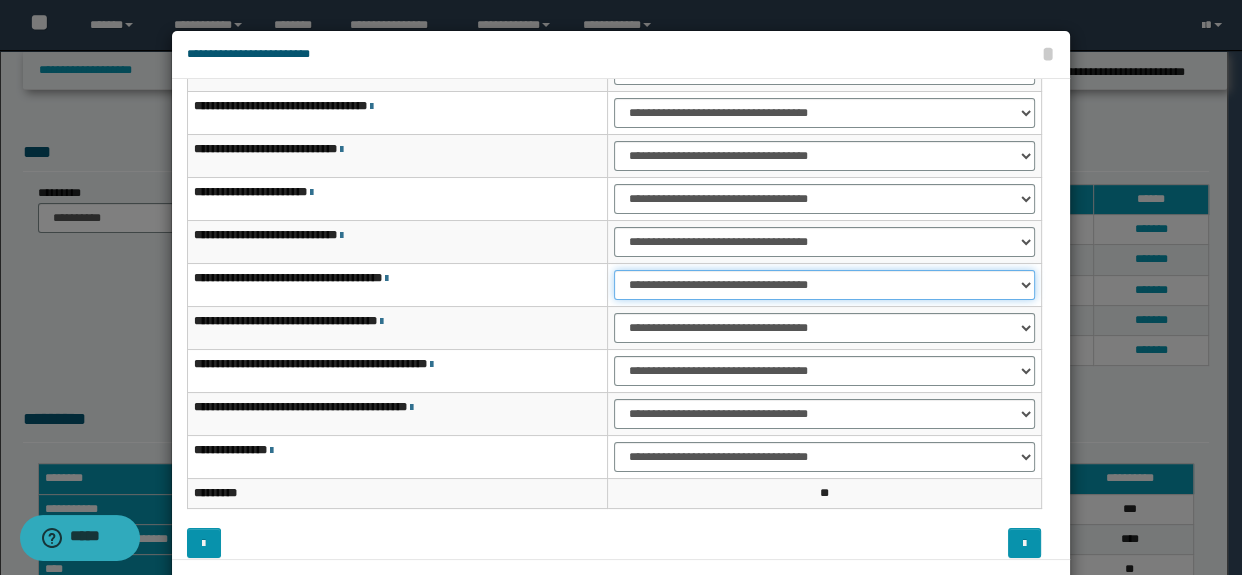scroll, scrollTop: 120, scrollLeft: 0, axis: vertical 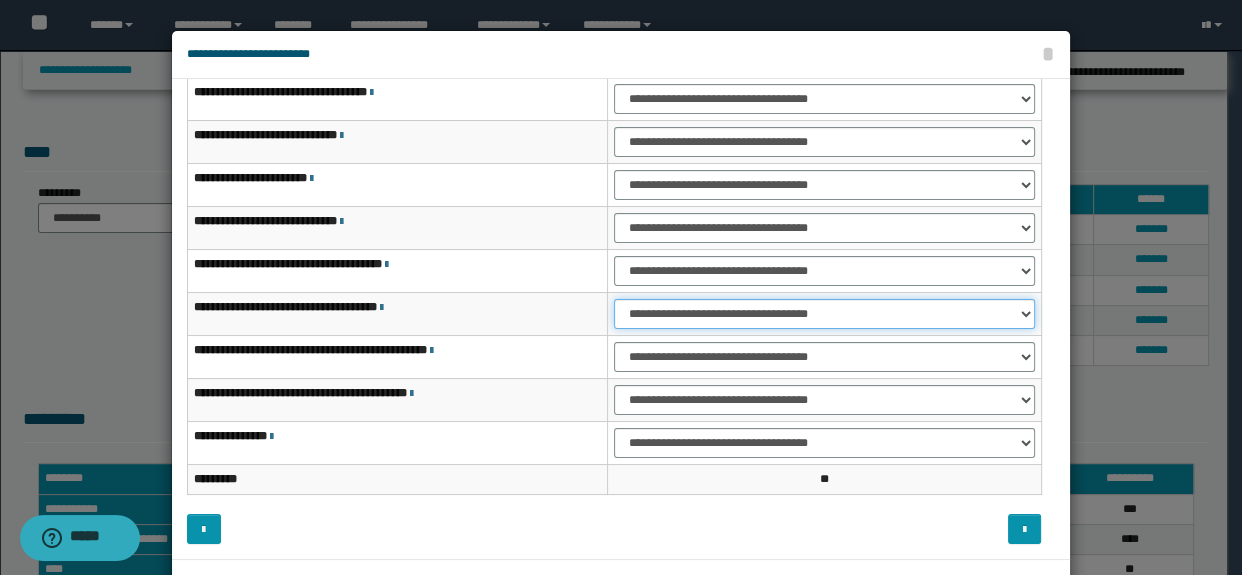 click on "**********" at bounding box center (824, 314) 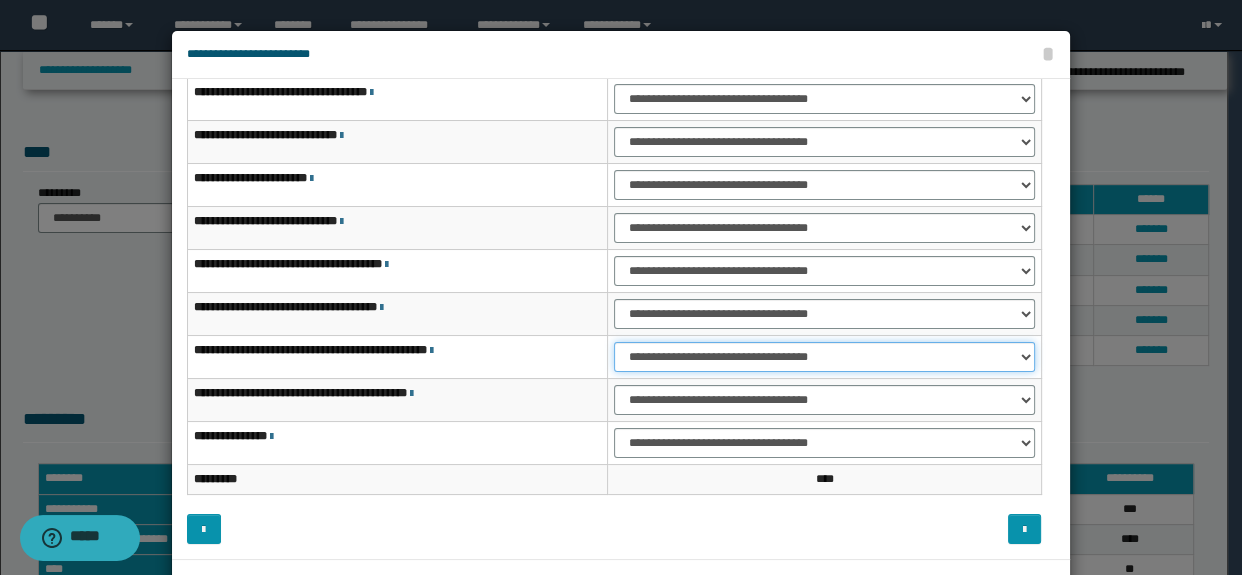 click on "**********" at bounding box center [824, 357] 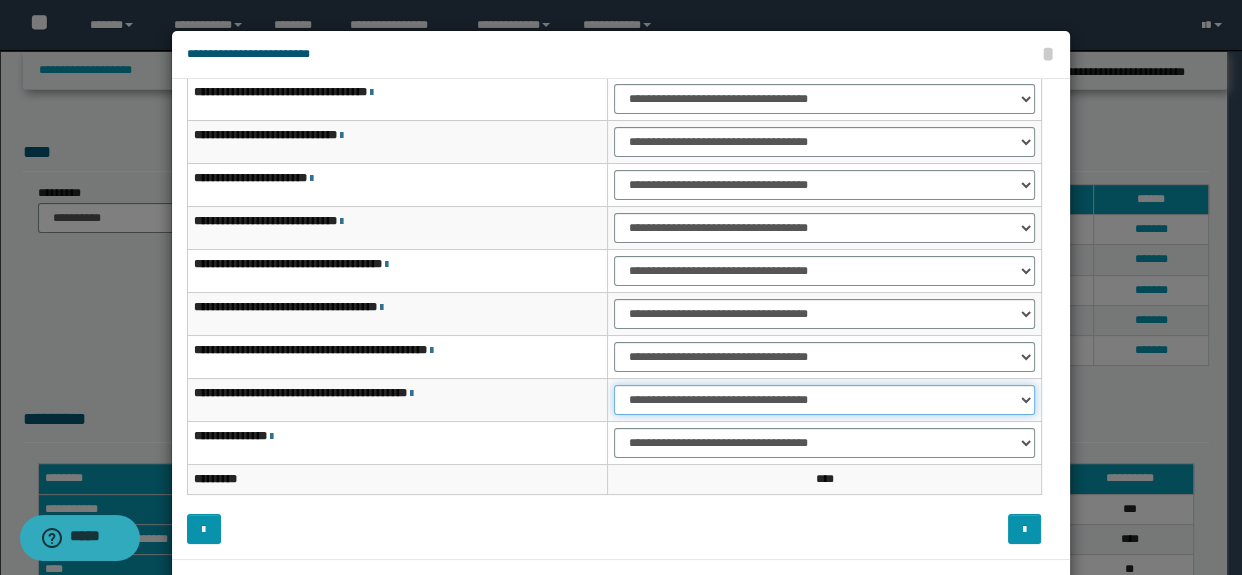 click on "**********" at bounding box center (824, 400) 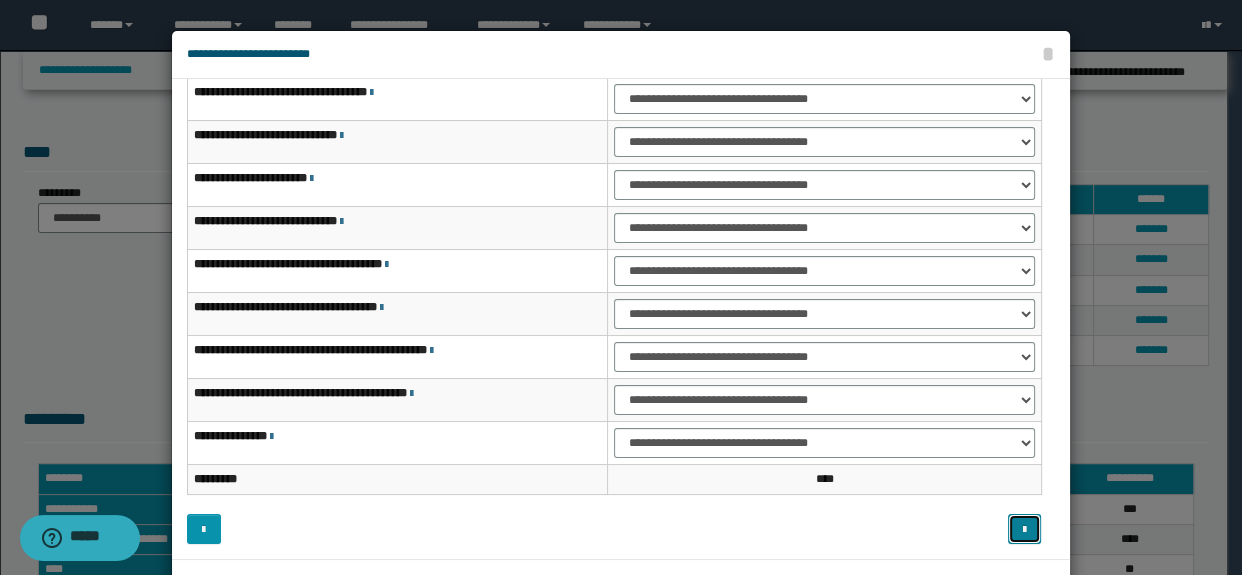 click at bounding box center [1024, 530] 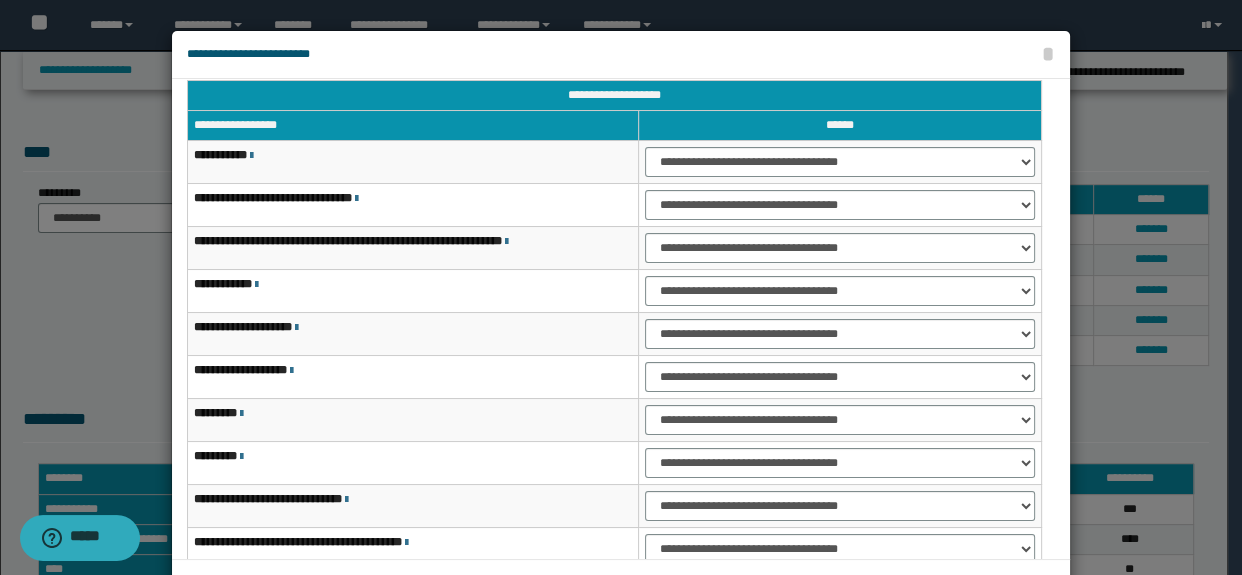scroll, scrollTop: 0, scrollLeft: 0, axis: both 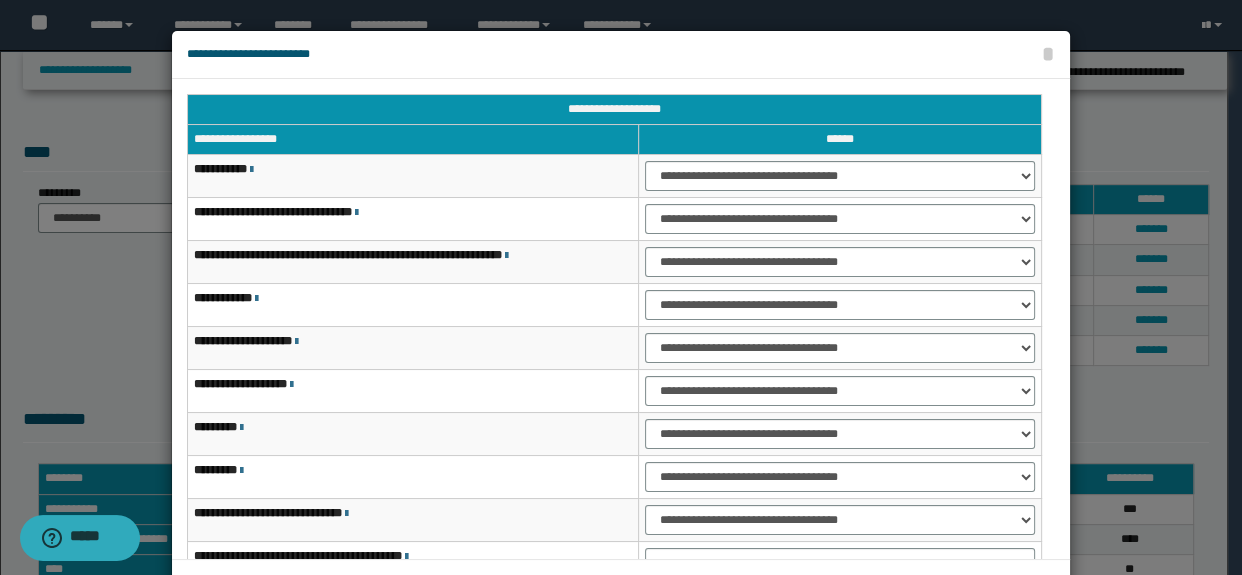 type 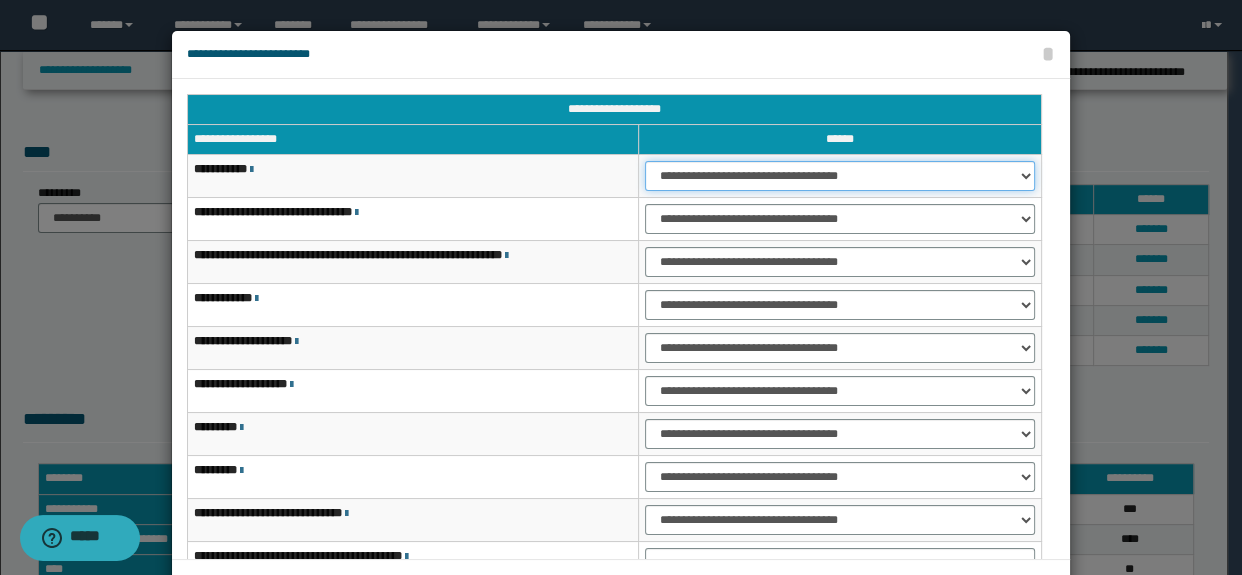click on "**********" at bounding box center (839, 176) 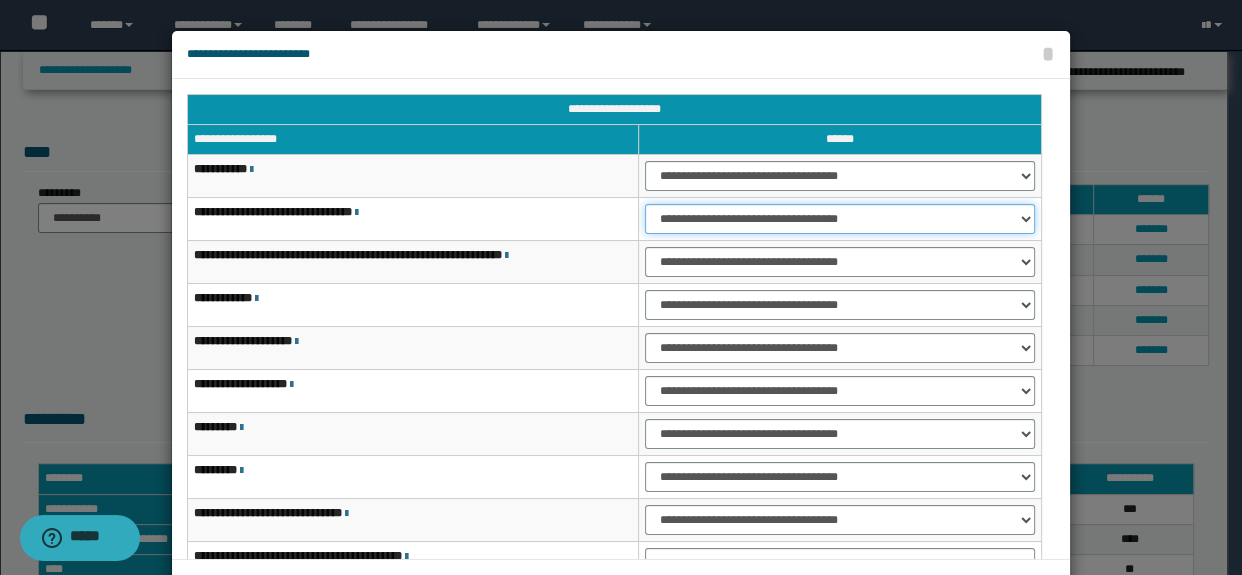 click on "**********" at bounding box center (839, 219) 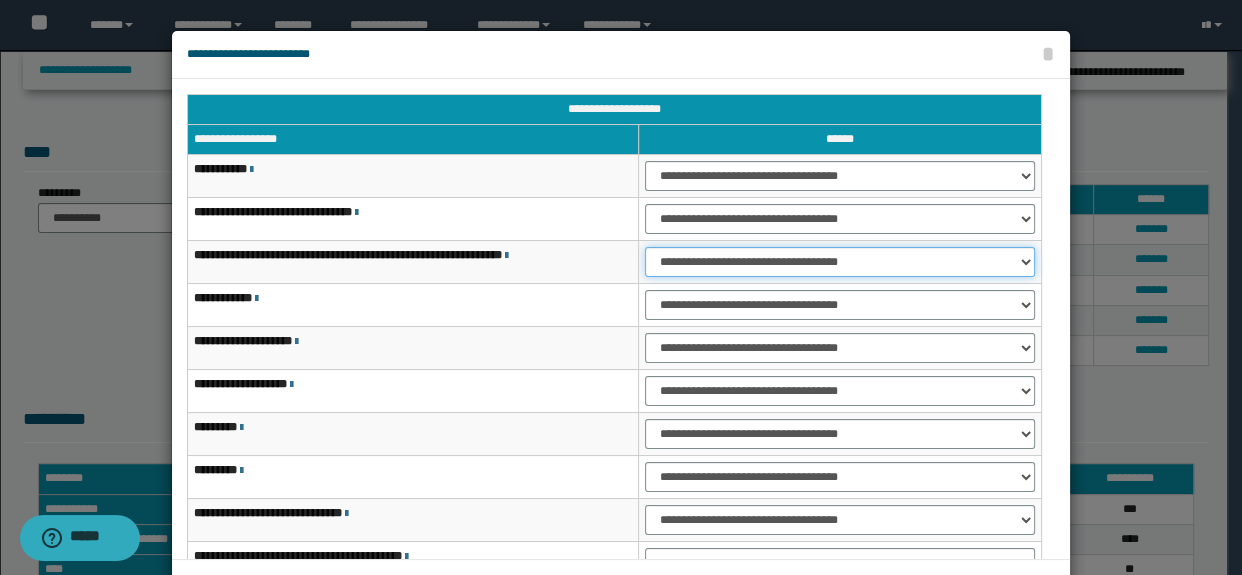 drag, startPoint x: 660, startPoint y: 260, endPoint x: 667, endPoint y: 274, distance: 15.652476 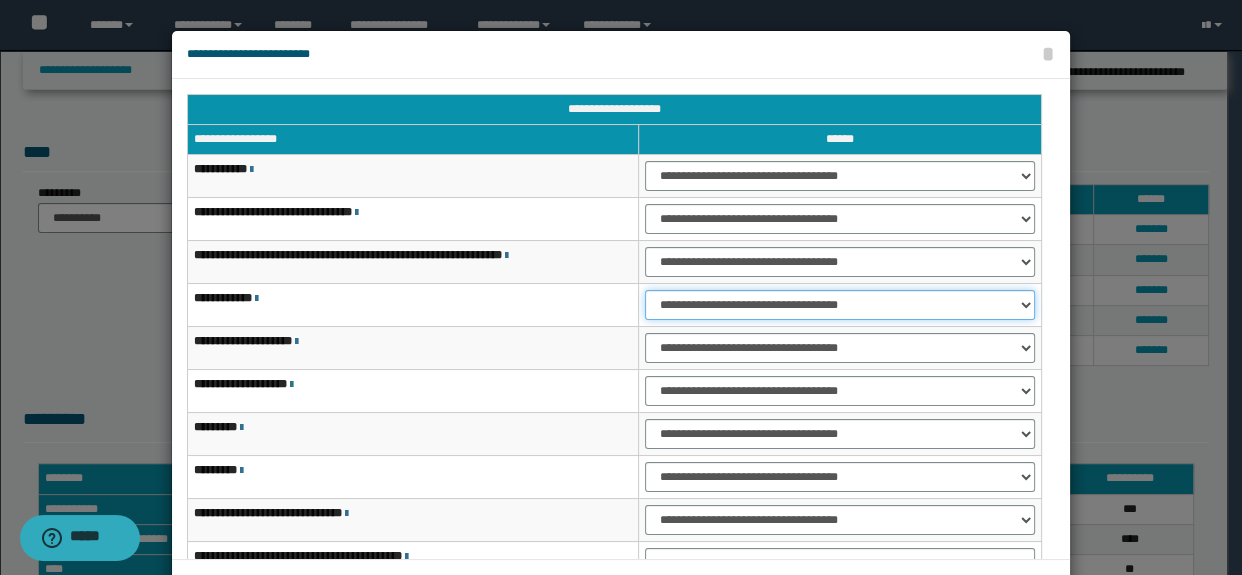 click on "**********" at bounding box center (839, 305) 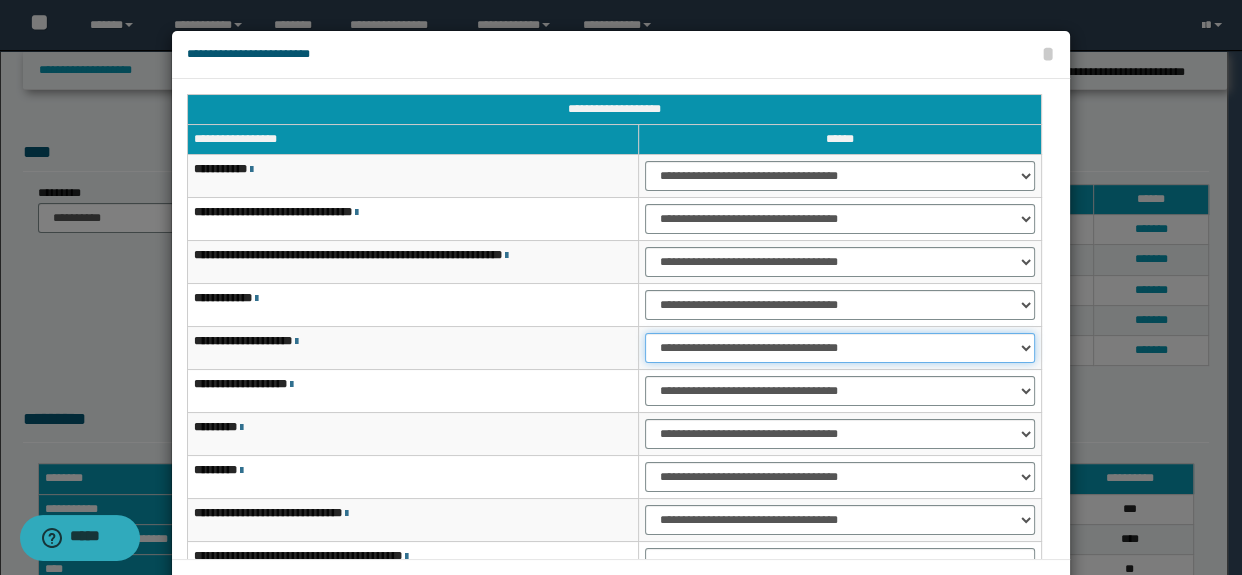 drag, startPoint x: 674, startPoint y: 350, endPoint x: 672, endPoint y: 360, distance: 10.198039 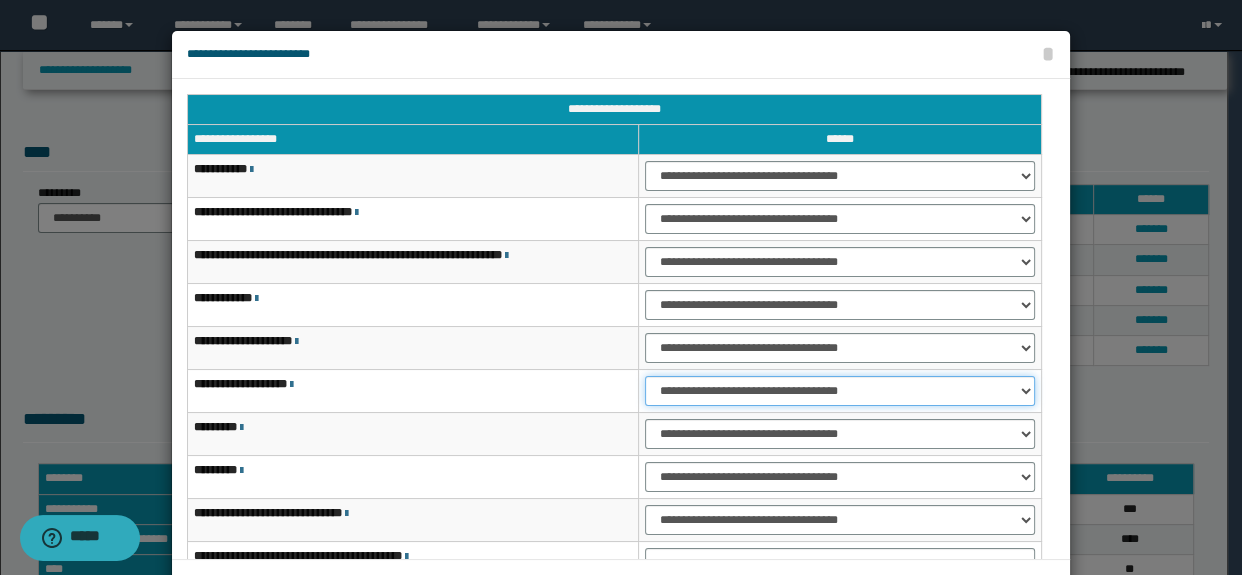 click on "**********" at bounding box center (839, 391) 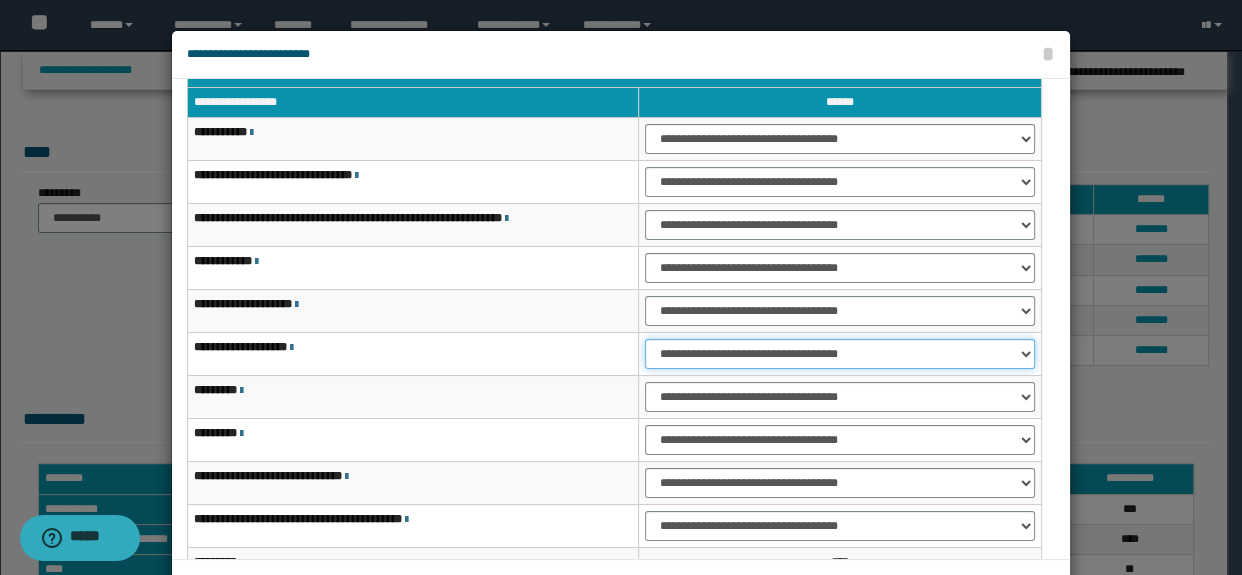scroll, scrollTop: 120, scrollLeft: 0, axis: vertical 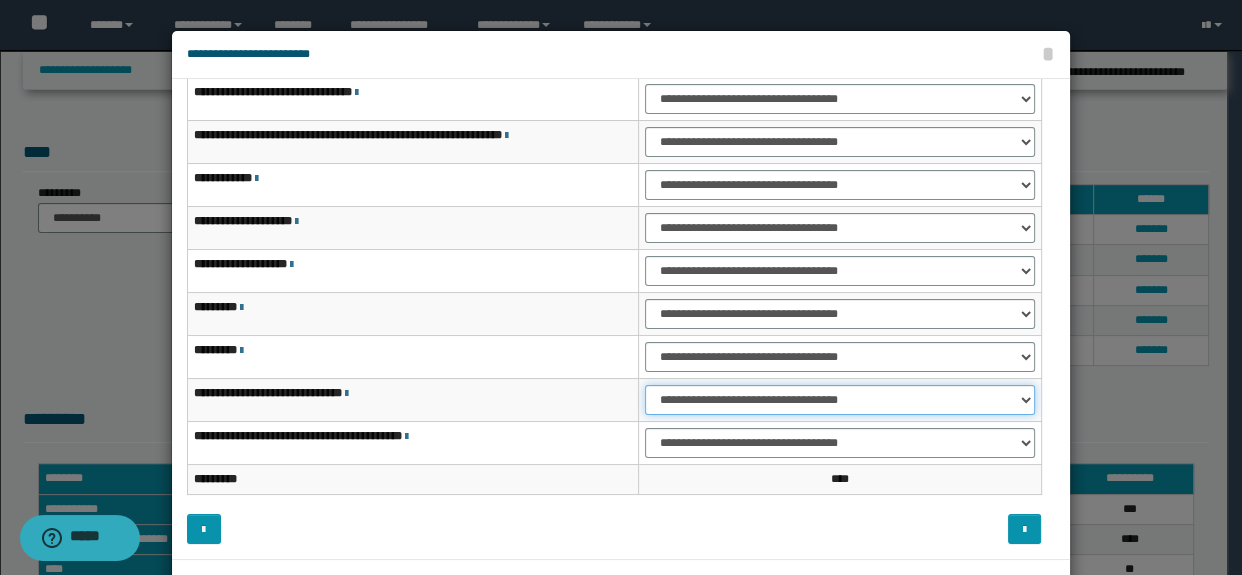 click on "**********" at bounding box center [839, 400] 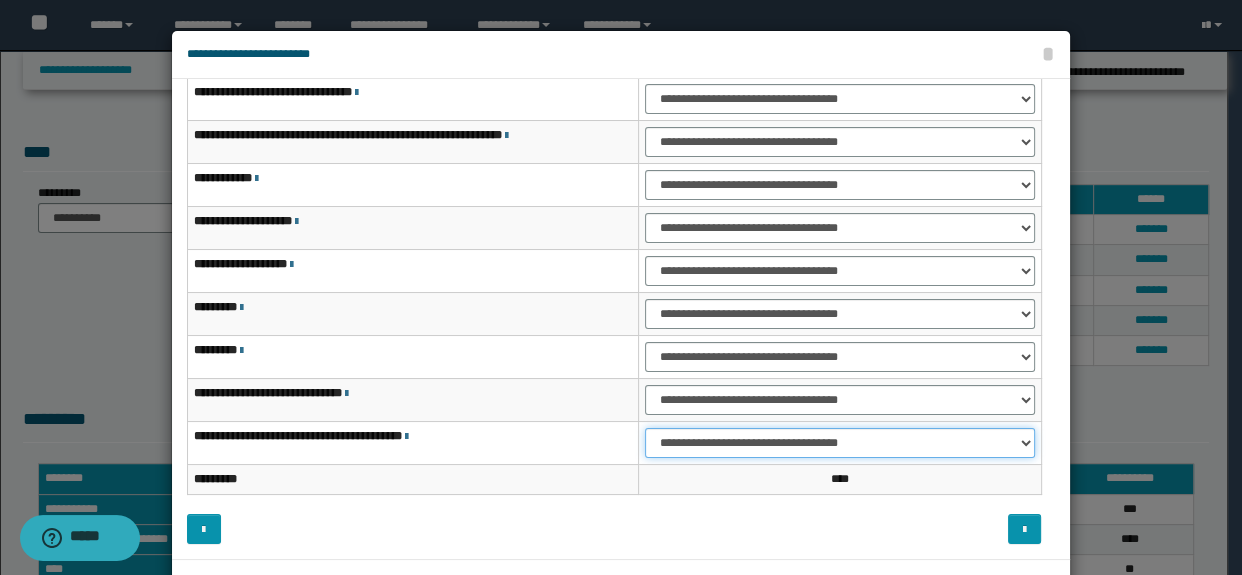 click on "**********" at bounding box center [839, 443] 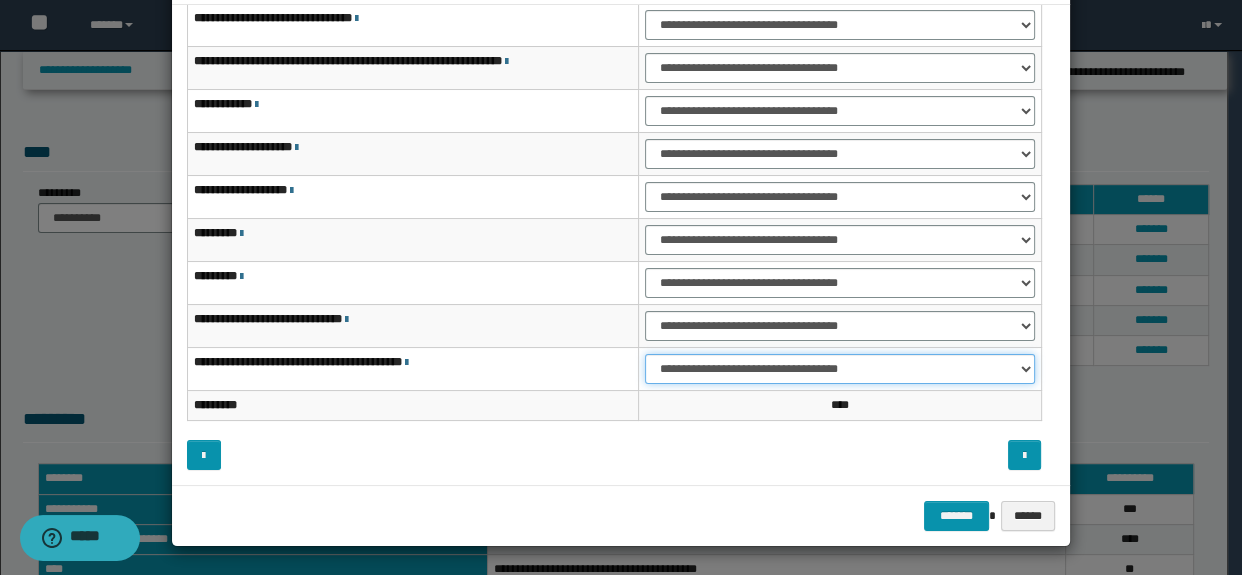 scroll, scrollTop: 75, scrollLeft: 0, axis: vertical 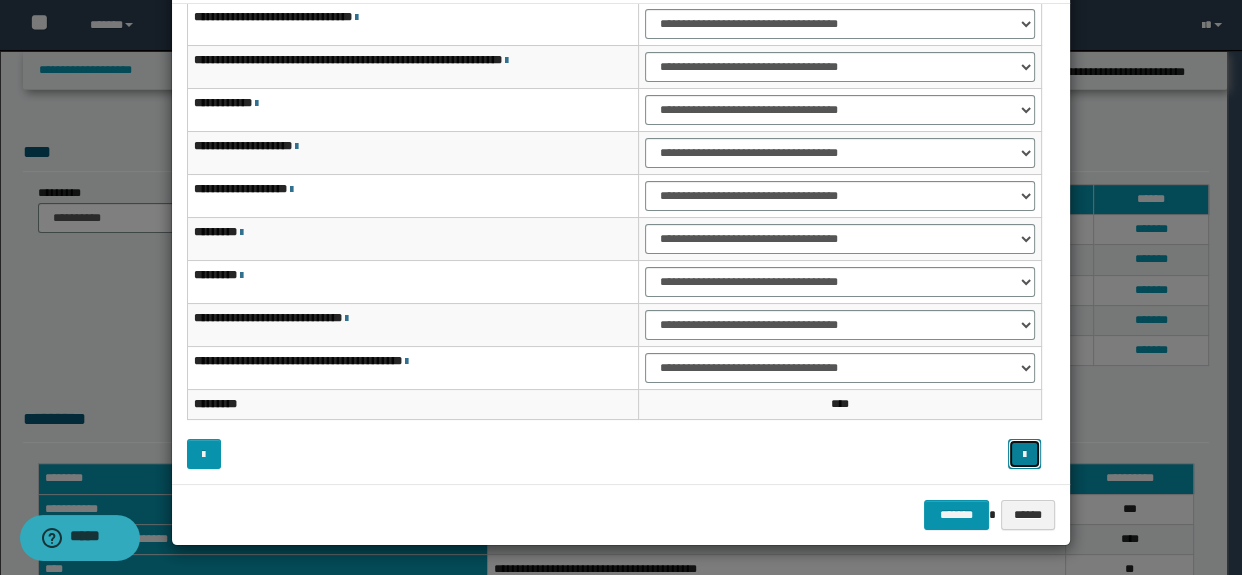 click at bounding box center (1025, 454) 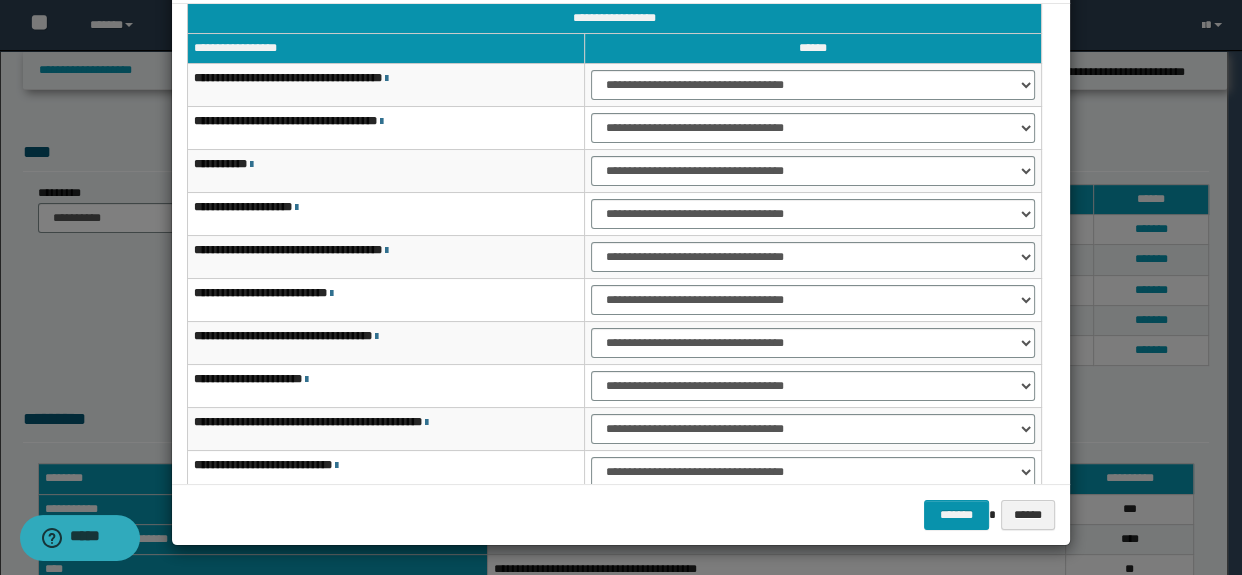 scroll, scrollTop: 0, scrollLeft: 0, axis: both 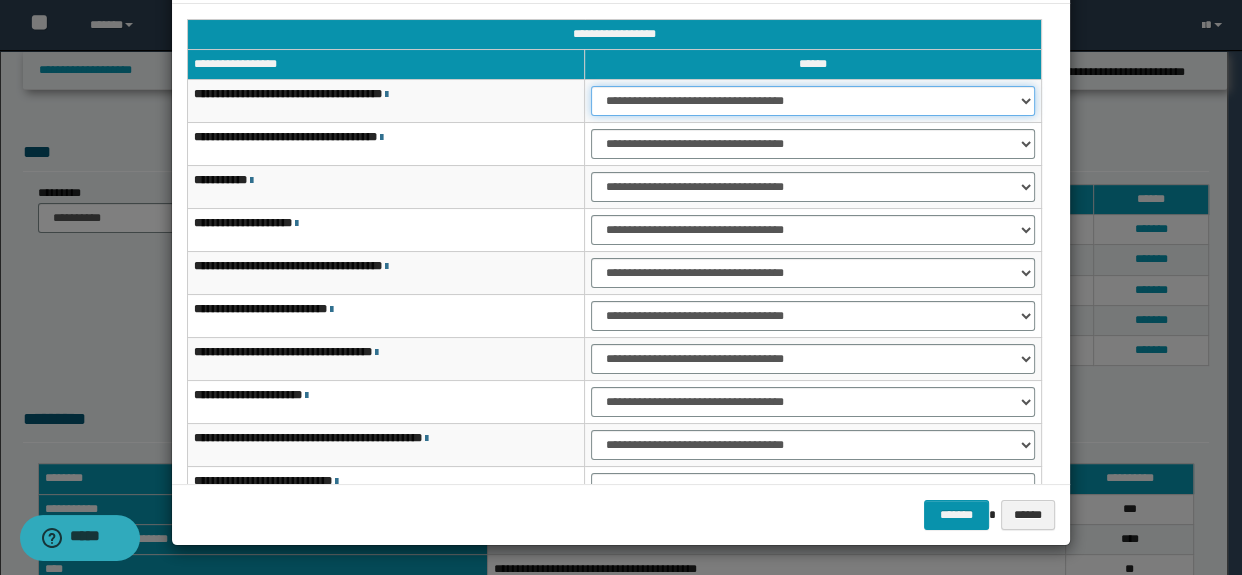 click on "**********" at bounding box center [813, 101] 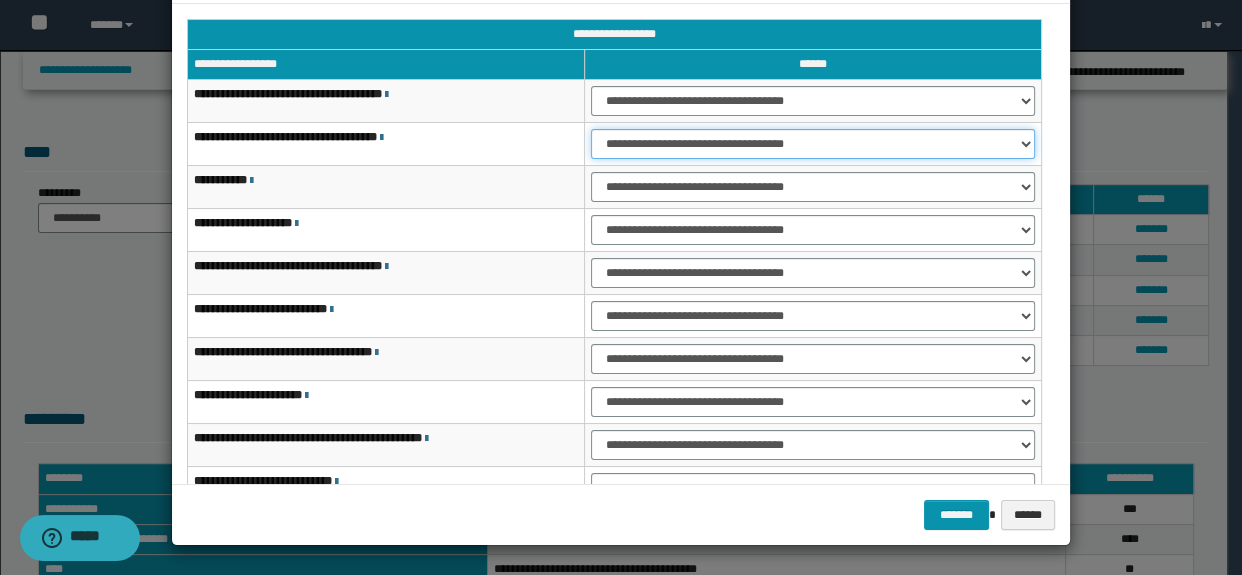 drag, startPoint x: 614, startPoint y: 140, endPoint x: 617, endPoint y: 157, distance: 17.262676 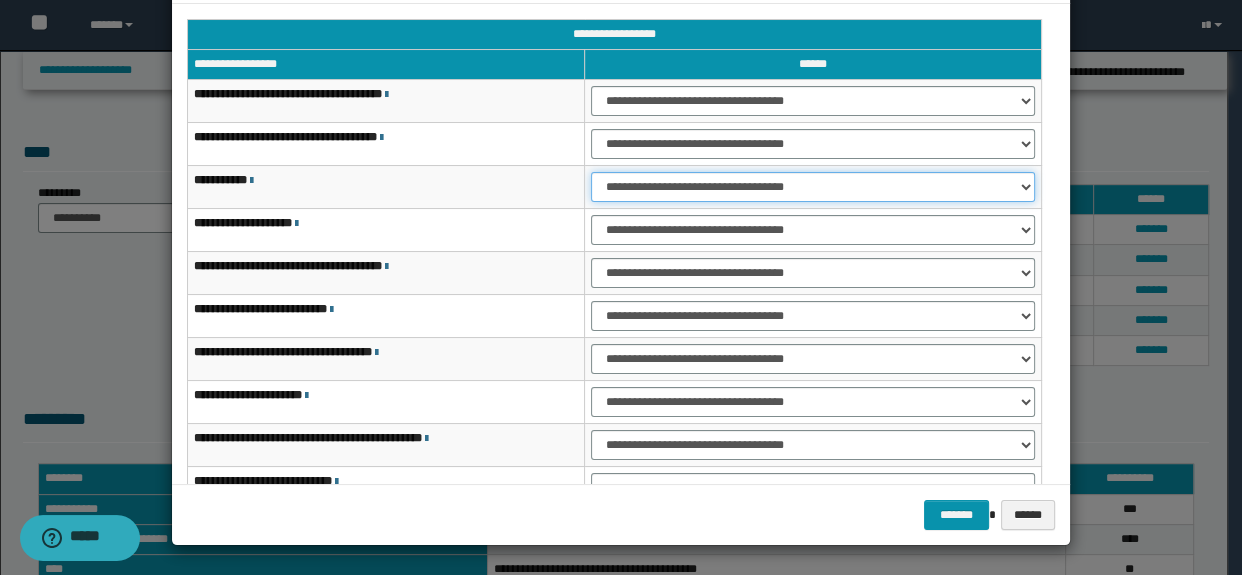 click on "**********" at bounding box center (813, 187) 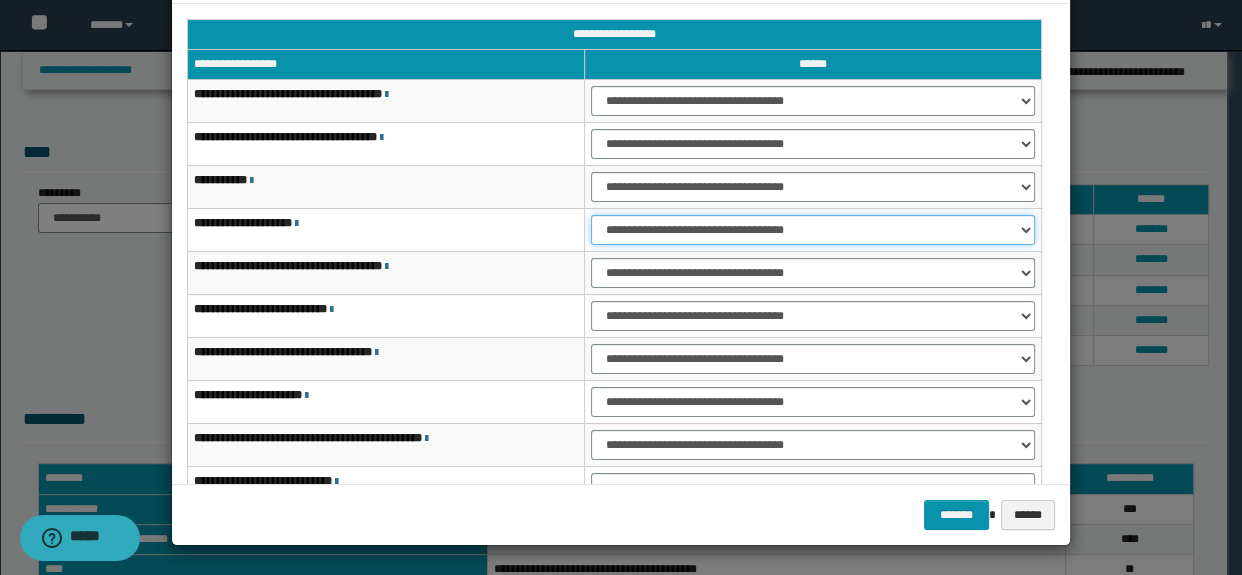 click on "**********" at bounding box center [813, 230] 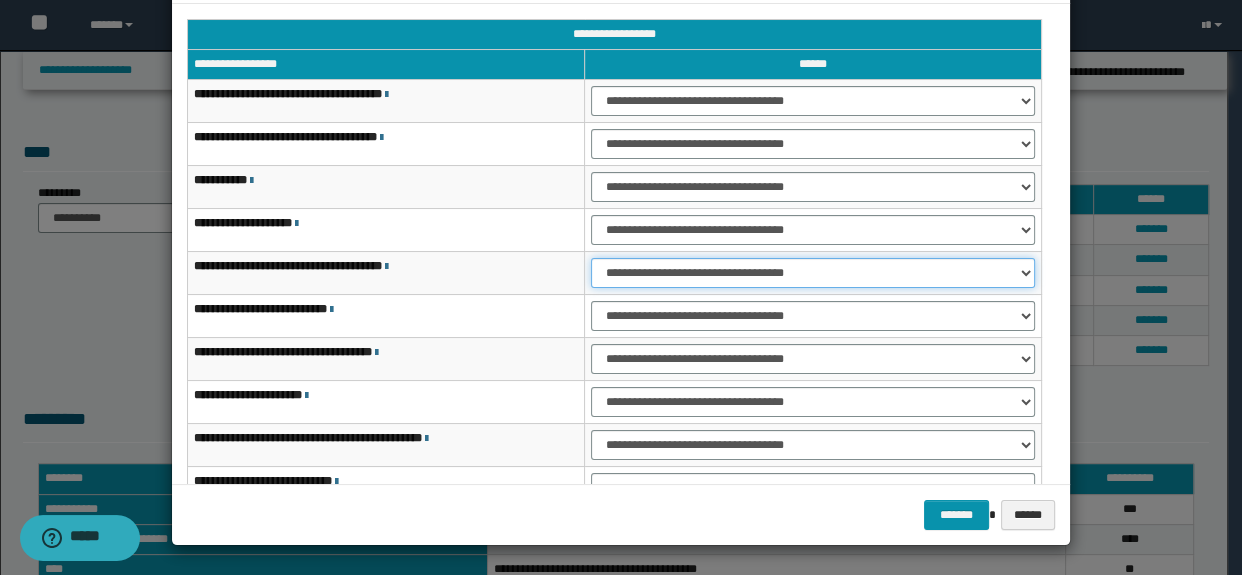 click on "**********" at bounding box center (813, 273) 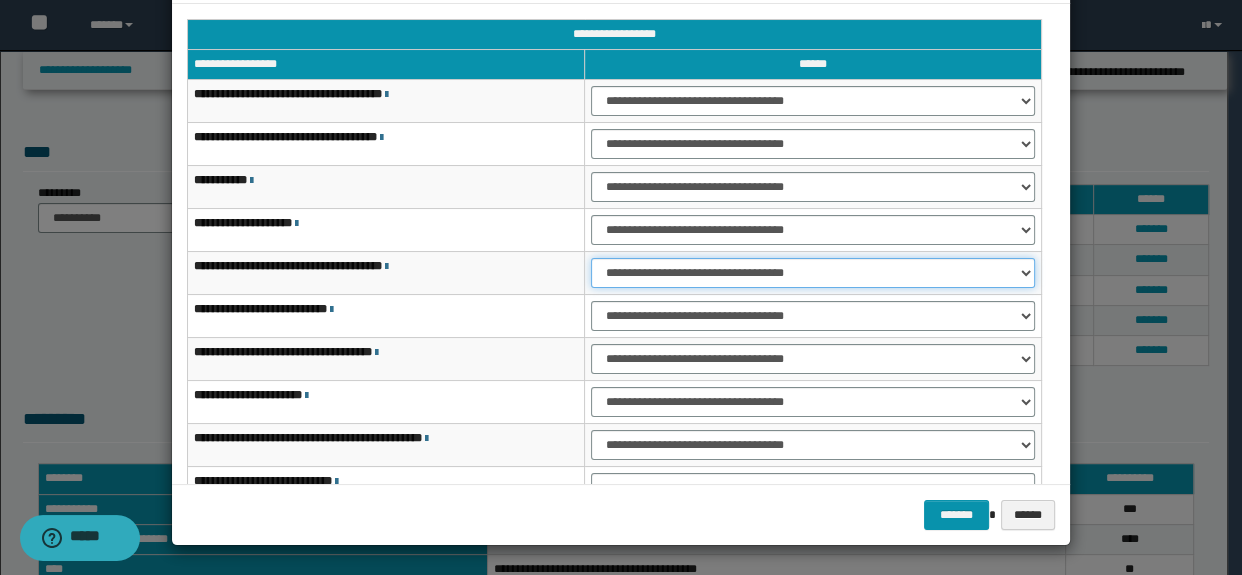 select on "***" 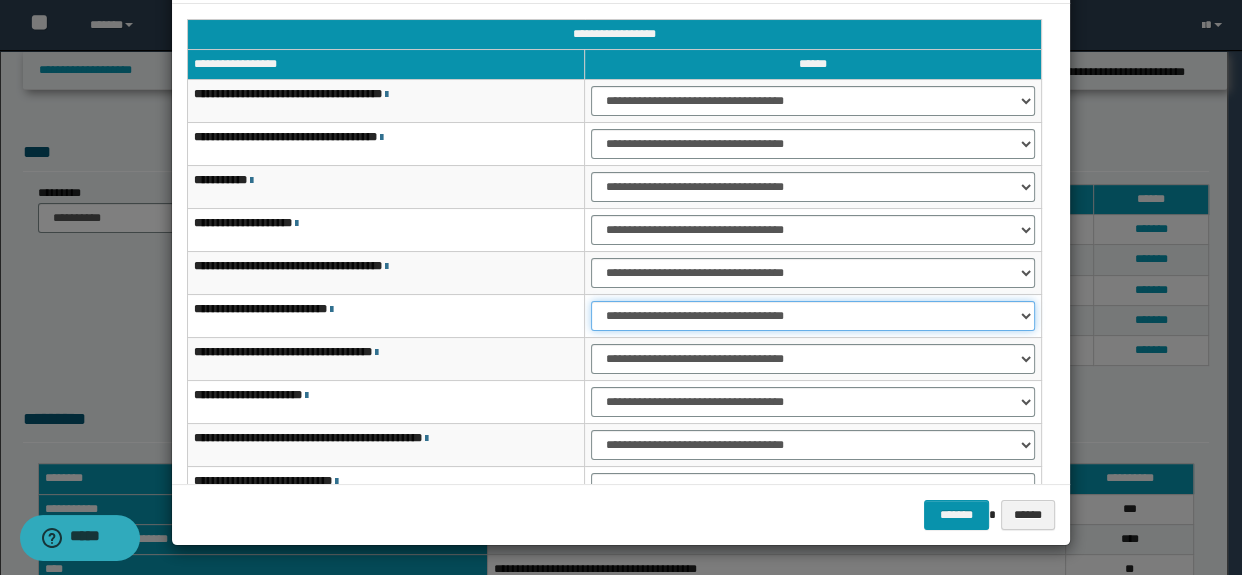 drag, startPoint x: 615, startPoint y: 316, endPoint x: 620, endPoint y: 328, distance: 13 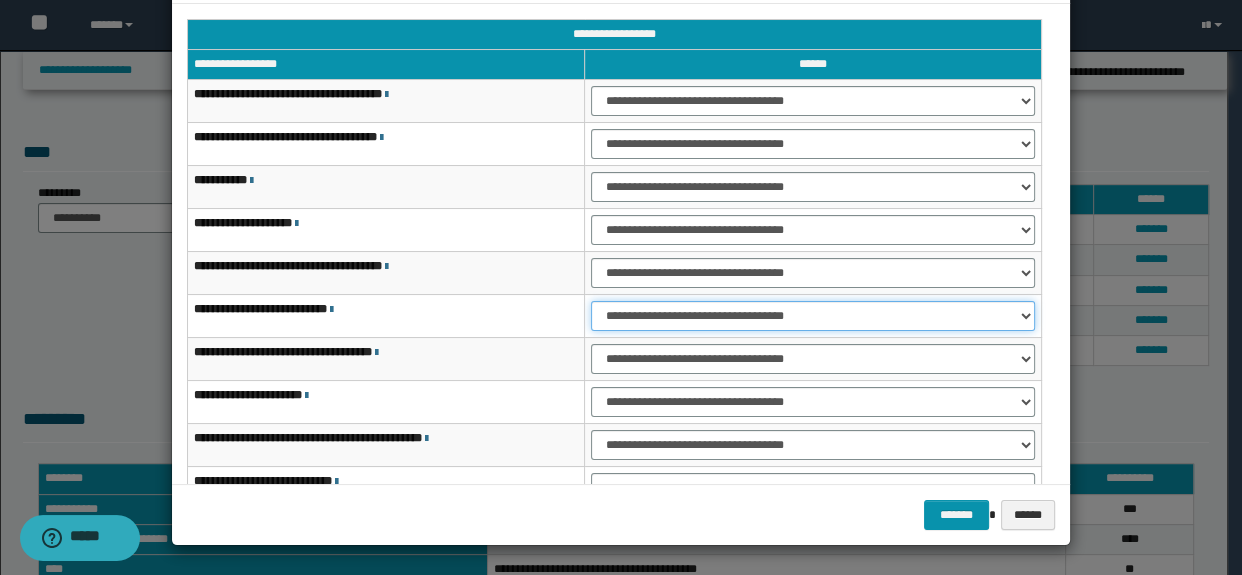 select on "***" 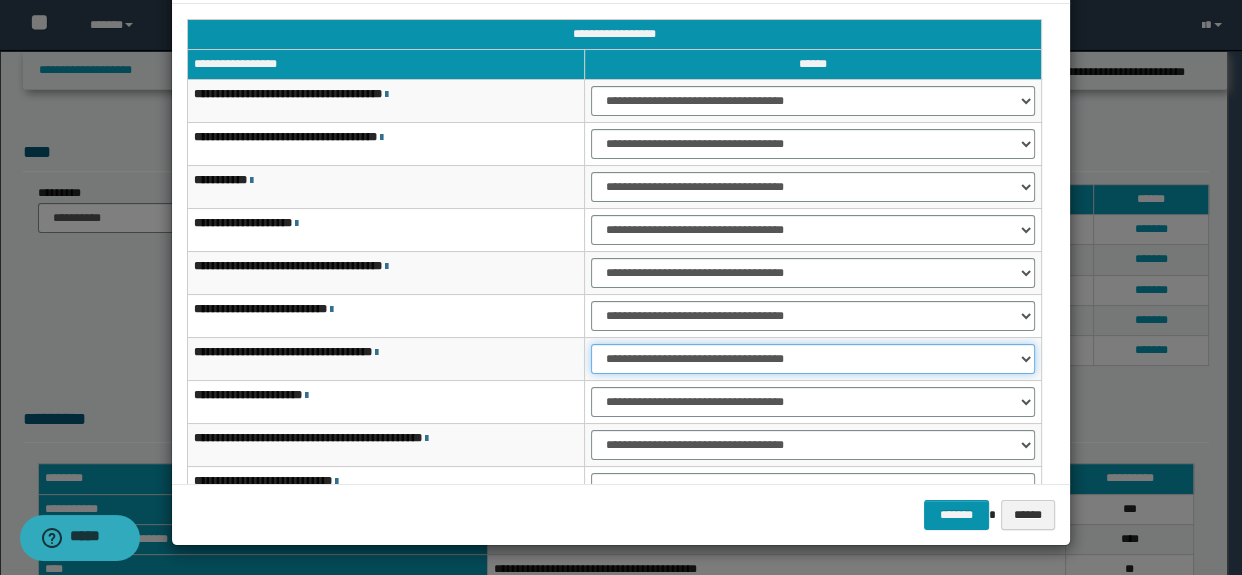 drag, startPoint x: 610, startPoint y: 357, endPoint x: 612, endPoint y: 371, distance: 14.142136 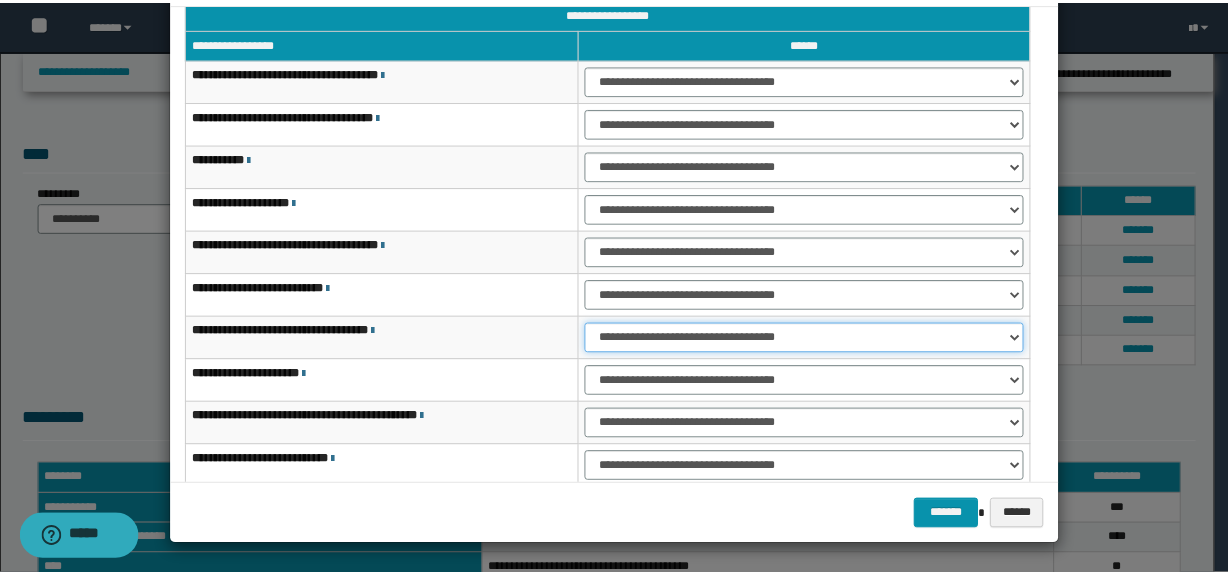 scroll, scrollTop: 120, scrollLeft: 0, axis: vertical 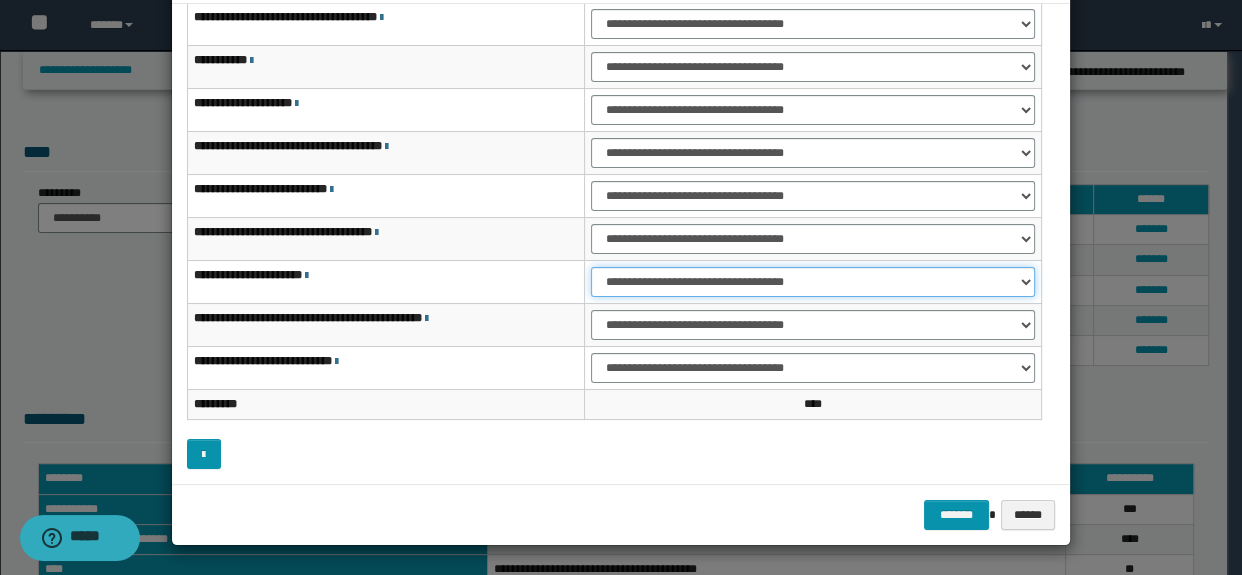 drag, startPoint x: 606, startPoint y: 280, endPoint x: 612, endPoint y: 293, distance: 14.3178215 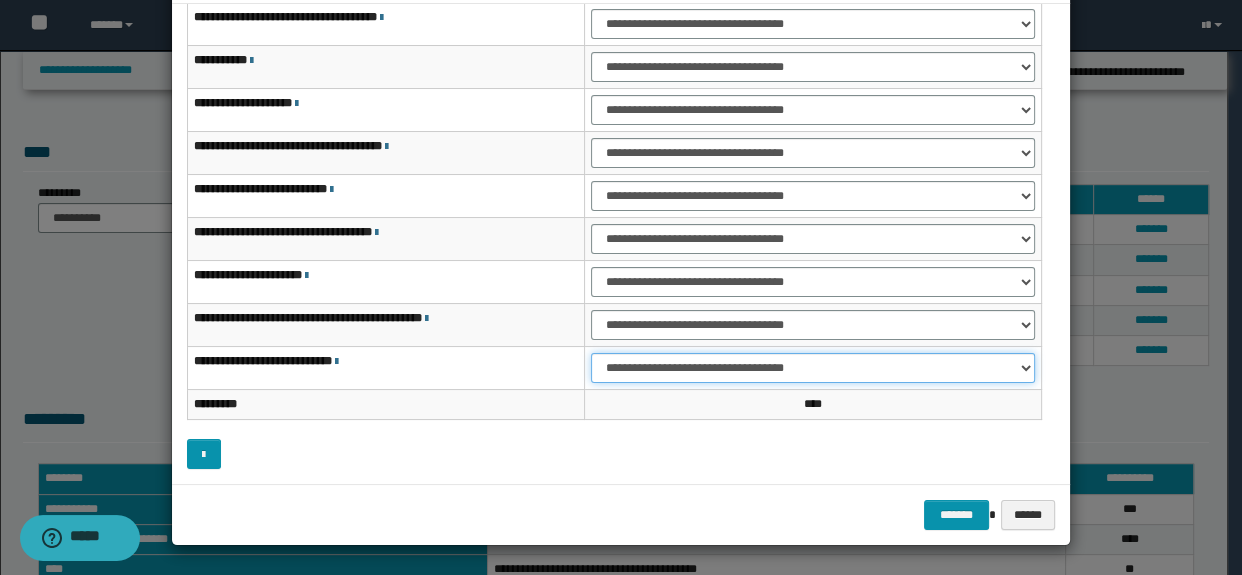 click on "**********" at bounding box center [813, 368] 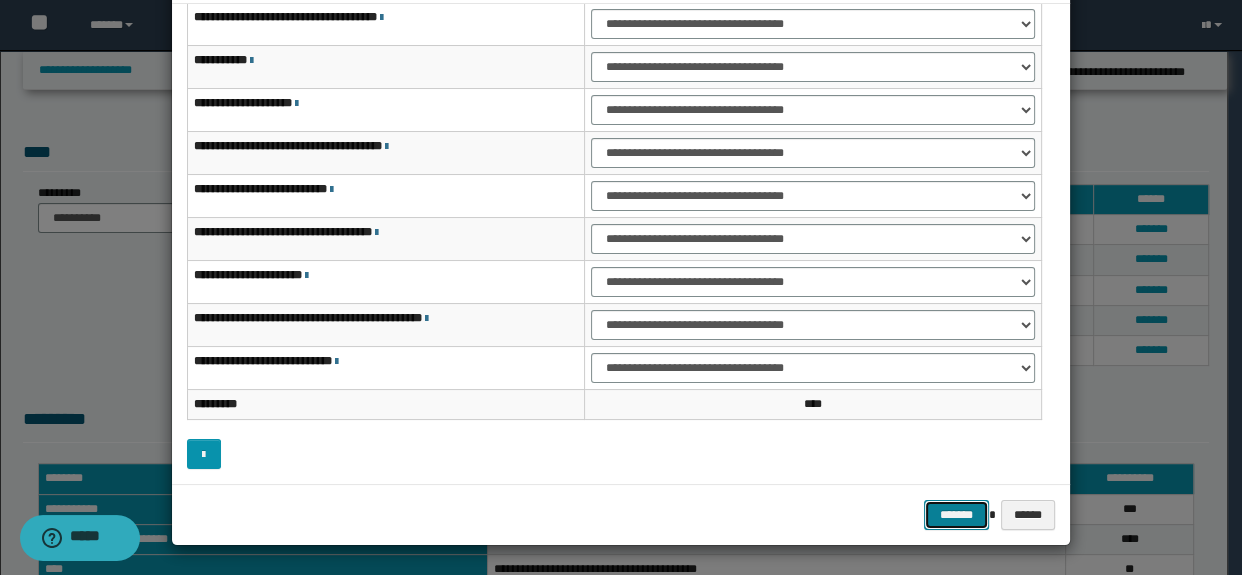 click on "*******" at bounding box center (956, 515) 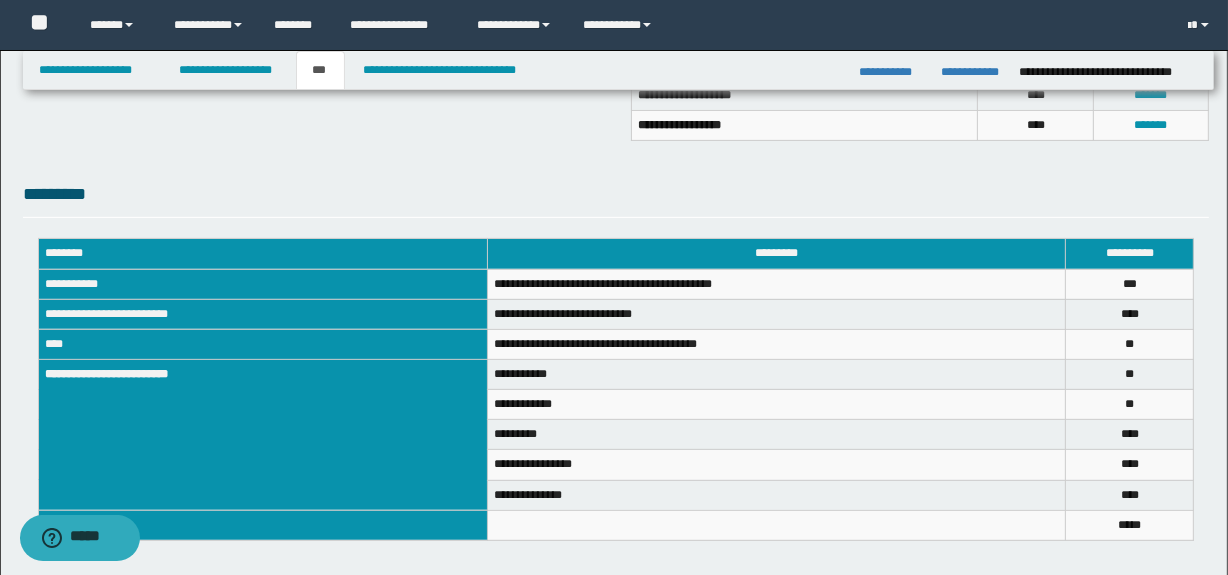 scroll, scrollTop: 729, scrollLeft: 0, axis: vertical 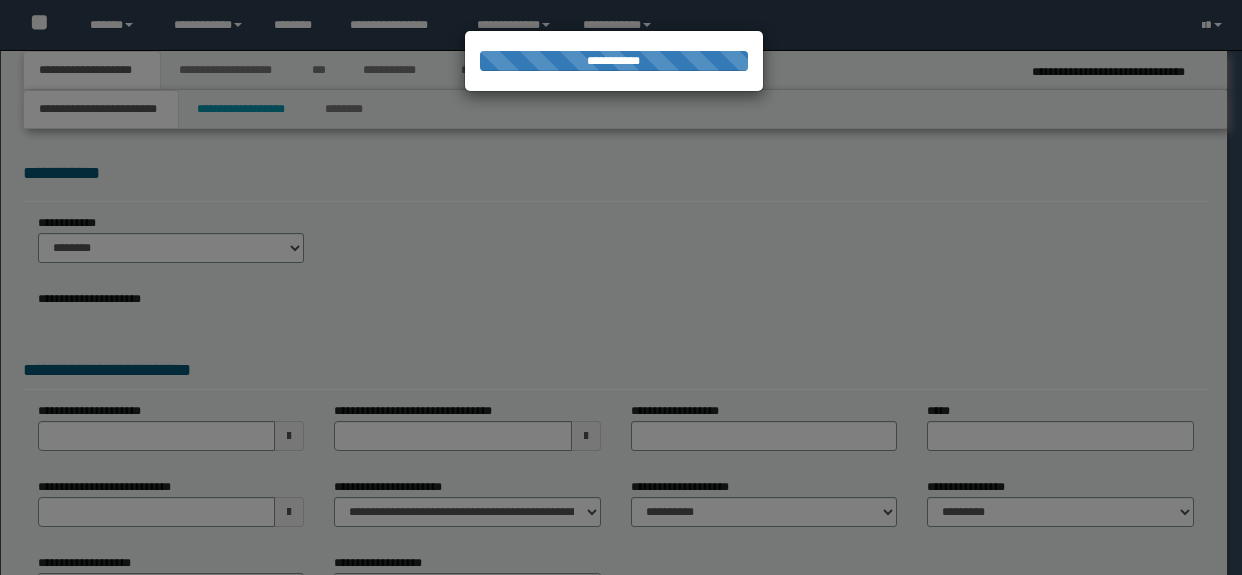 select on "*" 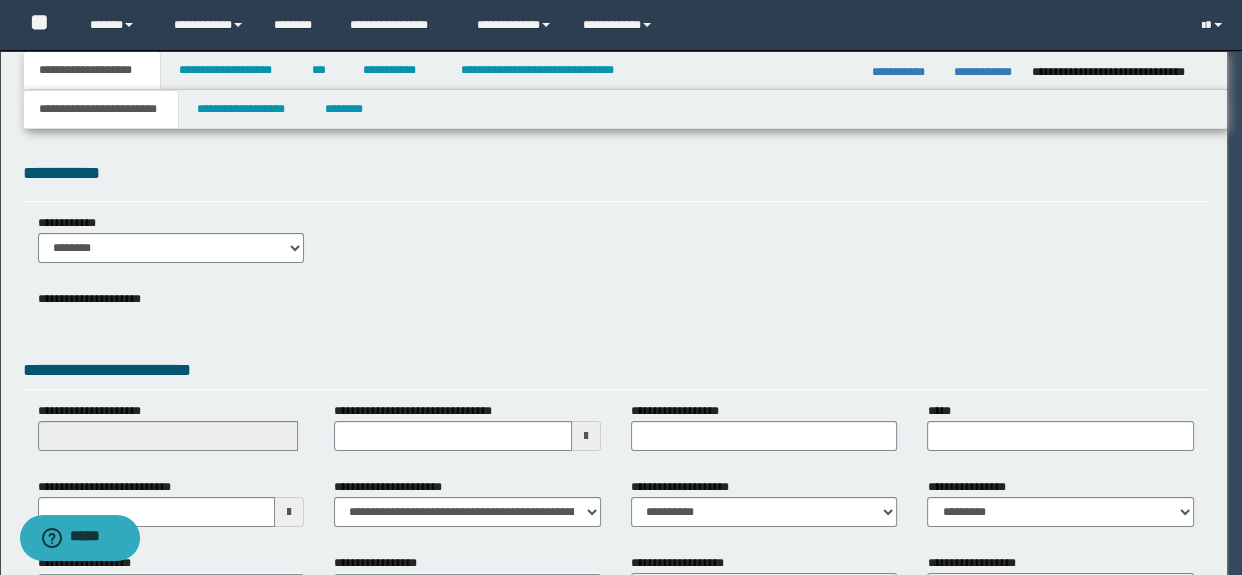scroll, scrollTop: 0, scrollLeft: 0, axis: both 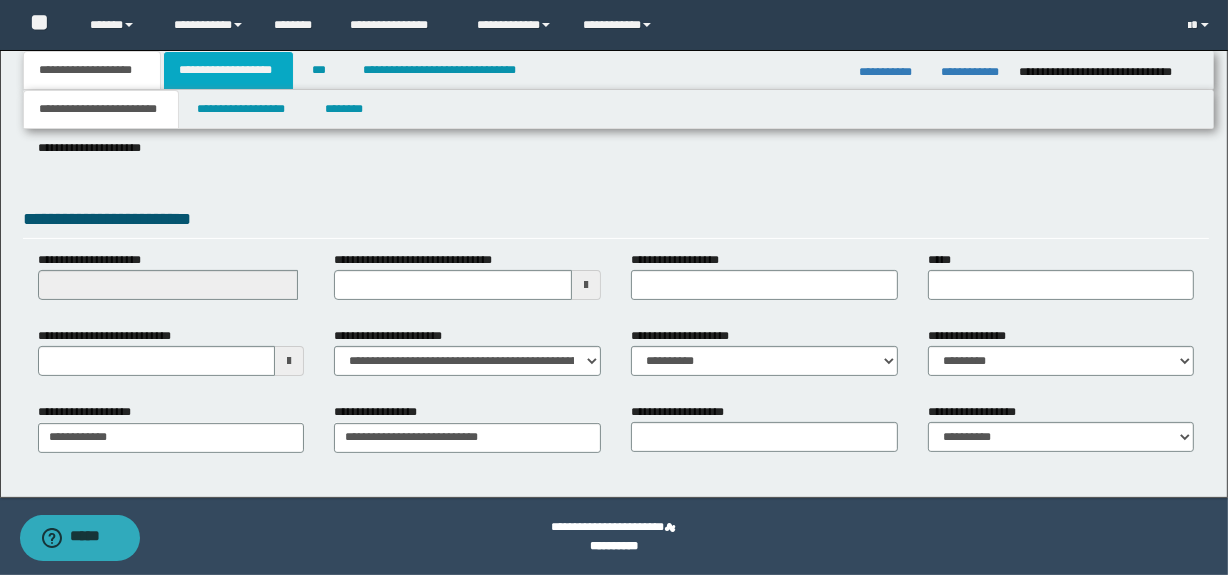 click on "**********" at bounding box center [228, 70] 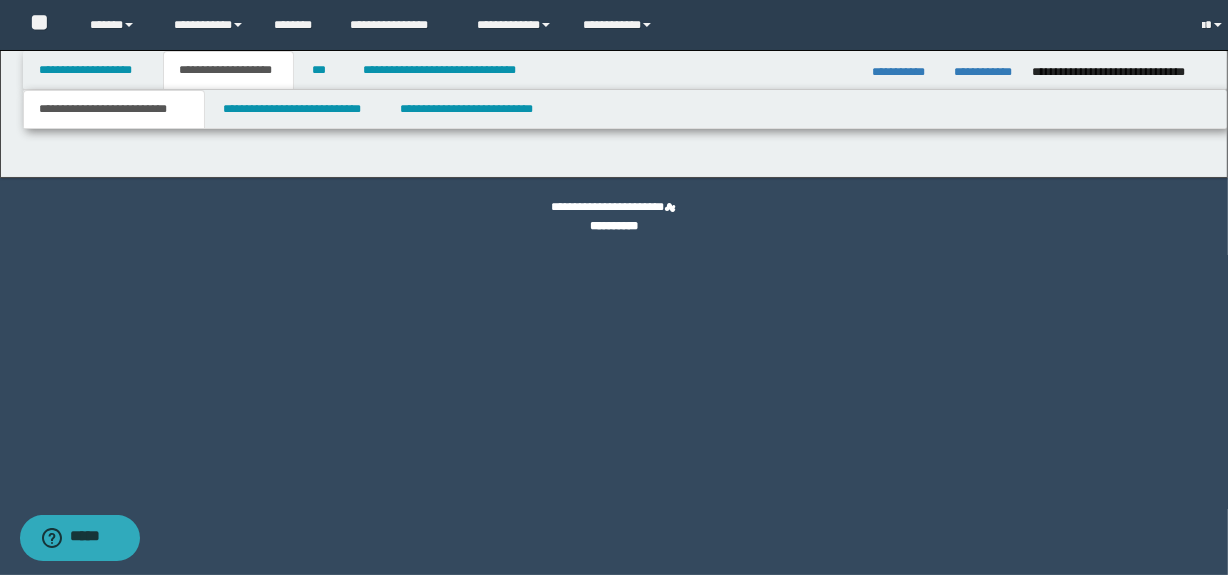 scroll, scrollTop: 0, scrollLeft: 0, axis: both 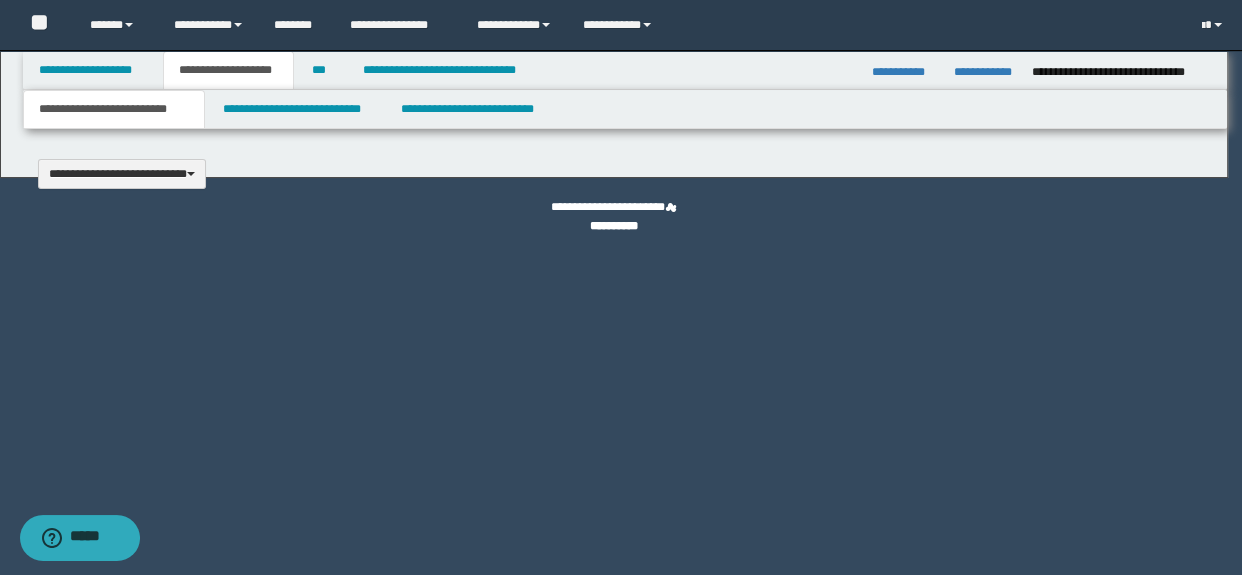 click at bounding box center (621, 287) 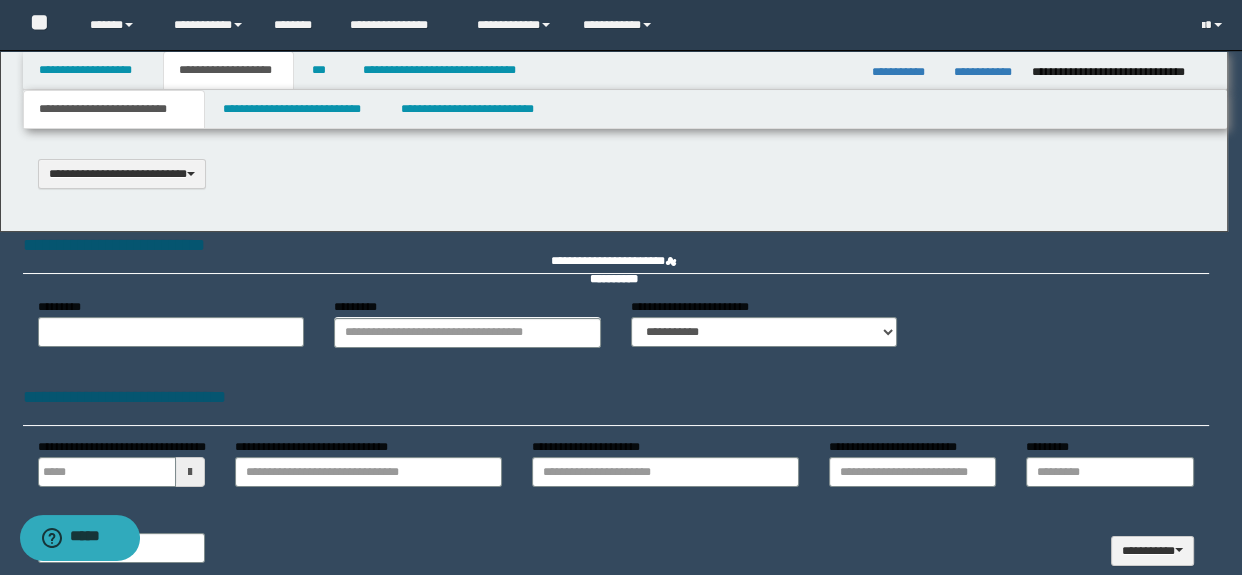 type 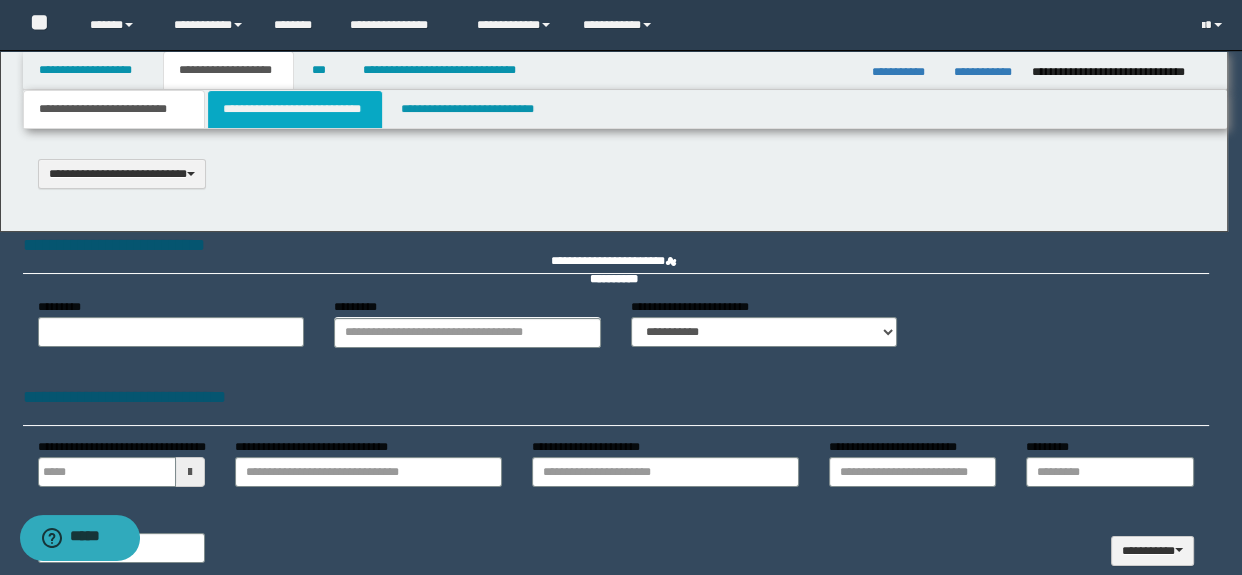 select on "*" 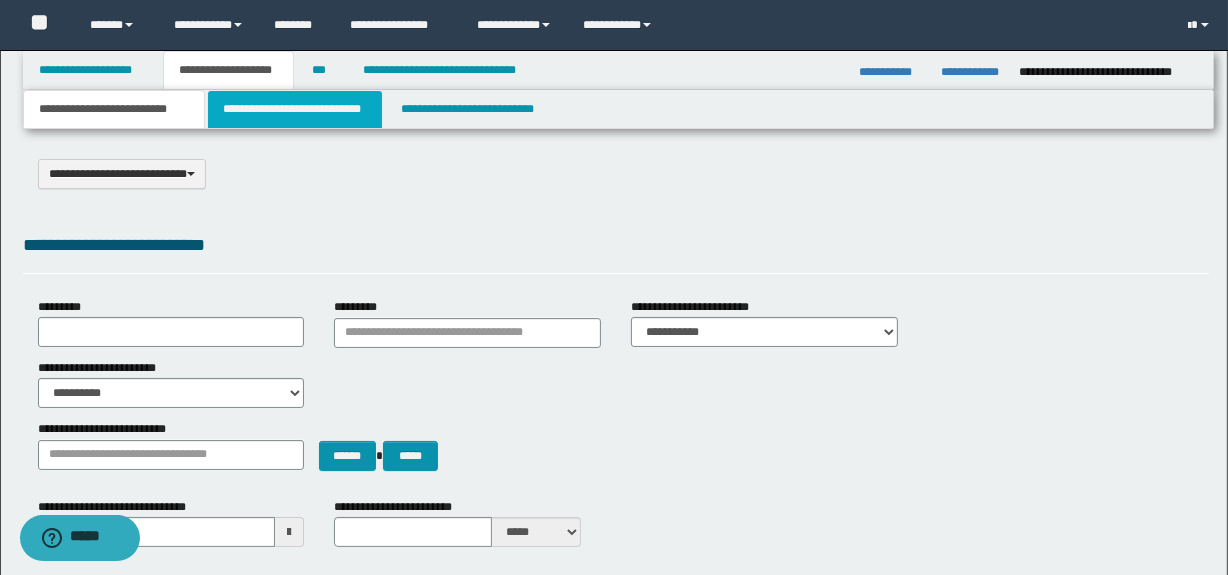click on "**********" at bounding box center [294, 109] 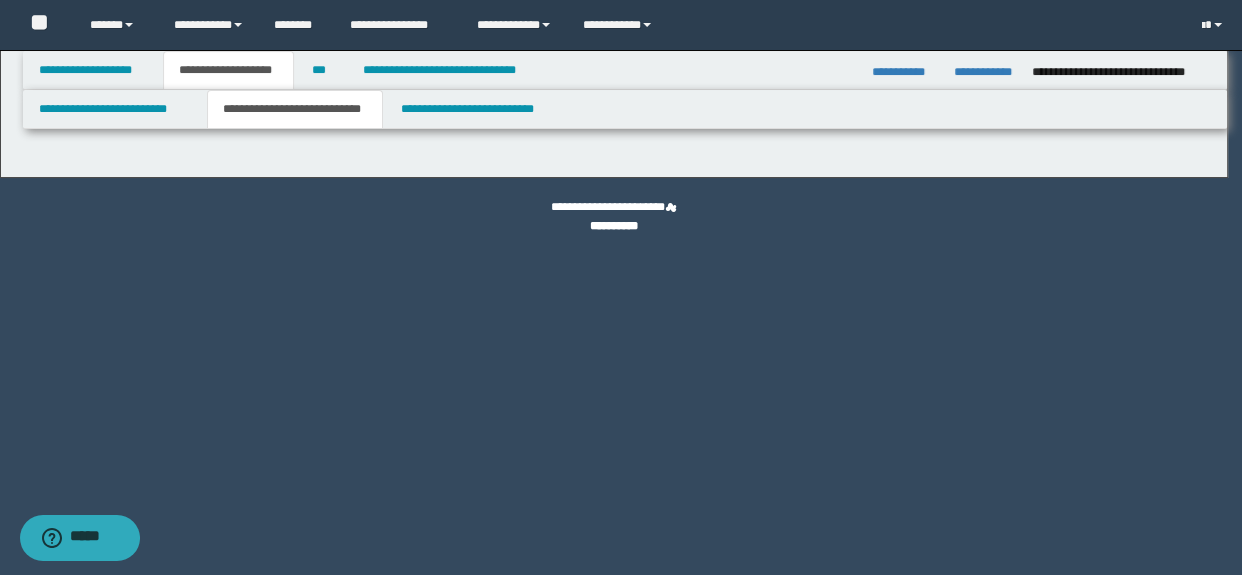 select on "*" 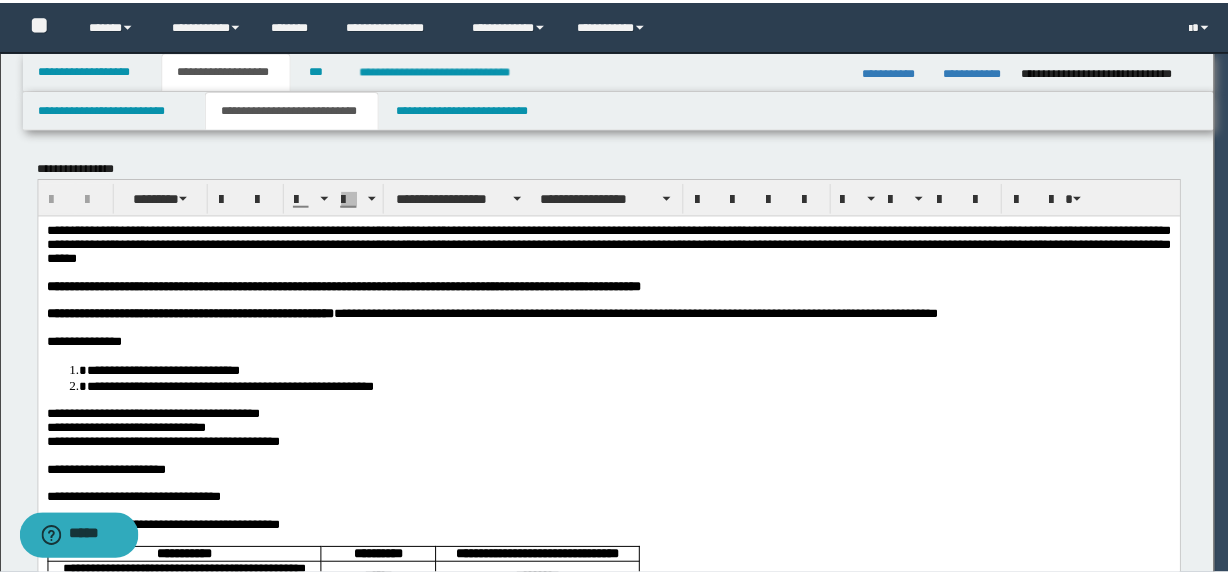 scroll, scrollTop: 0, scrollLeft: 0, axis: both 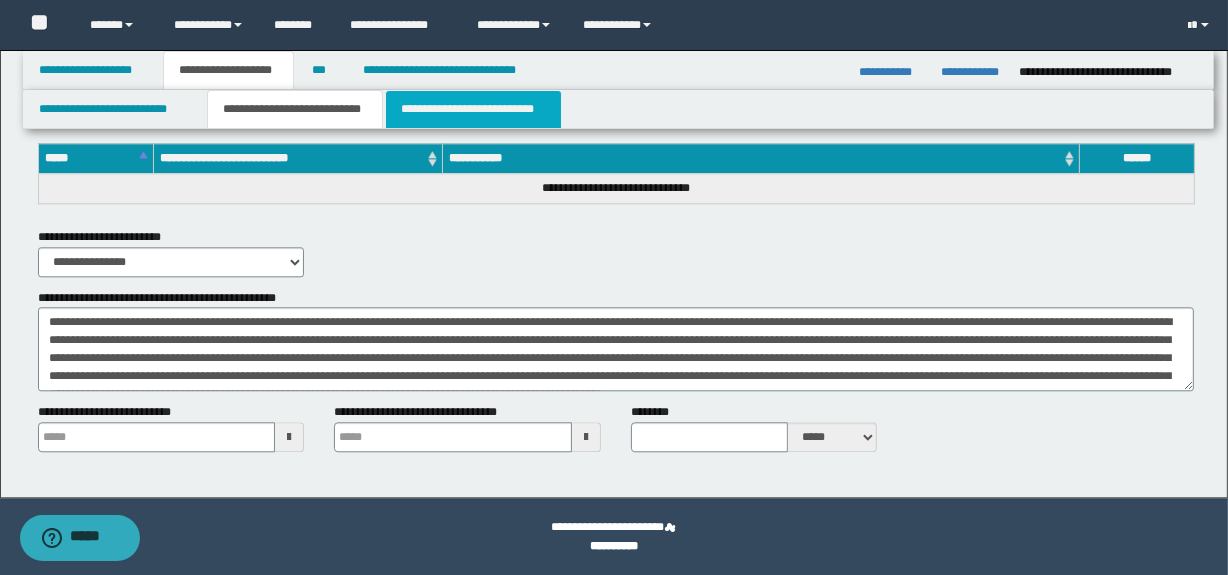 click on "**********" at bounding box center [473, 109] 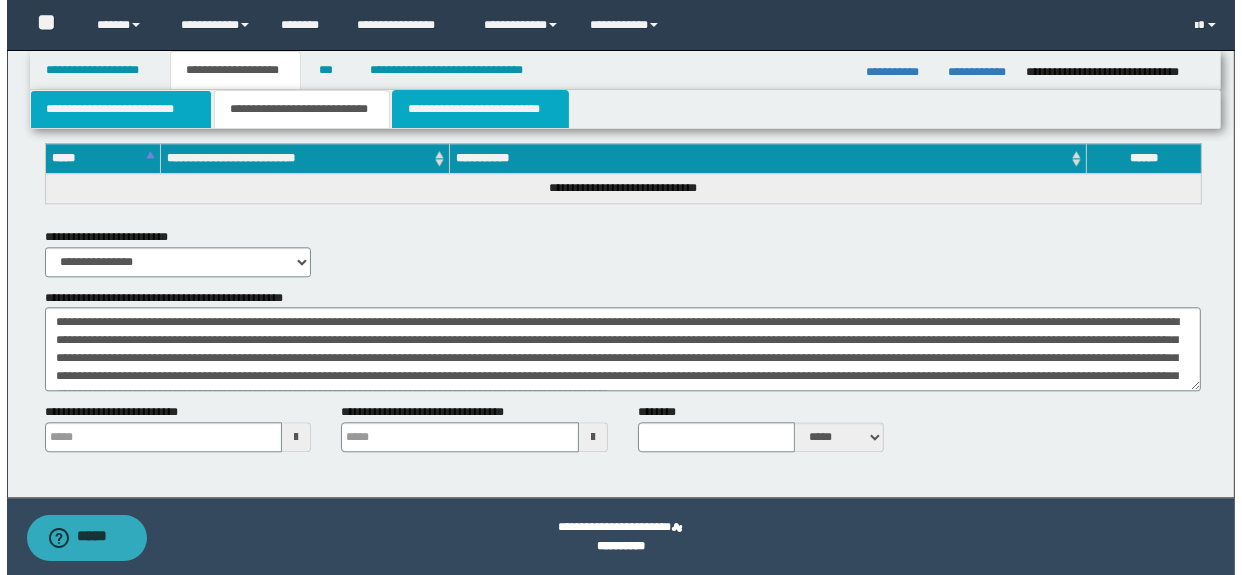 scroll, scrollTop: 0, scrollLeft: 0, axis: both 